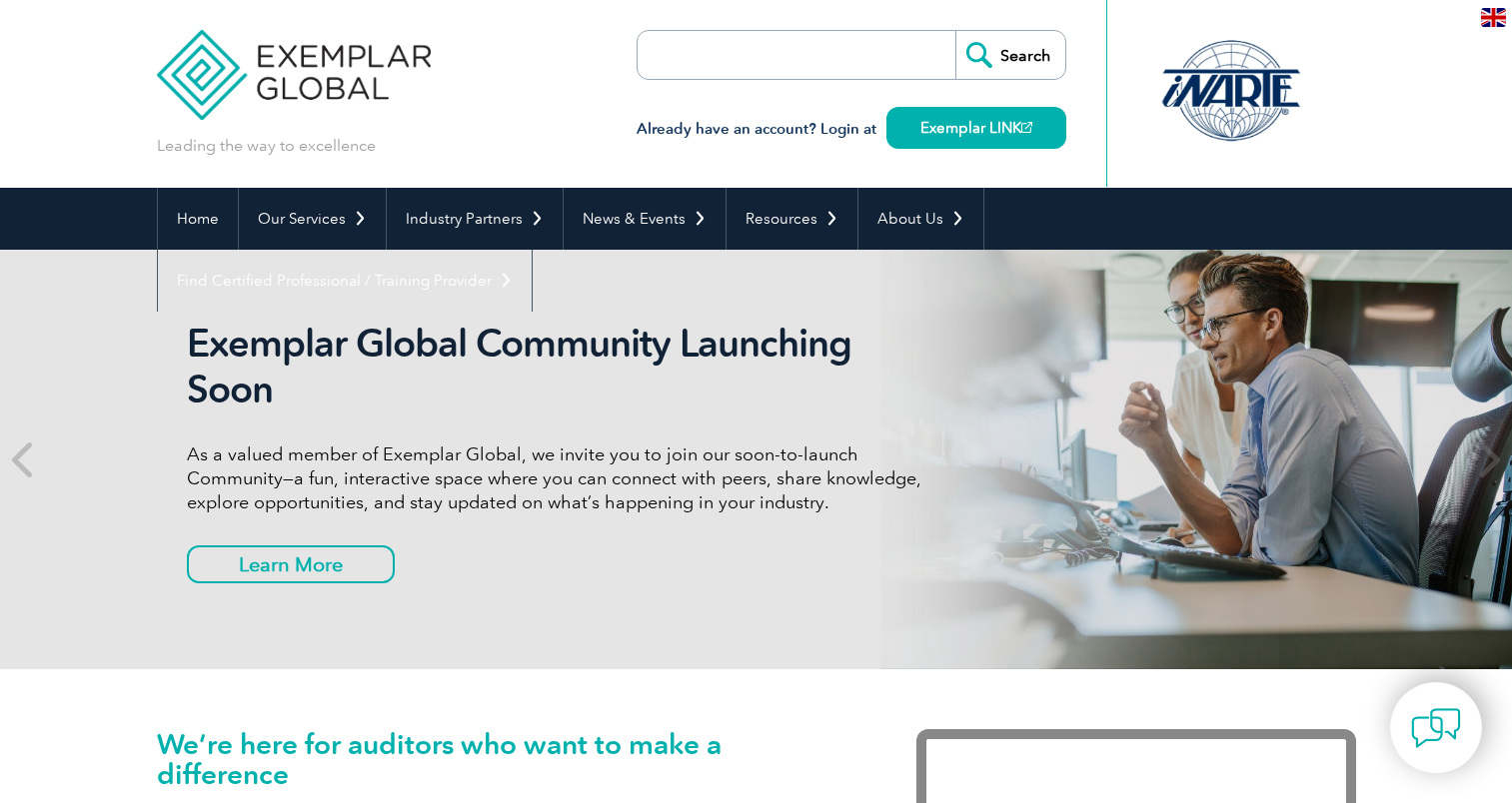 scroll, scrollTop: 0, scrollLeft: 0, axis: both 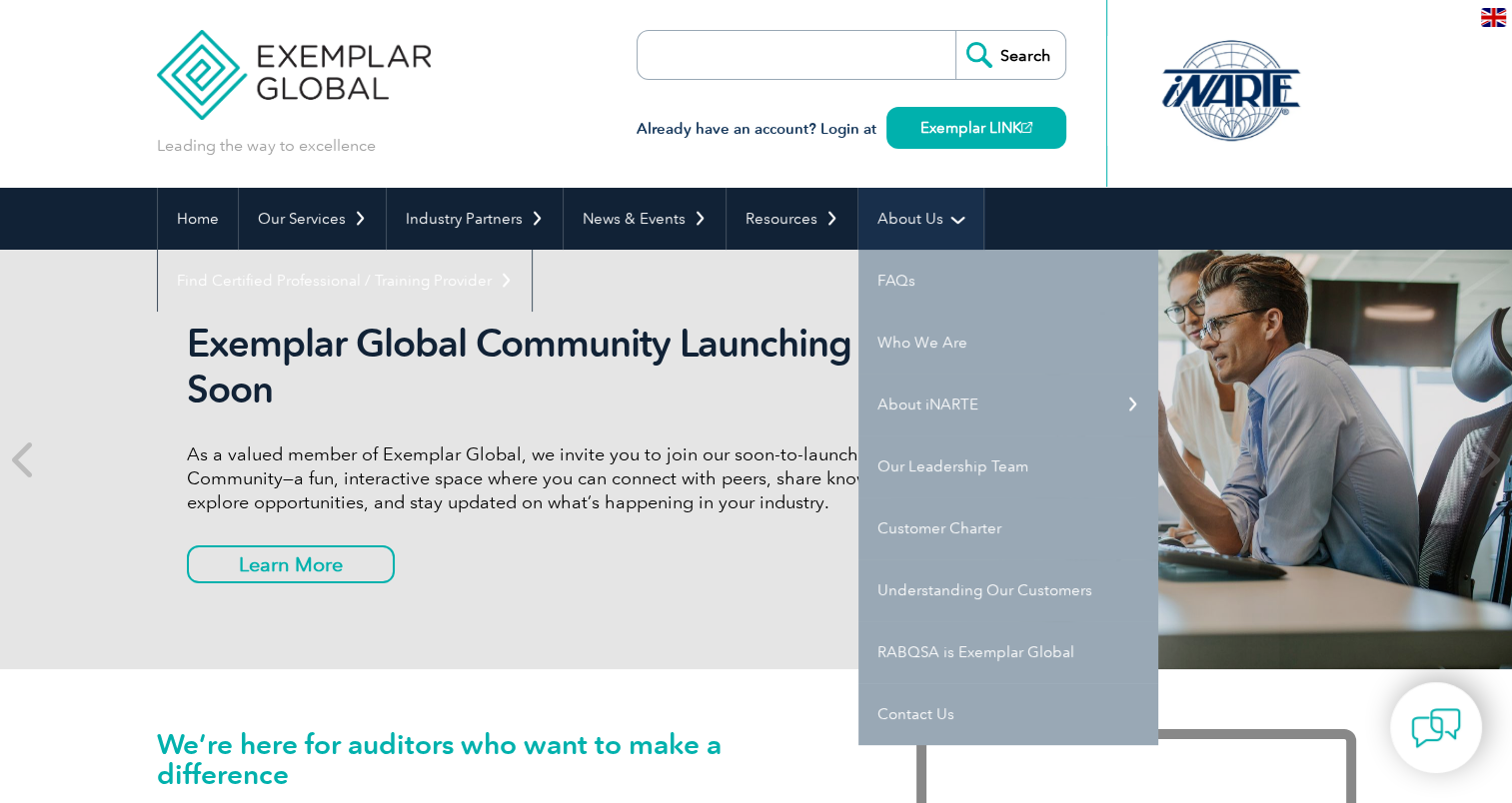 click on "About Us" at bounding box center [920, 219] 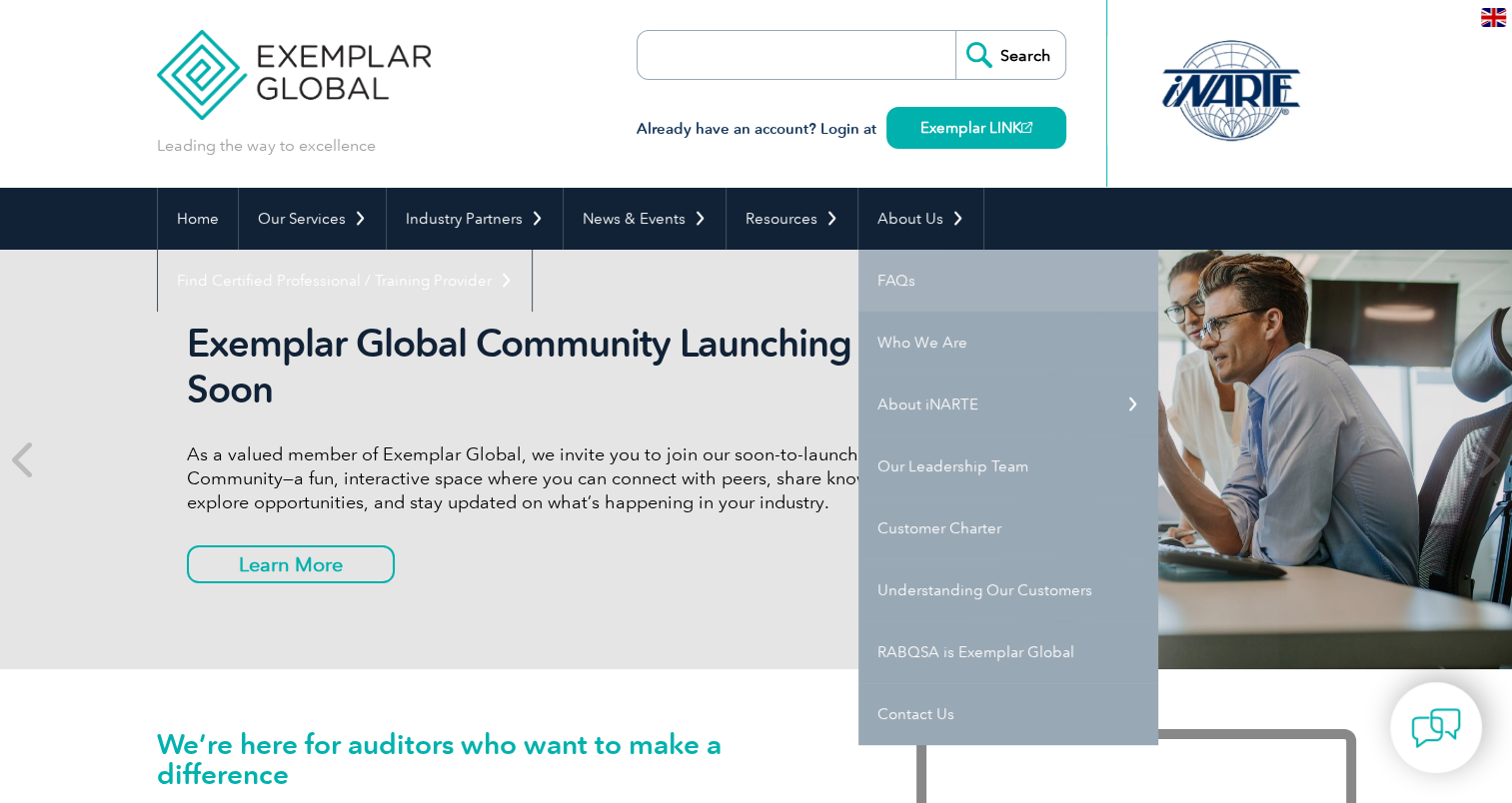 click on "FAQs" at bounding box center [1008, 281] 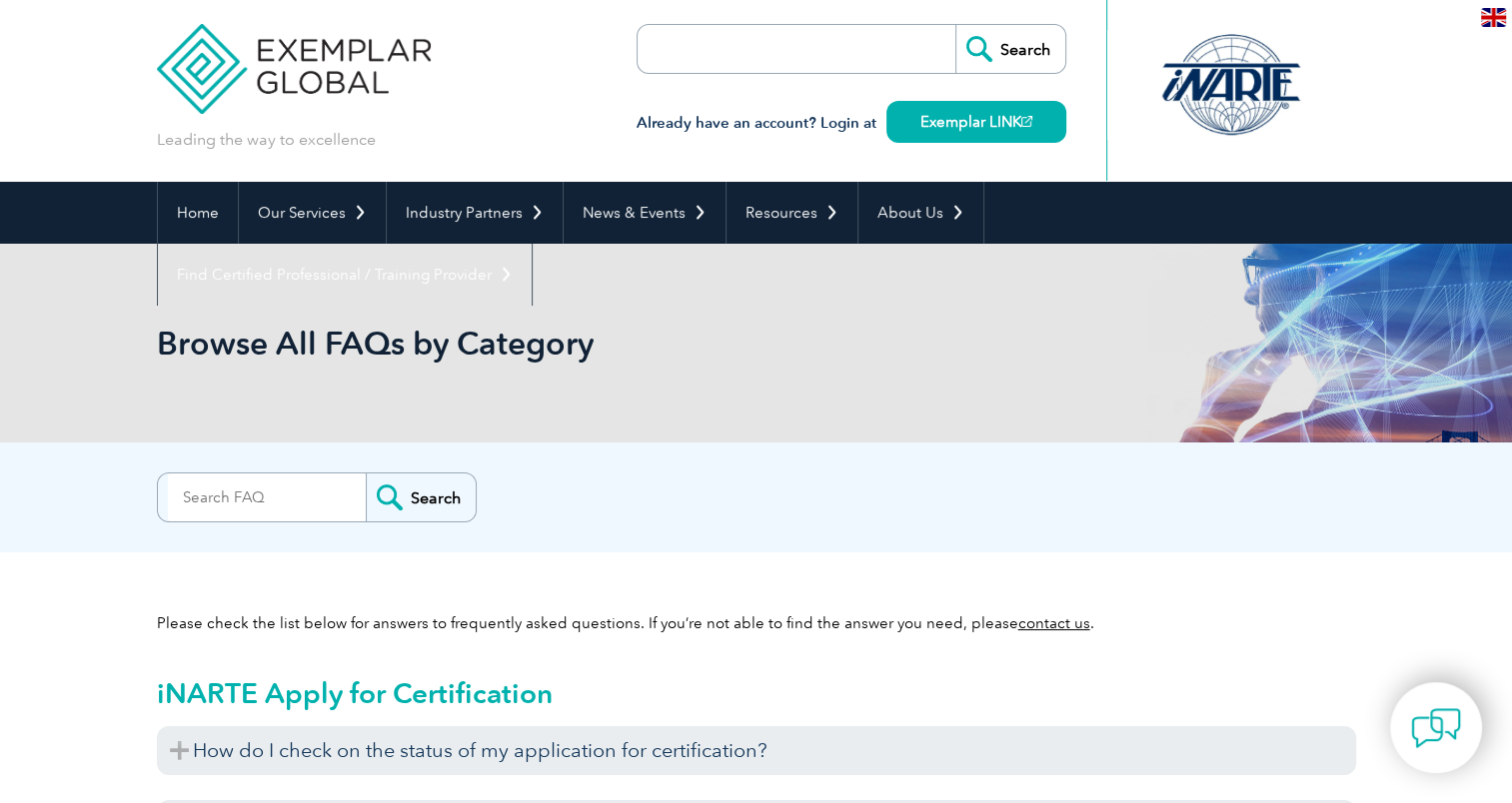 scroll, scrollTop: 699, scrollLeft: 0, axis: vertical 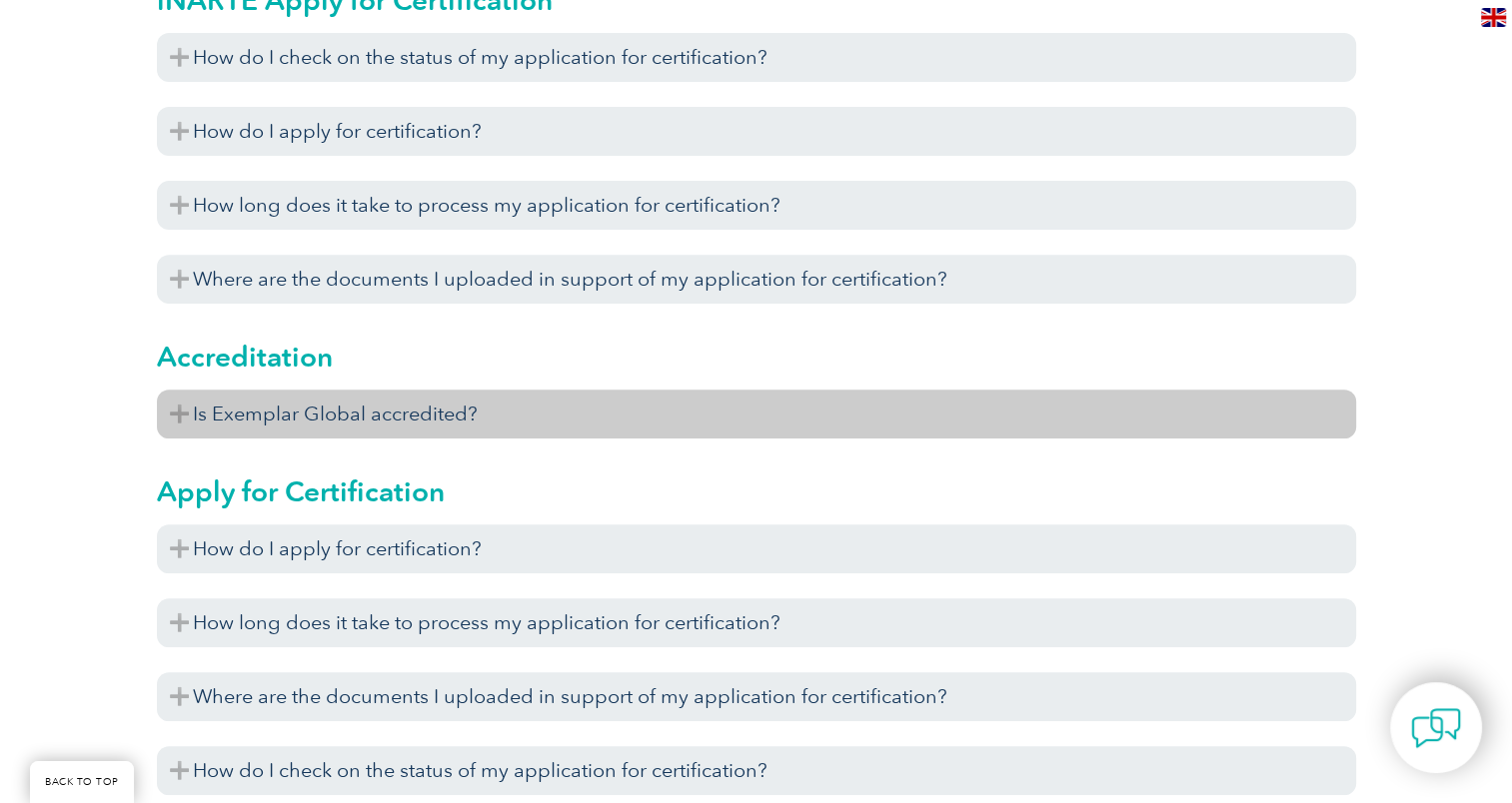 click on "Is Exemplar Global accredited?" at bounding box center [756, 413] 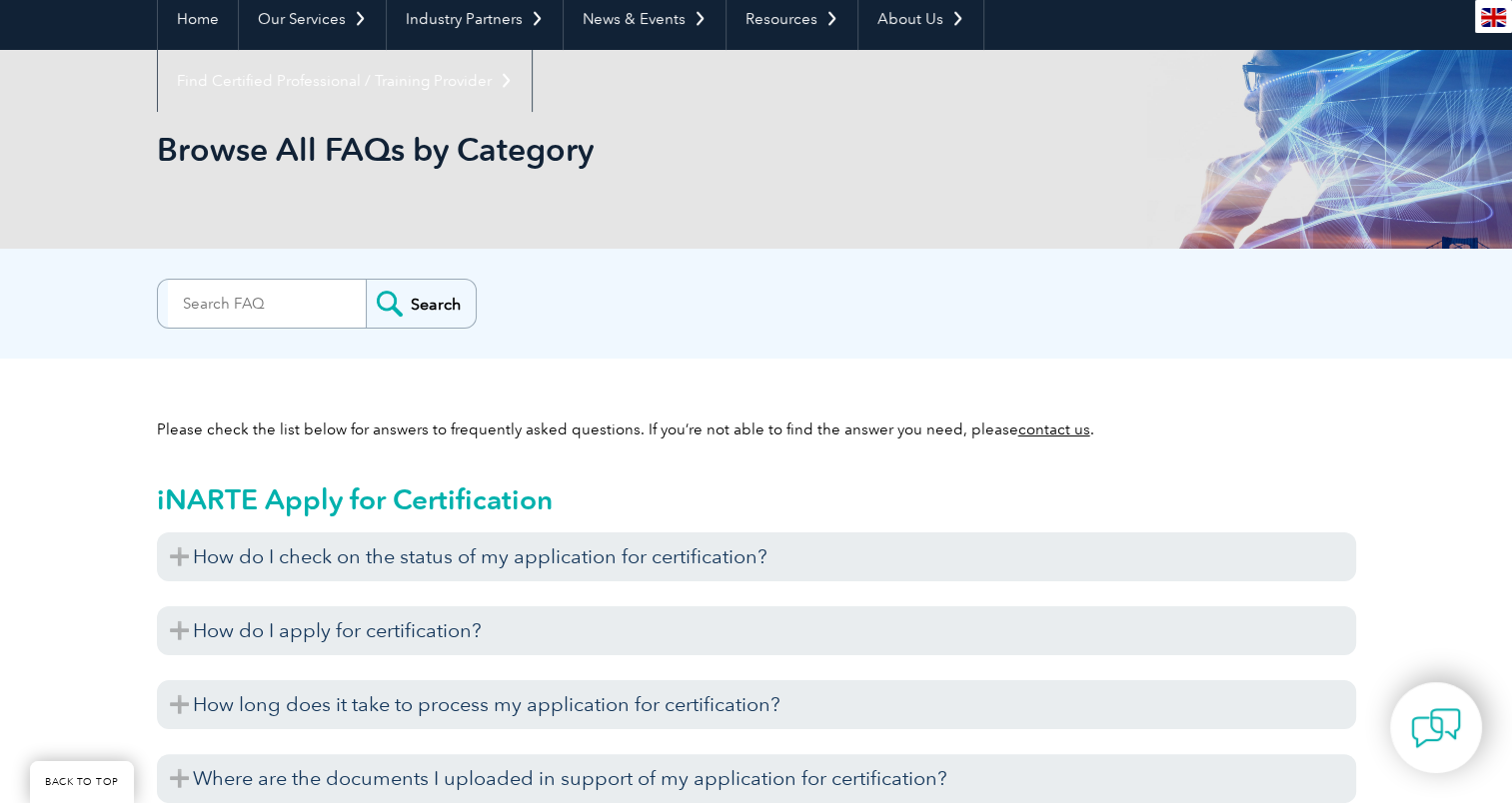 scroll, scrollTop: 0, scrollLeft: 0, axis: both 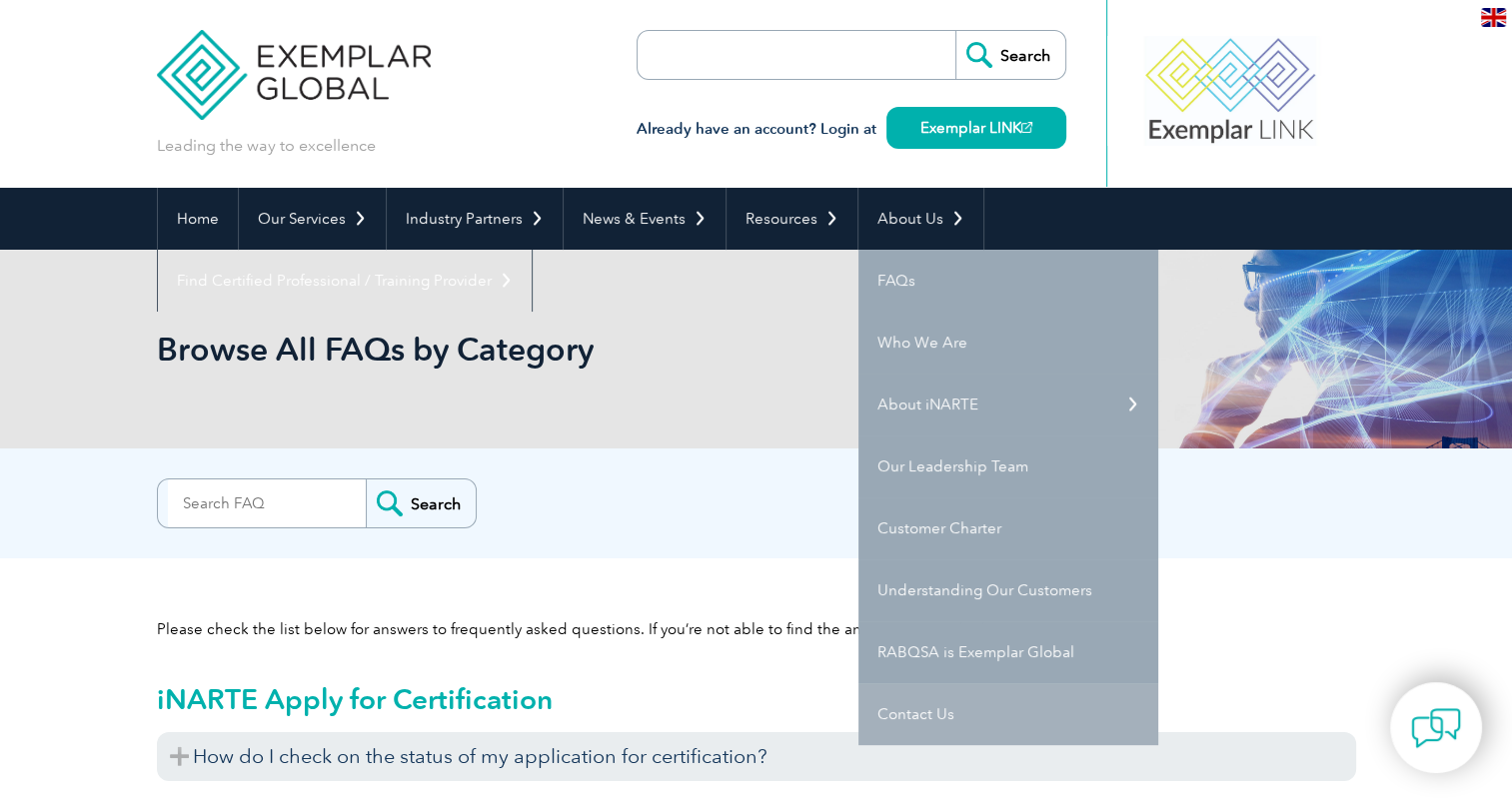 click on "Contact Us" at bounding box center (1008, 714) 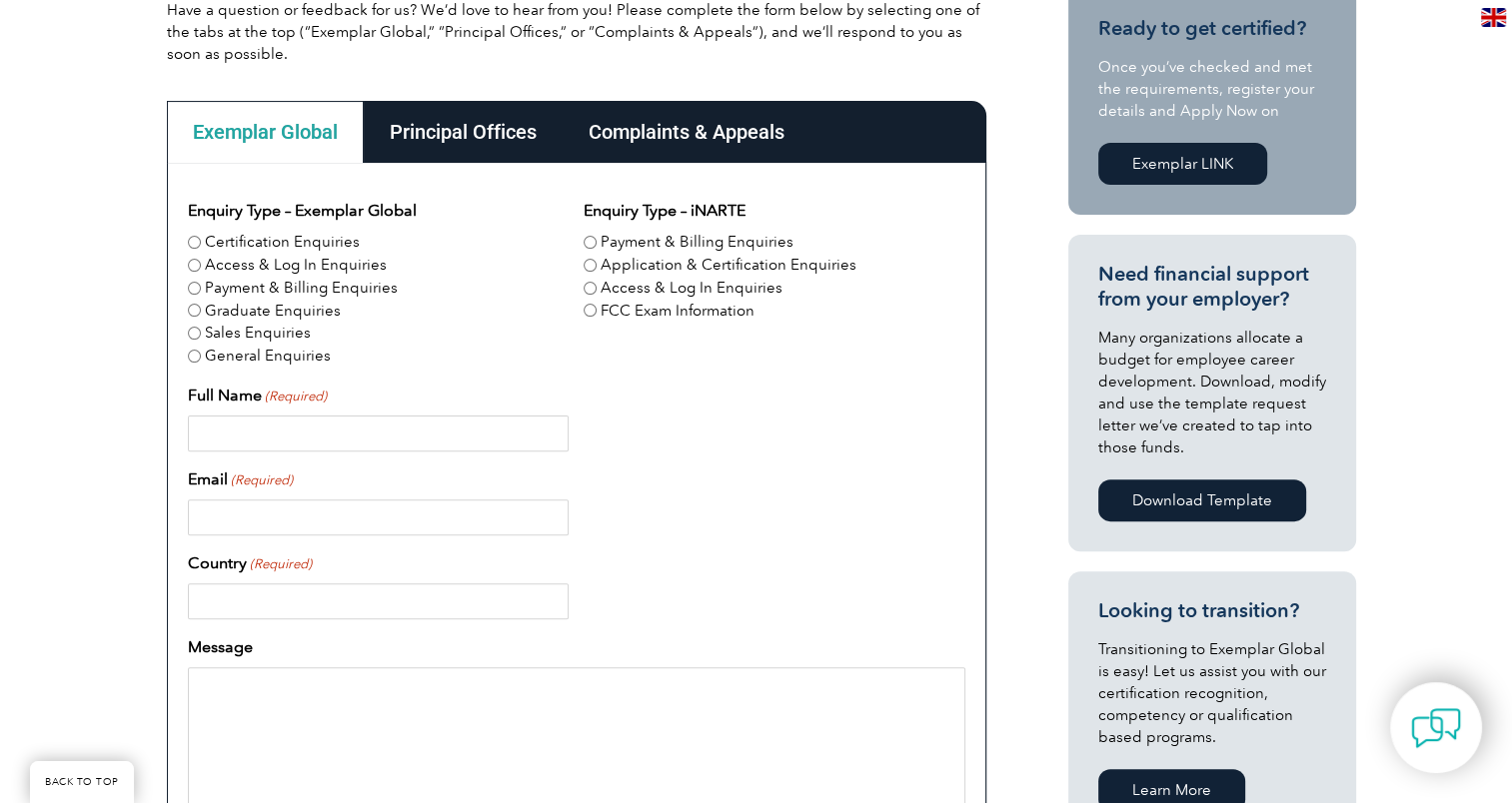scroll, scrollTop: 599, scrollLeft: 0, axis: vertical 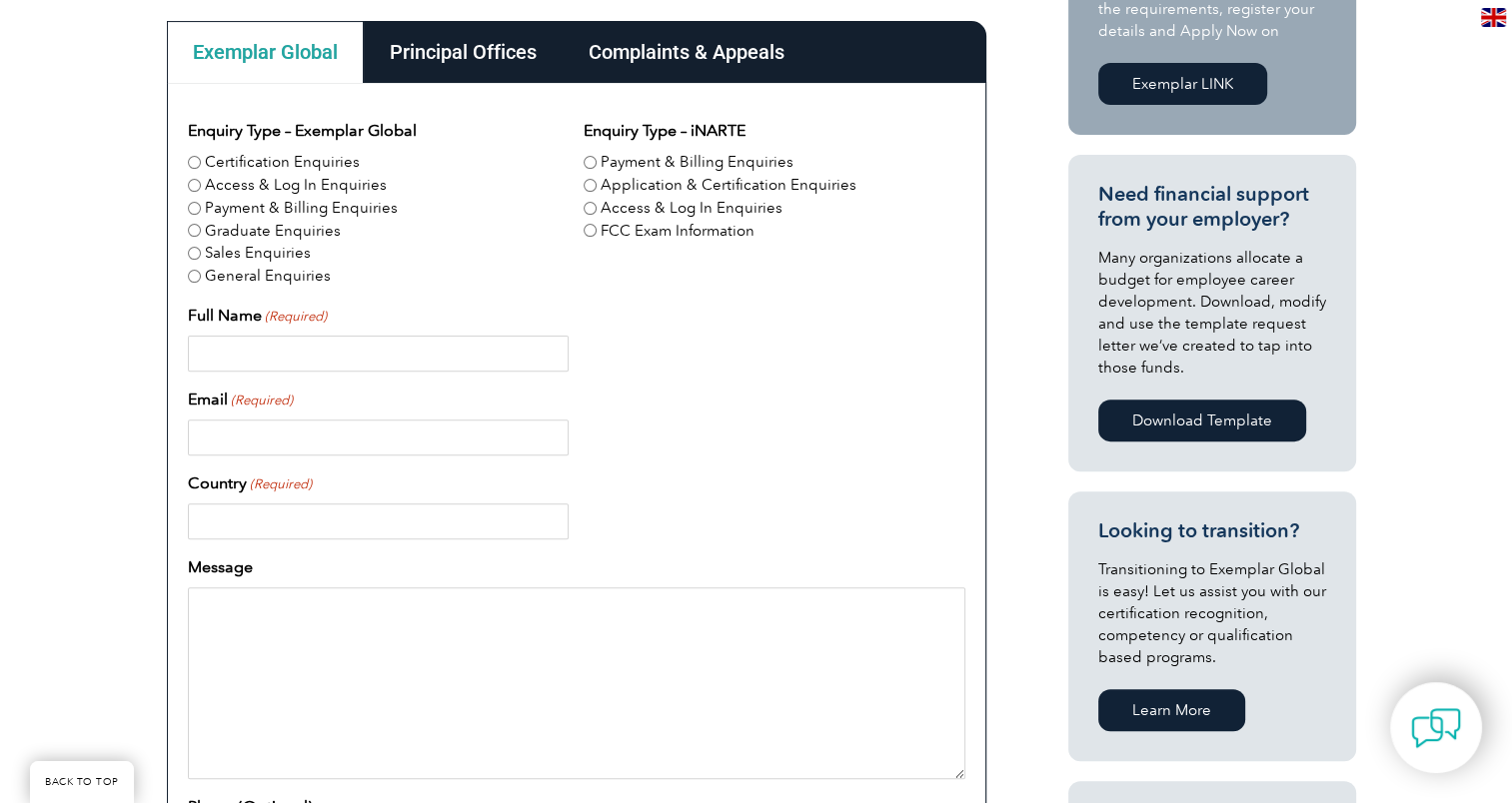 click on "Certification Enquiries" at bounding box center [282, 162] 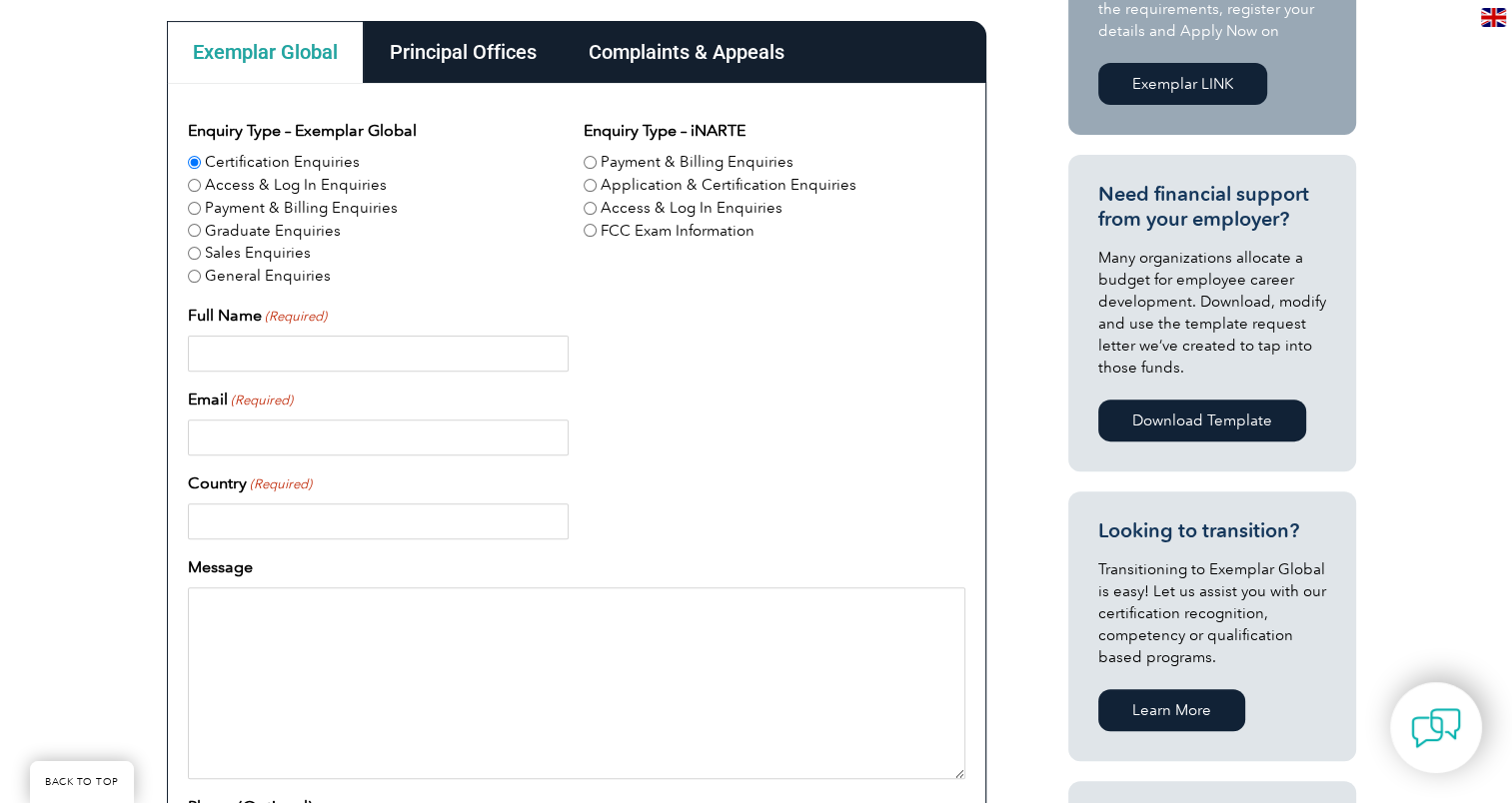 click on "Full Name (Required)" at bounding box center [378, 354] 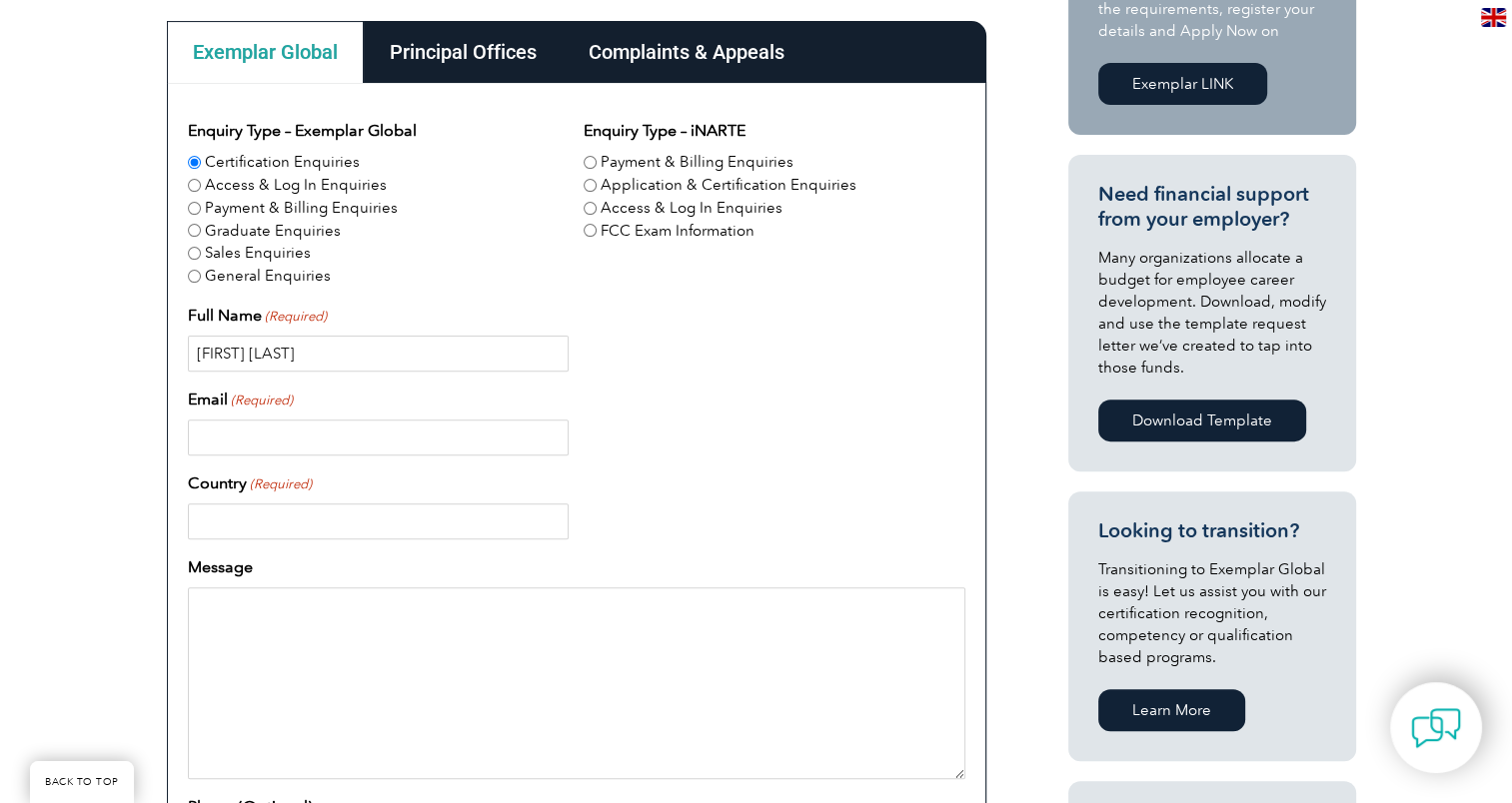 type on "Talia Zanotto" 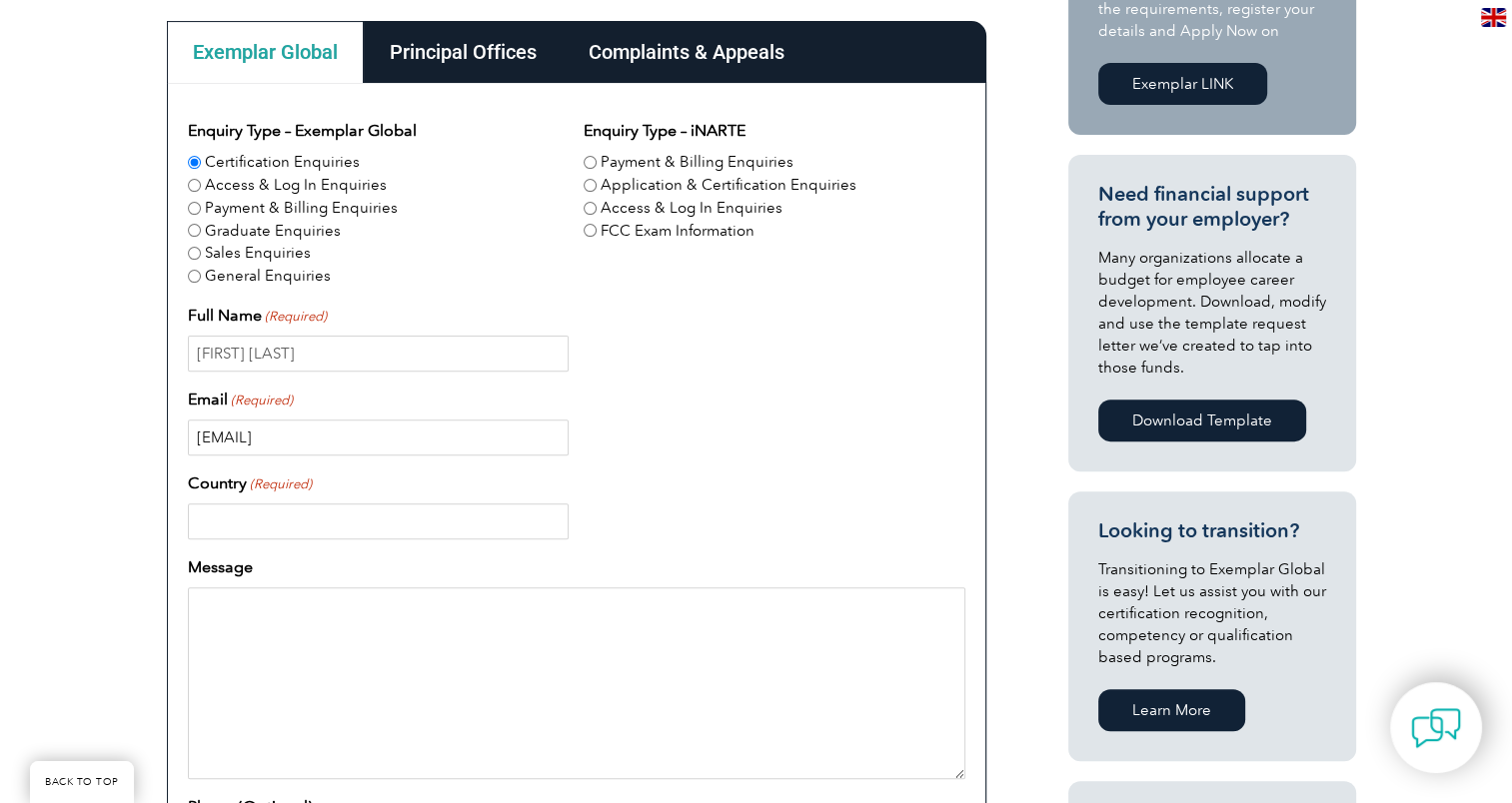 type on "talia.zanotto@gmail.com" 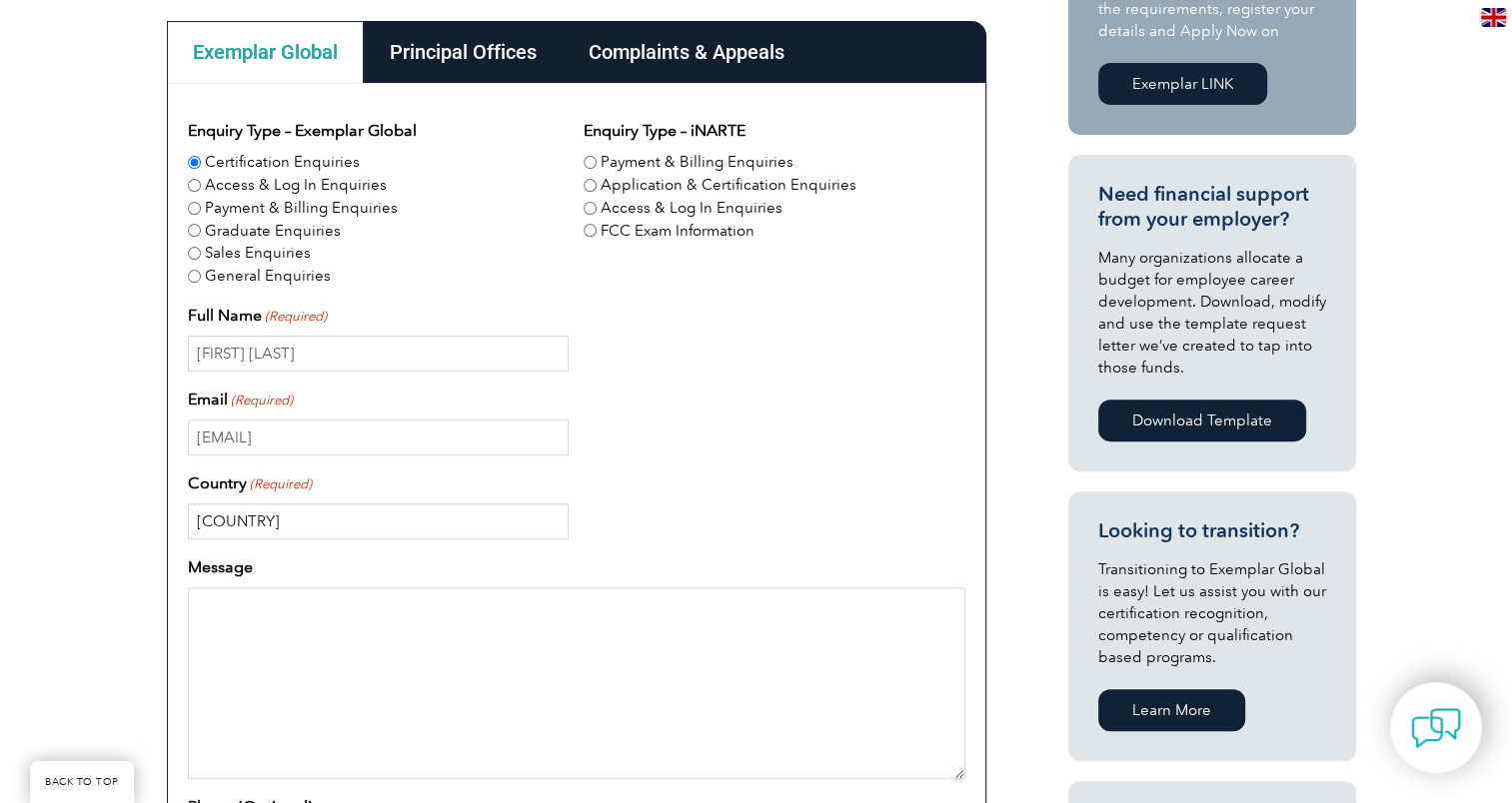 type on "Australi" 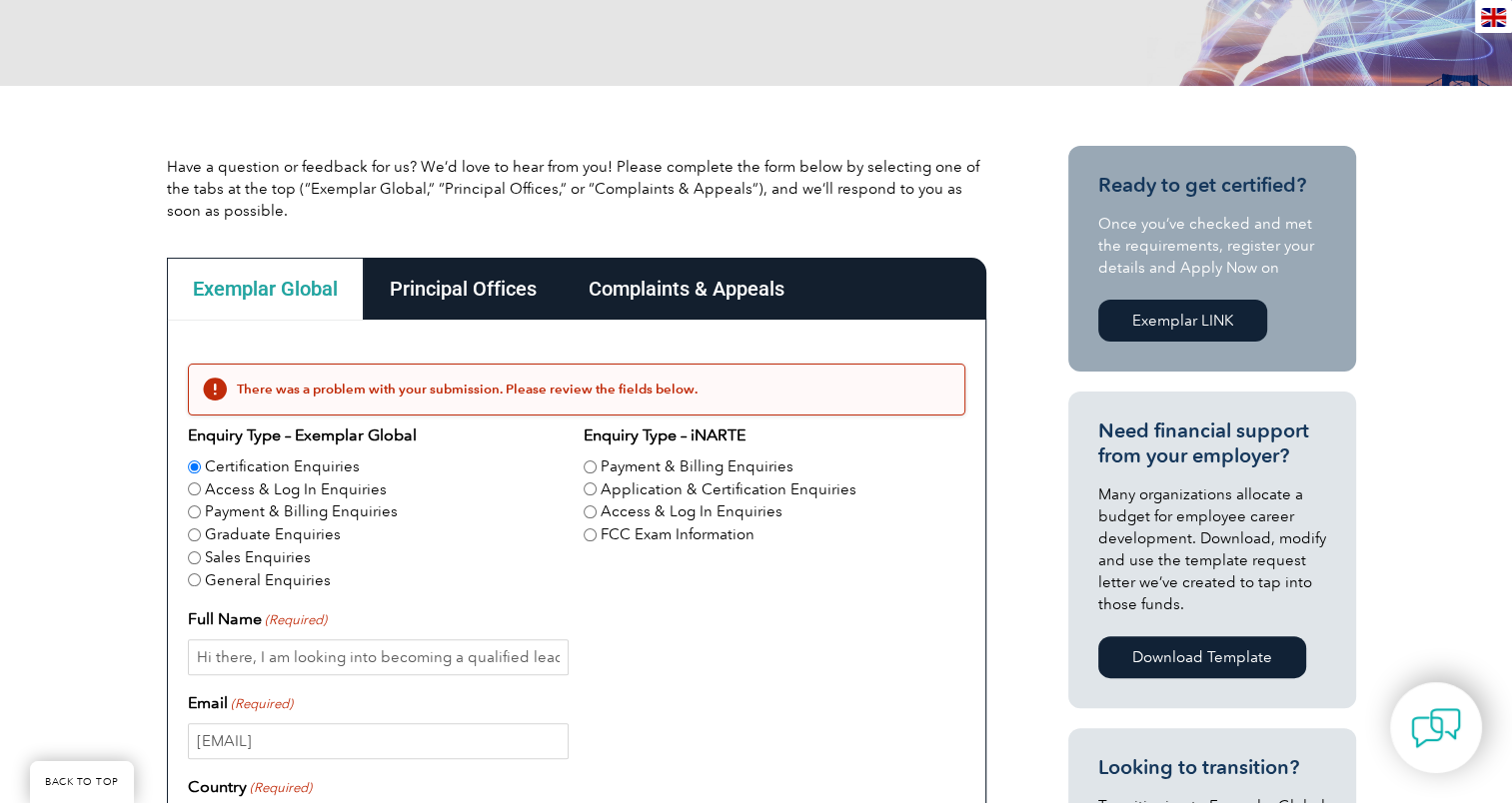scroll, scrollTop: 599, scrollLeft: 0, axis: vertical 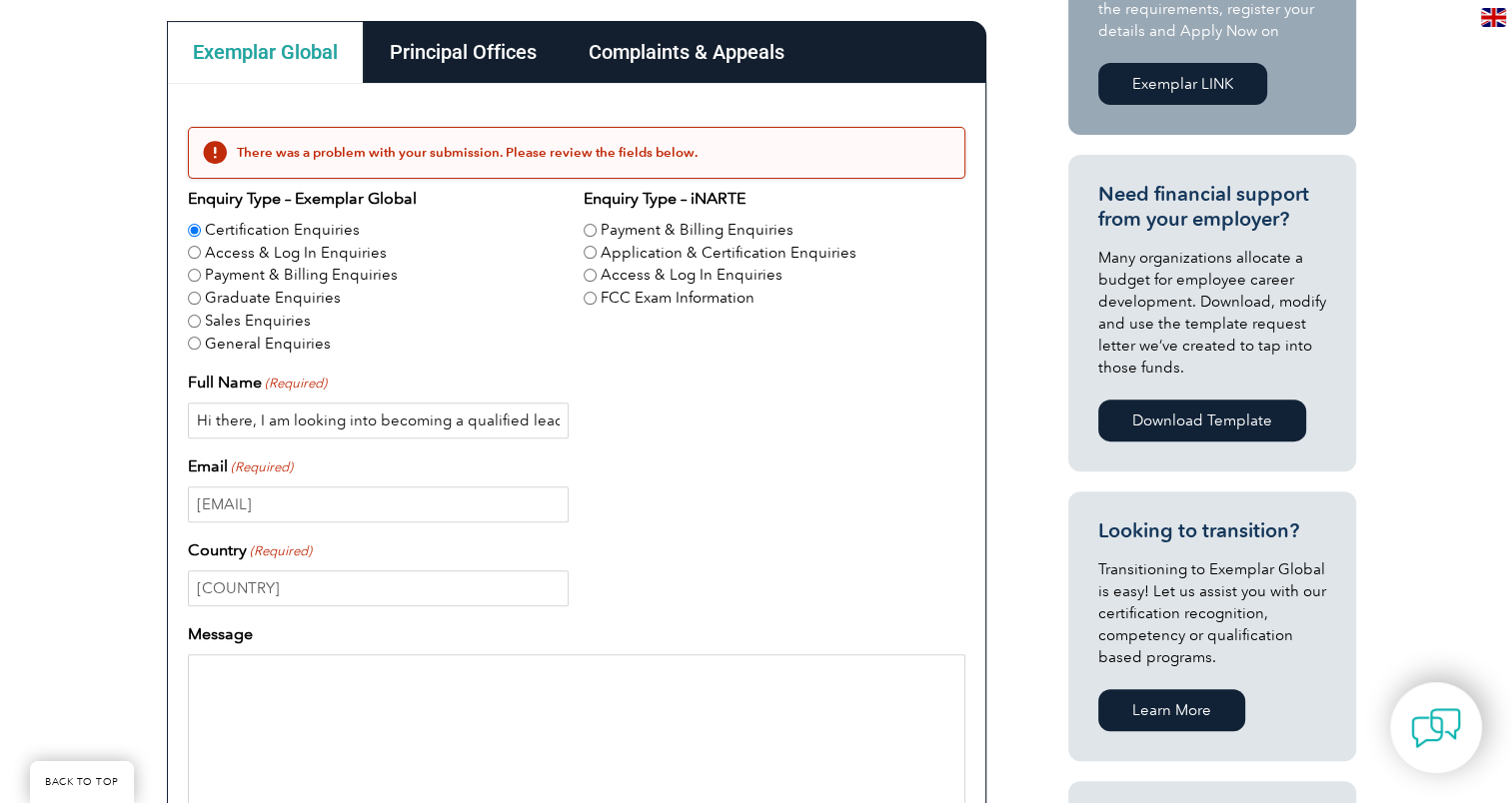 click on "Hi there, I am looking into becoming a qualified lead auditor and I am wondering what the options of this course are and how much it would cost?
Currently I hold a diploma in quality auditing and a certificate IV in WHS and my career has mostly been a Quality Assurance Manager and a consultant in Governance, Risk and Compliance.
If you could let me know what I may need to do to become a lead auditor and what exactly this will entail that wuld be amazing.
Th" at bounding box center [378, 420] 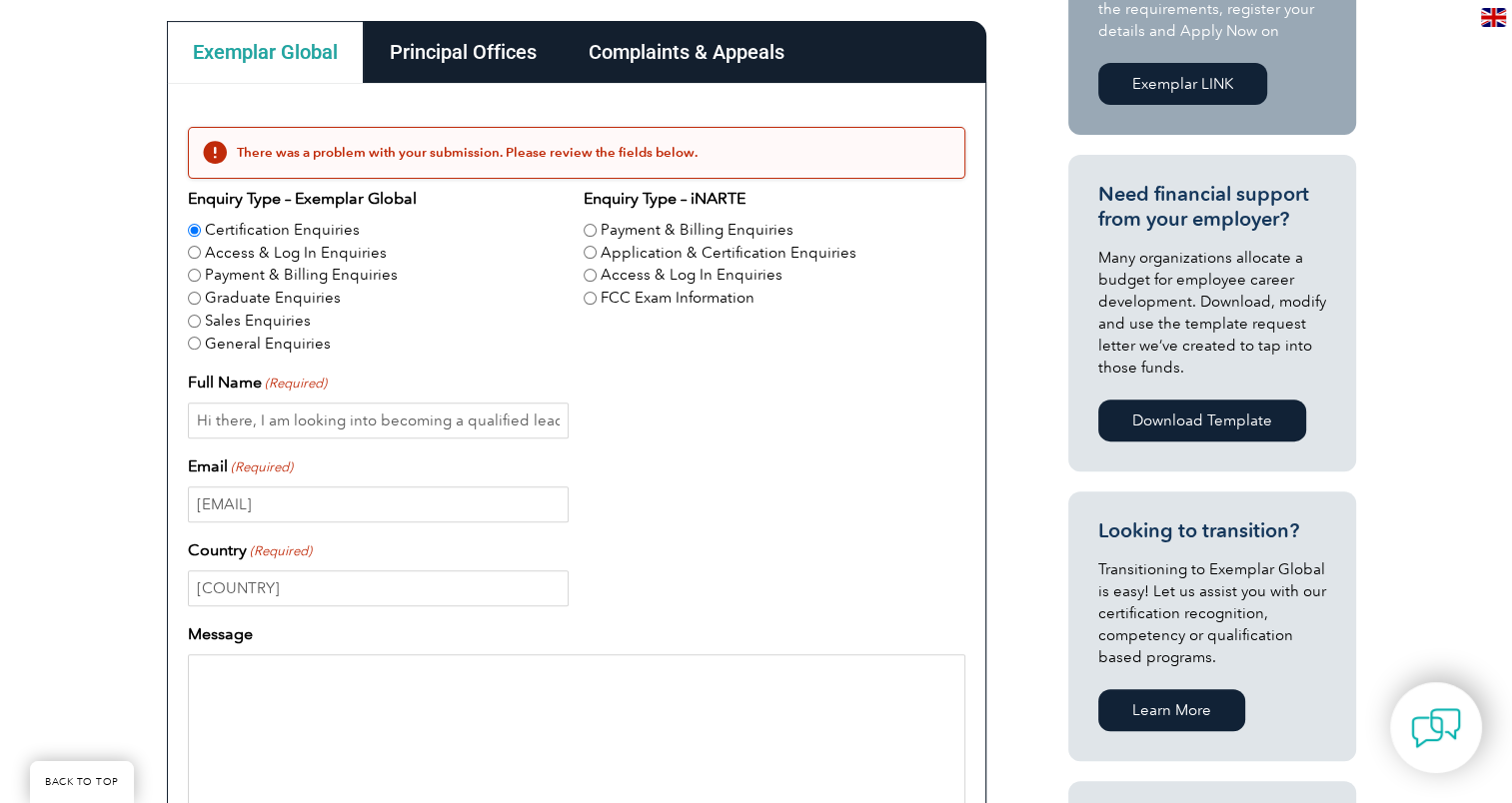 click on "Have a question or feedback for us? We’d love to hear from you! Please complete the form below by selecting one of the tabs at the top (“Exemplar Global,” “Principal Offices,” or “Complaints & Appeals”), and we’ll respond to you as soon as possible.
Exemplar Global
Principal Offices
Complaints & Appeals
Exemplar Global
There was a problem with your submission. Please review the fields below.
Enquiry Type – Exemplar Global
Certification Enquiries
Access & Log In Enquiries
Payment & Billing Enquiries
Graduate Enquiries
Sales Enquiries" at bounding box center (756, 620) 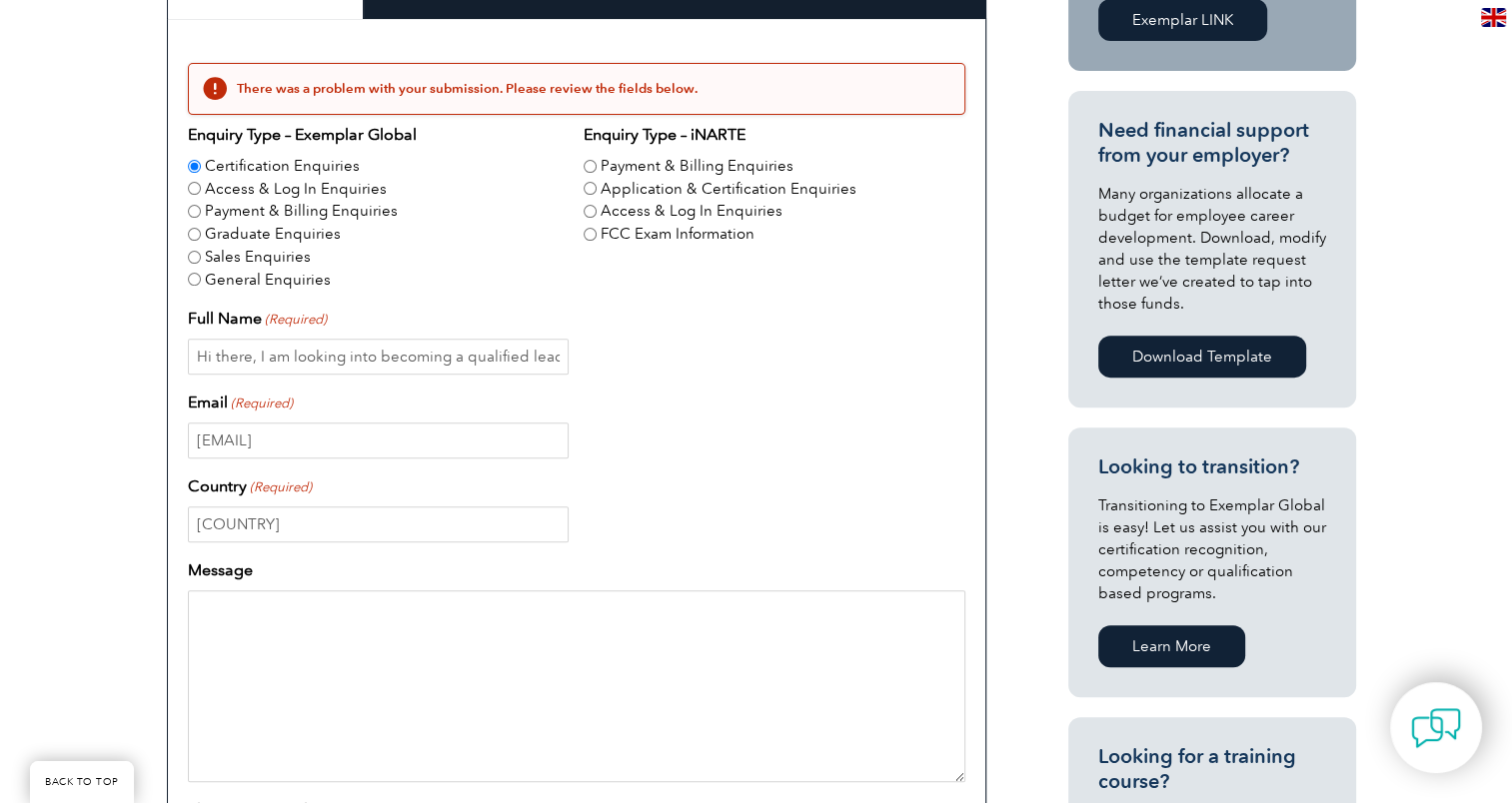 scroll, scrollTop: 699, scrollLeft: 0, axis: vertical 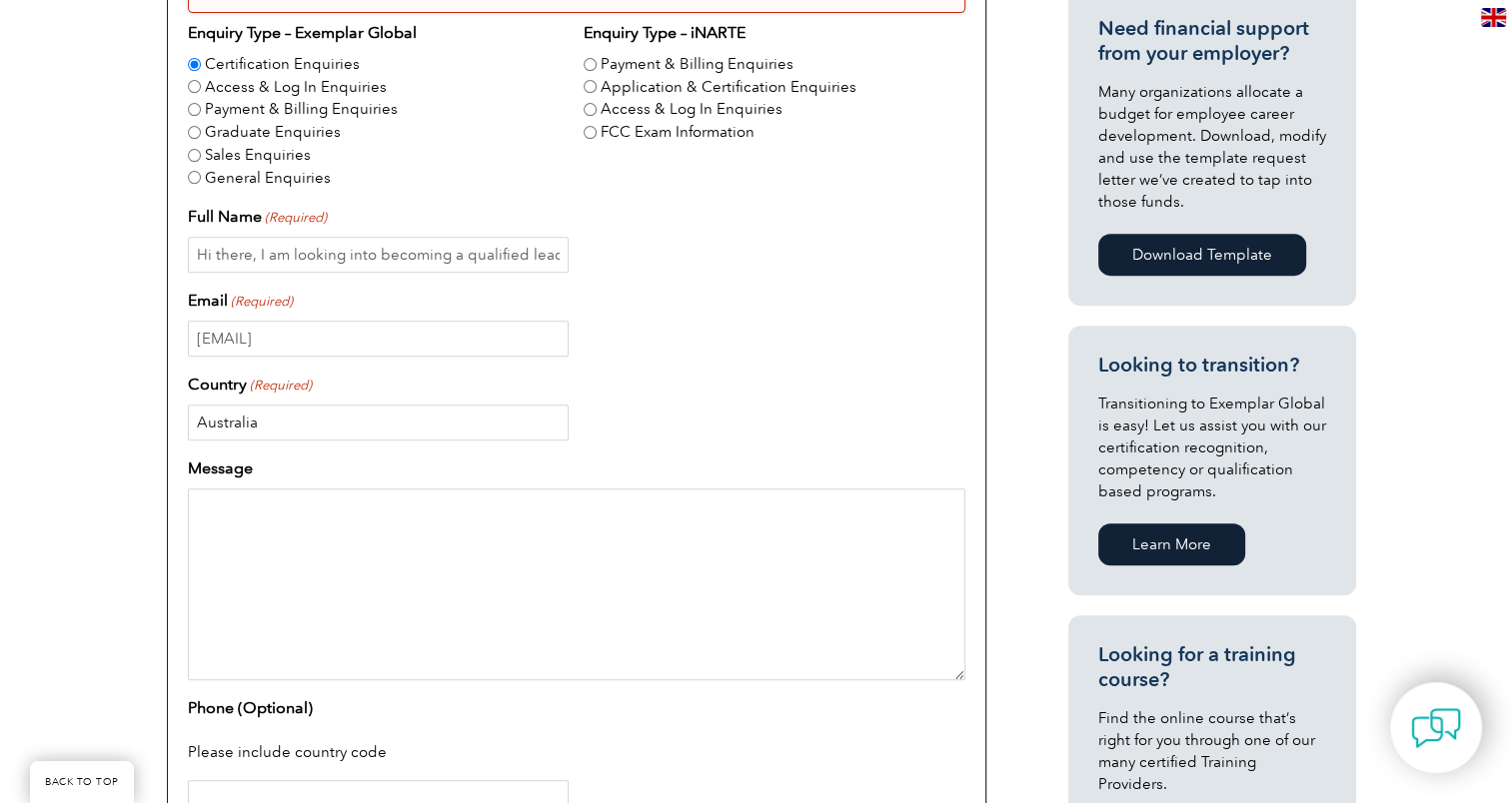 type on "Australia" 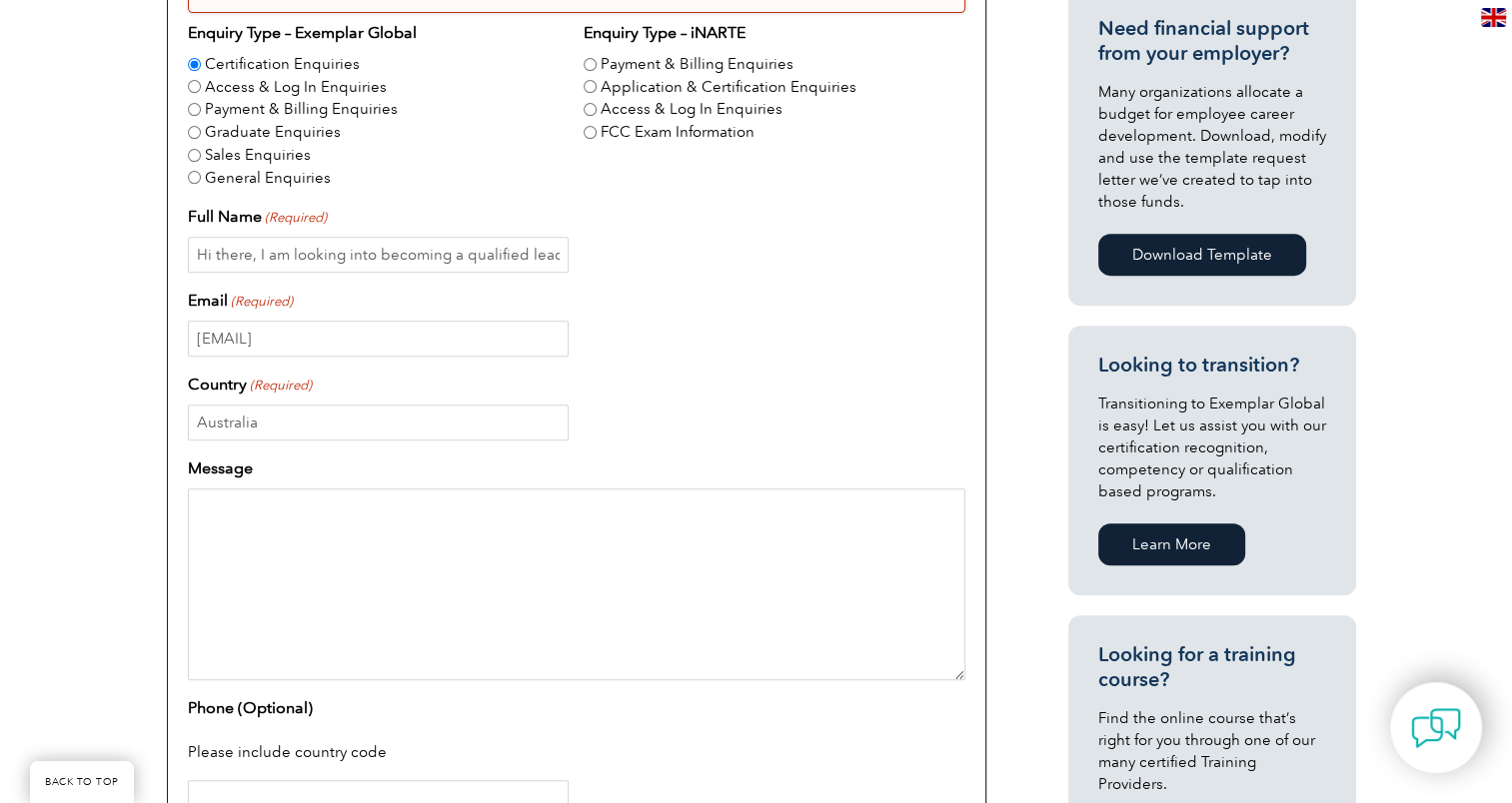 scroll, scrollTop: 799, scrollLeft: 0, axis: vertical 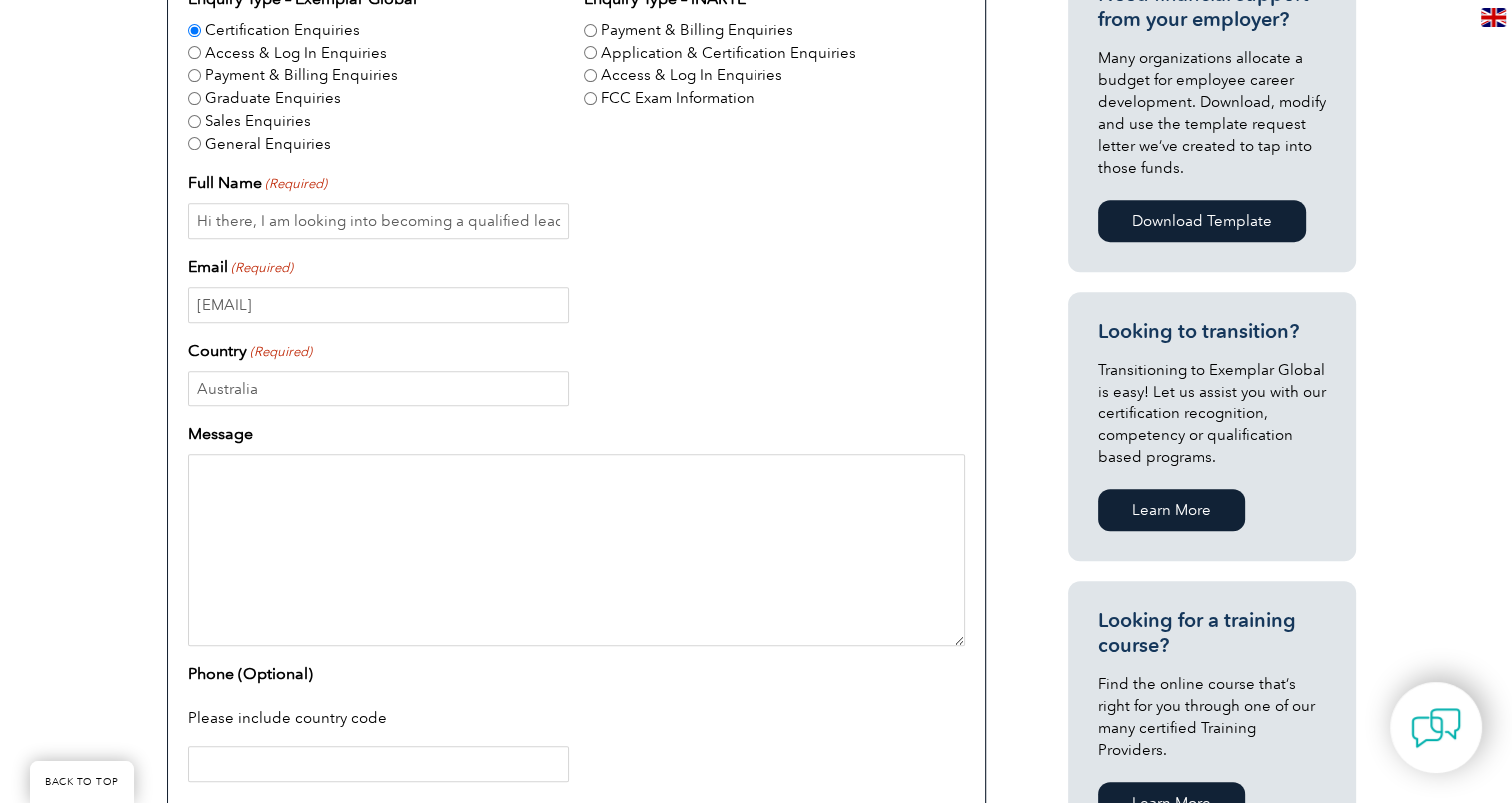 click on "Message" at bounding box center [577, 550] 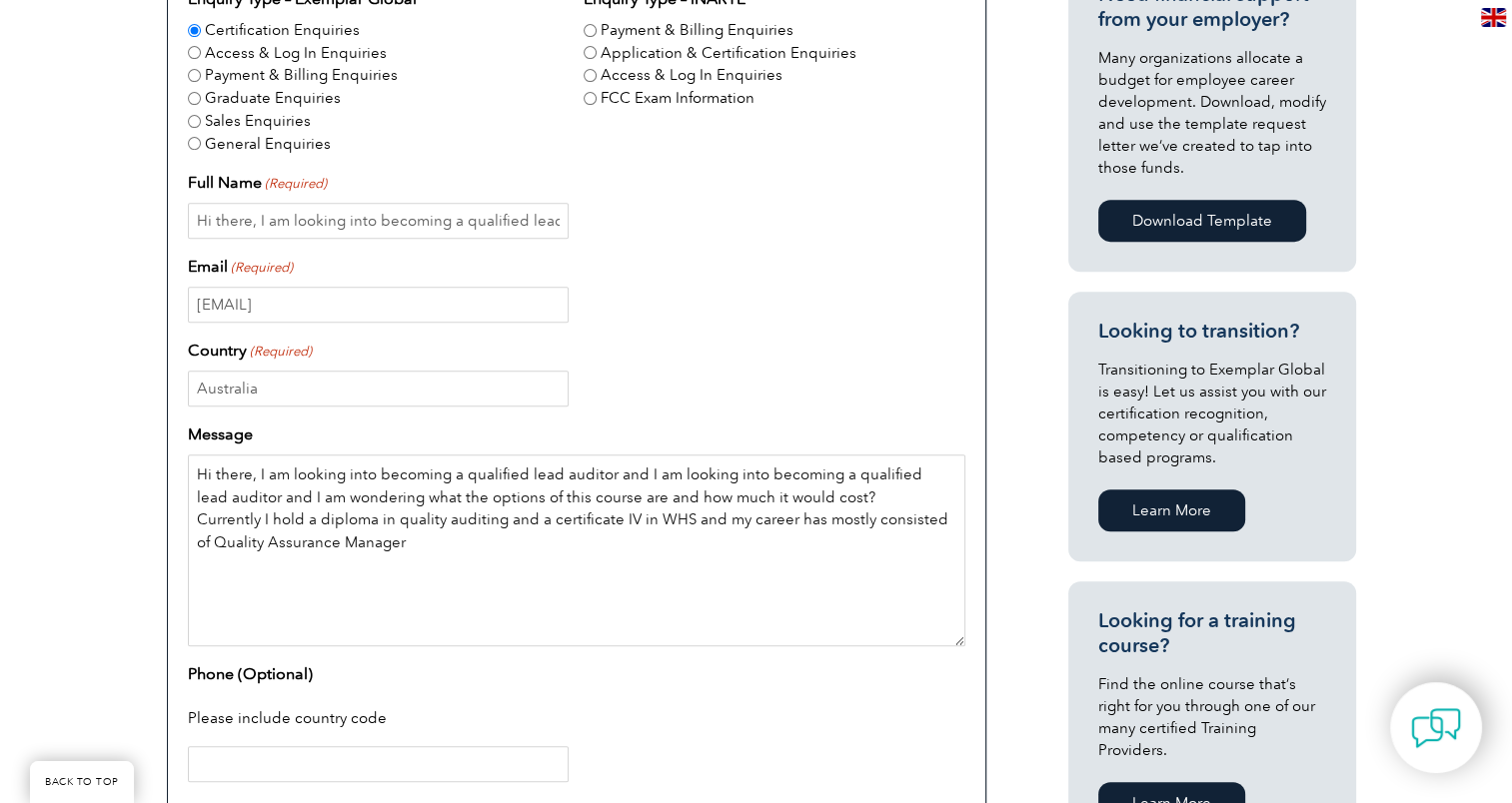 click on "Hi there, I am looking into becoming a qualified lead auditor and I am wondering what the options of this course are and how much it would cost?
Currently I hold a diploma in quality auditing and a certificate IV in WHS and my career has mostly consisted of Quality Assurance Manager" at bounding box center (577, 550) 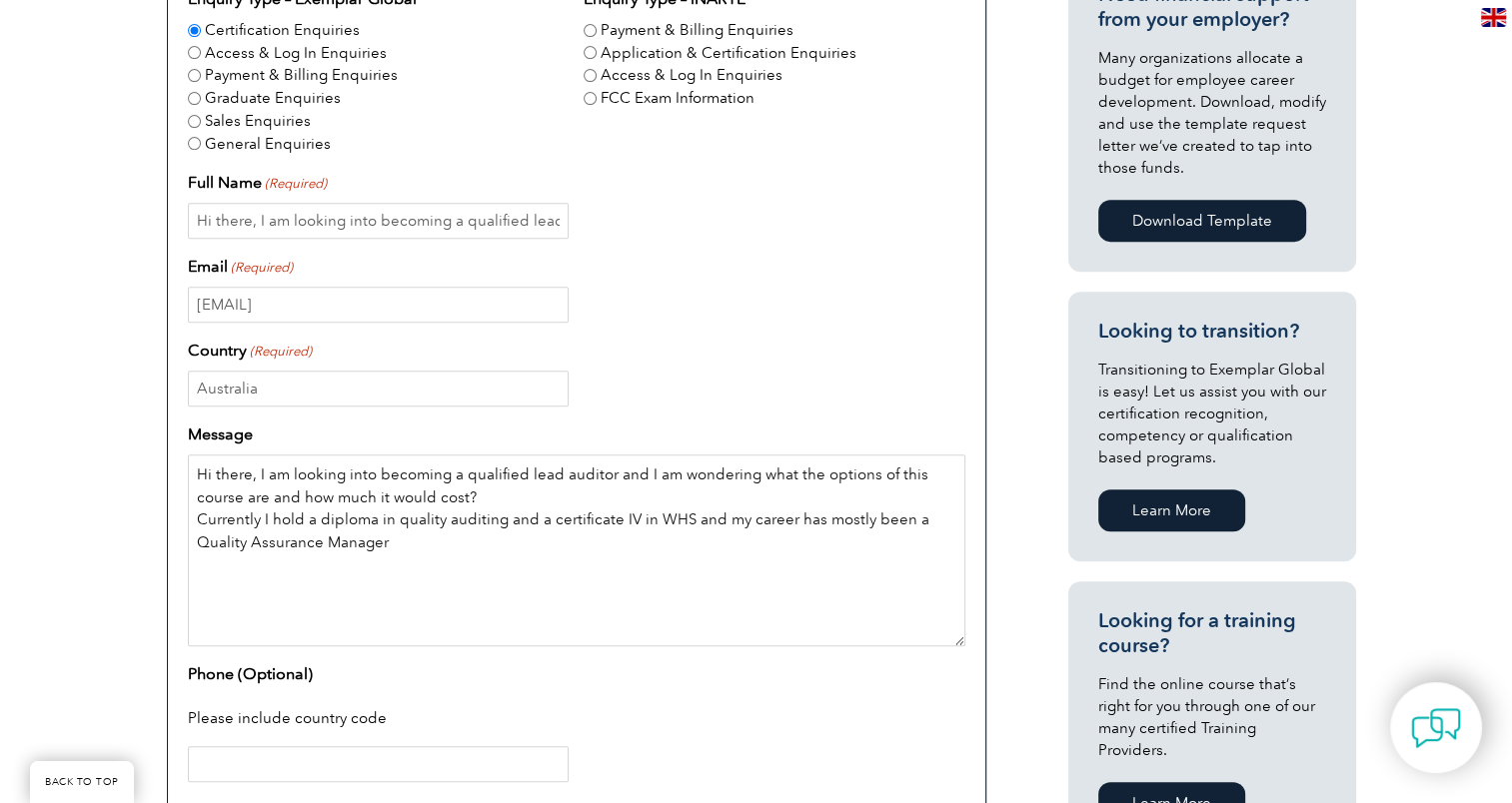 click on "Hi there, I am looking into becoming a qualified lead auditor and I am wondering what the options of this course are and how much it would cost?
Currently I hold a diploma in quality auditing and a certificate IV in WHS and my career has mostly been a Quality Assurance Manager" at bounding box center [577, 550] 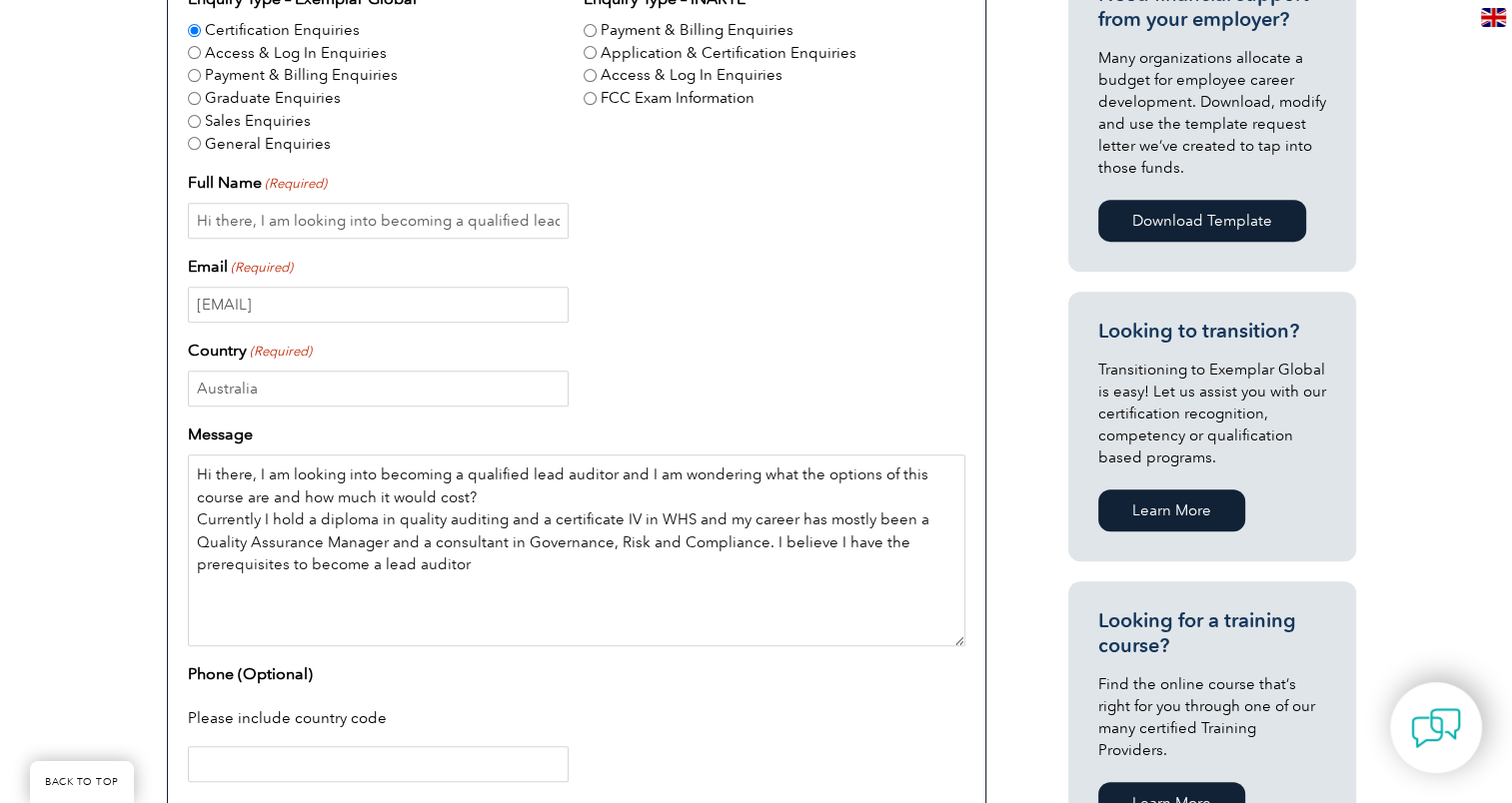 drag, startPoint x: 762, startPoint y: 539, endPoint x: 775, endPoint y: 571, distance: 34.539832 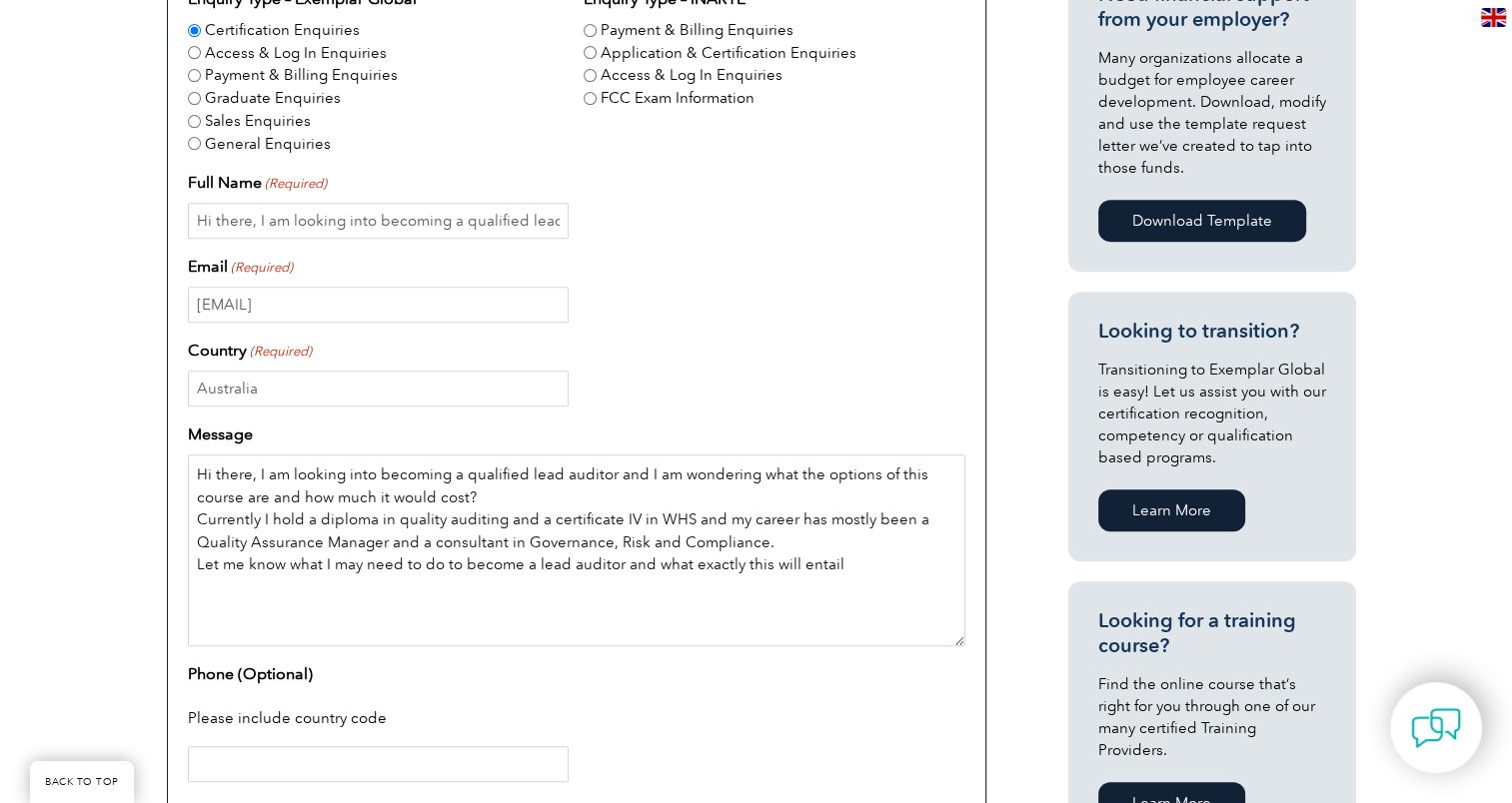 click on "Hi there, I am looking into becoming a qualified lead auditor and I am wondering what the options of this course are and how much it would cost?
Currently I hold a diploma in quality auditing and a certificate IV in WHS and my career has mostly been a Quality Assurance Manager and a consultant in Governance, Risk and Compliance.
Let me know what I may need to do to become a lead auditor and what exactly this will entail" at bounding box center [577, 550] 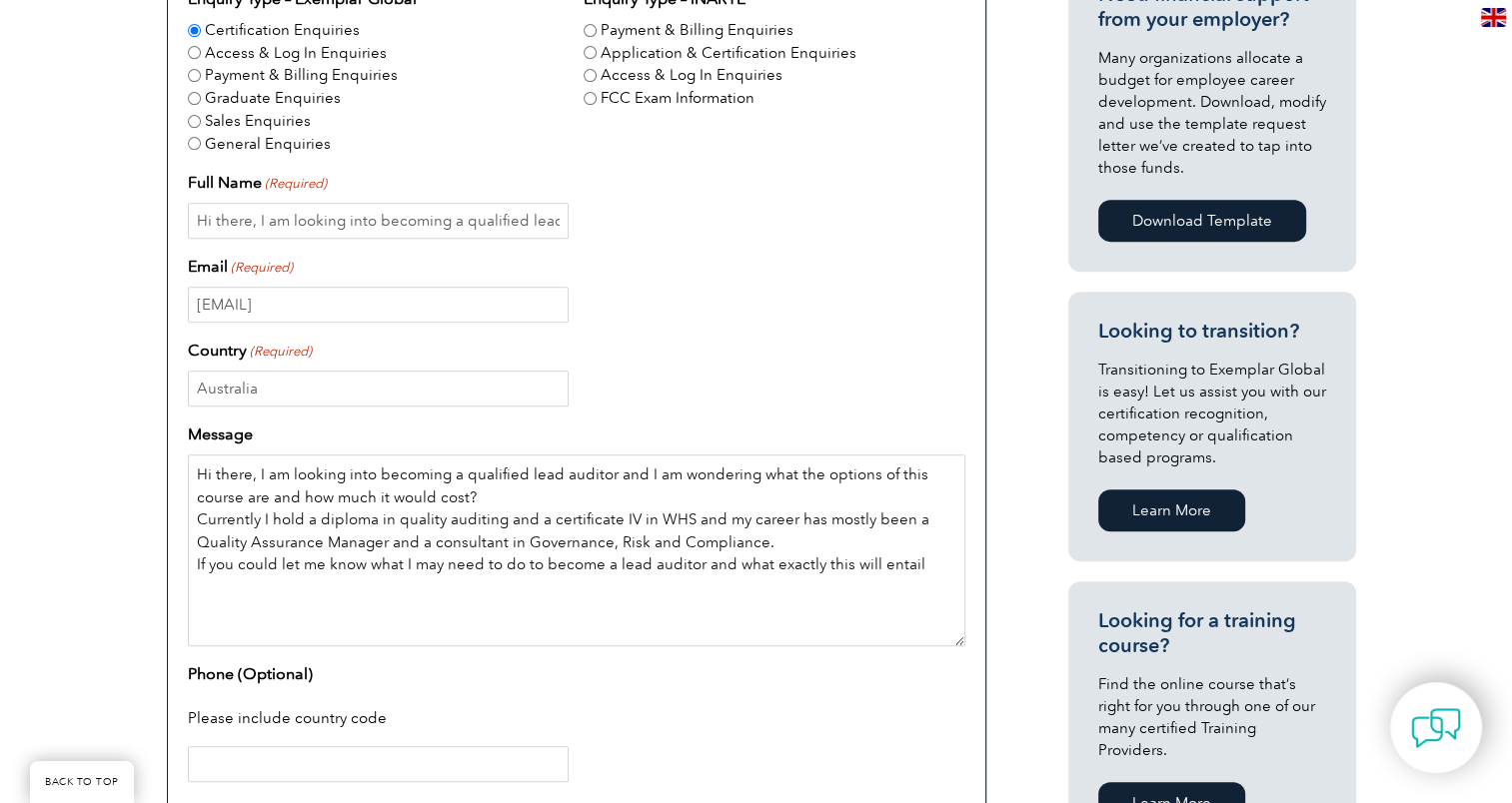 drag, startPoint x: 385, startPoint y: 565, endPoint x: 628, endPoint y: 574, distance: 243.16661 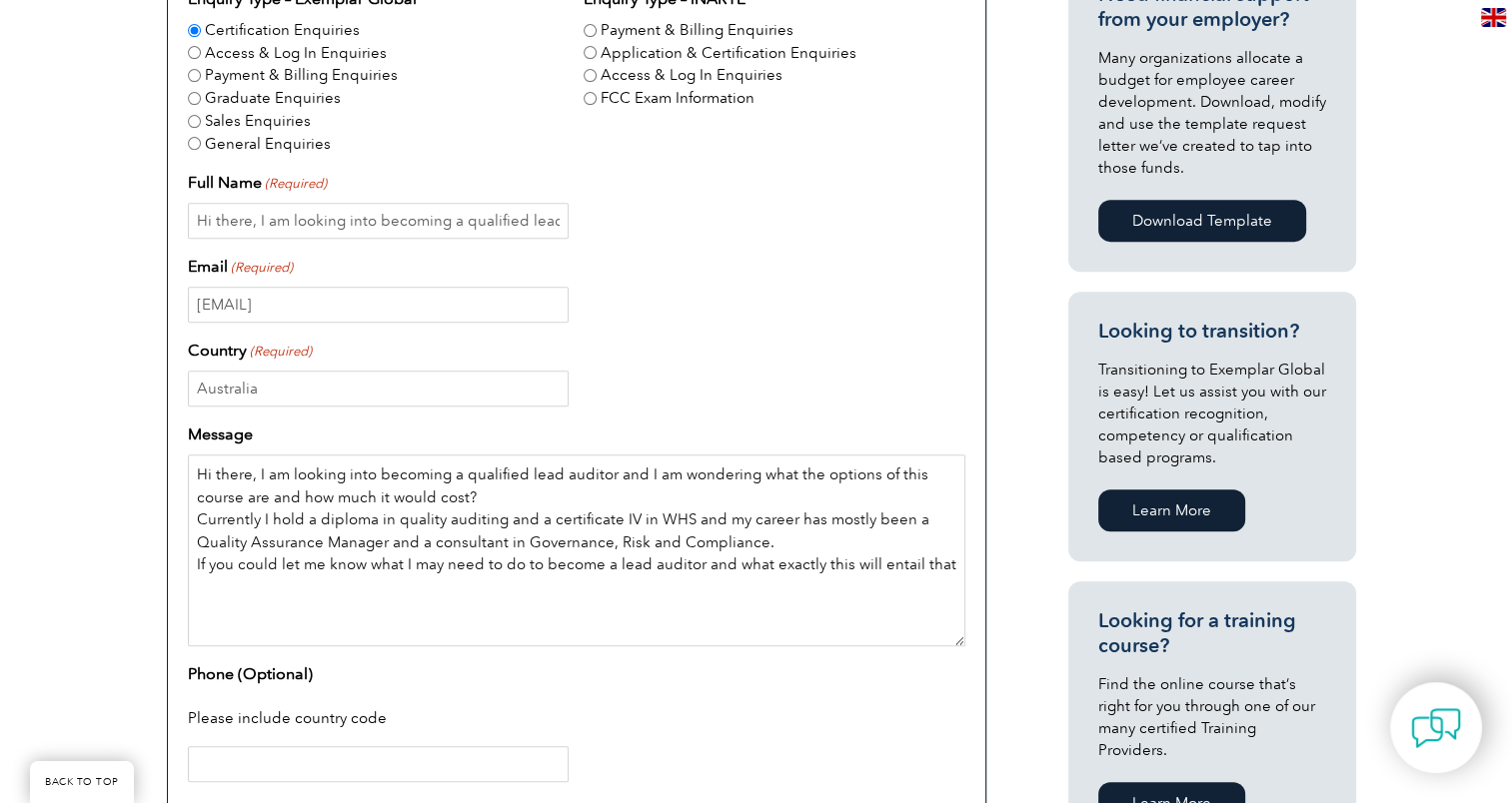 click on "Hi there, I am looking into becoming a qualified lead auditor and I am wondering what the options of this course are and how much it would cost?
Currently I hold a diploma in quality auditing and a certificate IV in WHS and my career has mostly been a Quality Assurance Manager and a consultant in Governance, Risk and Compliance.
If you could let me know what I may need to do to become a lead auditor and what exactly this will entail that would be amazing.
Thank you," at bounding box center [577, 550] 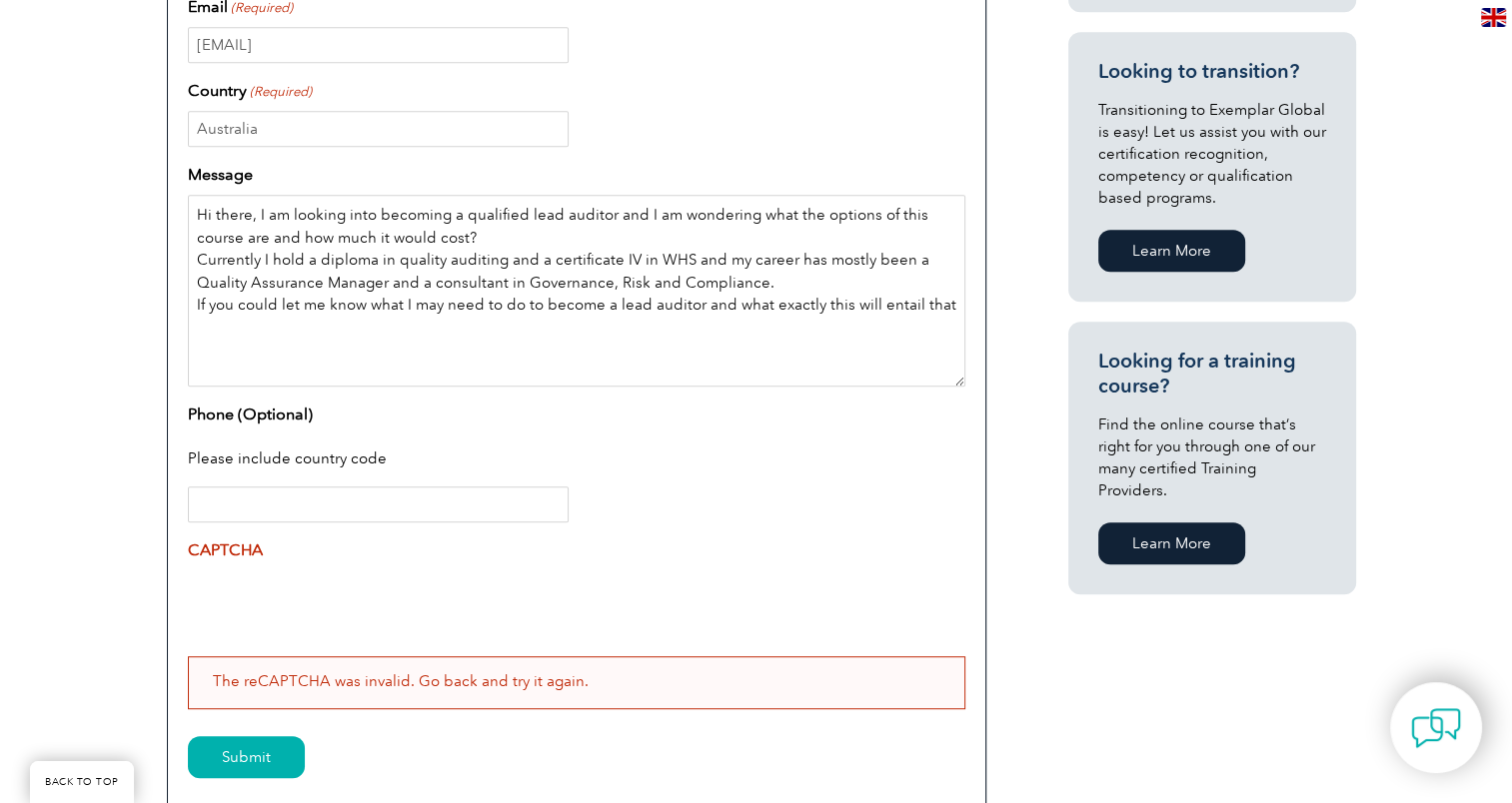 scroll, scrollTop: 1199, scrollLeft: 0, axis: vertical 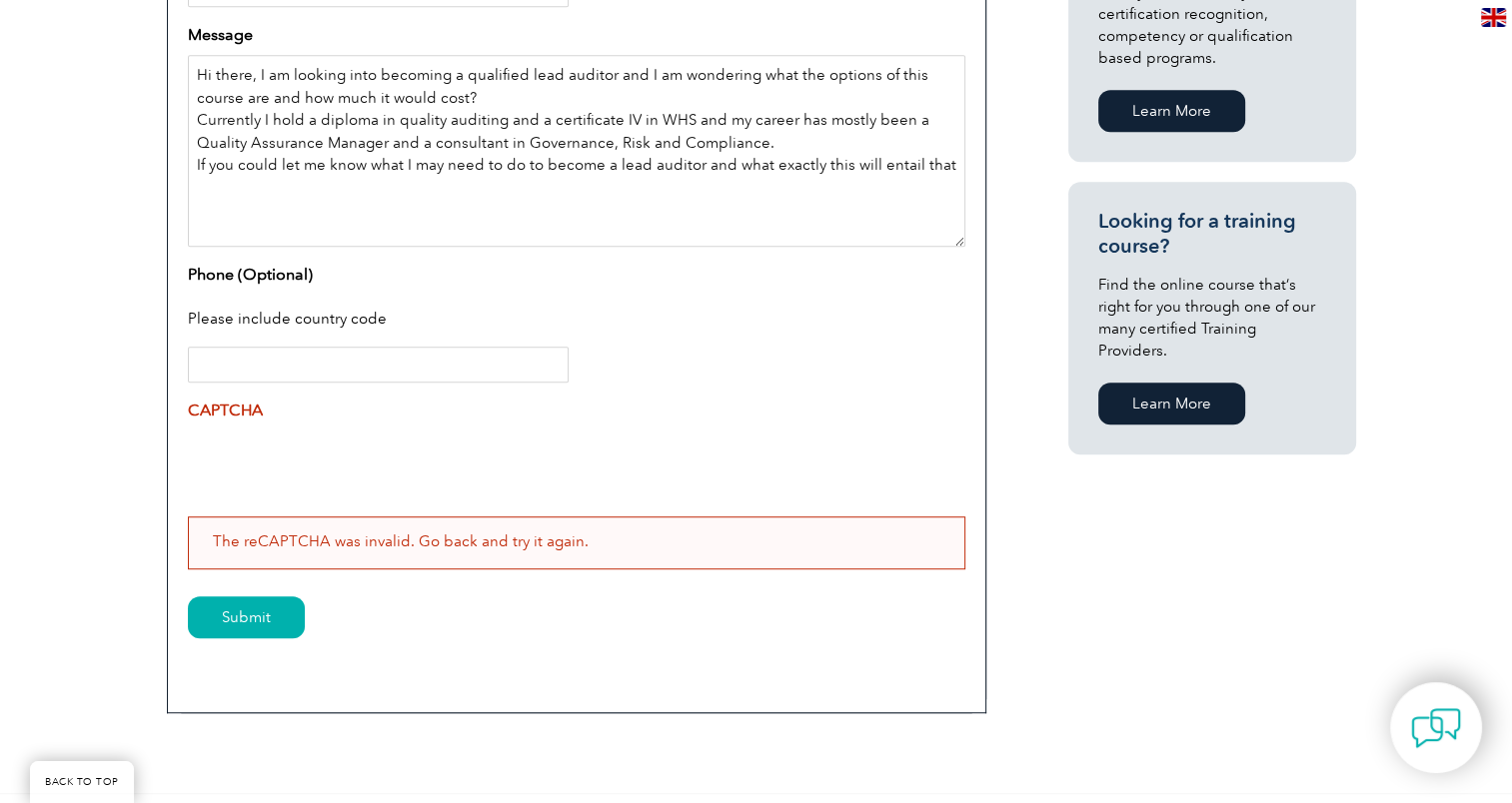 type on "Hi there, I am looking into becoming a qualified lead auditor and I am wondering what the options of this course are and how much it would cost?
Currently I hold a diploma in quality auditing and a certificate IV in WHS and my career has mostly been a Quality Assurance Manager and a consultant in Governance, Risk and Compliance.
If you could let me know what I may need to do to become a lead auditor and what exactly this will entail that would be amazing.
Thank you," 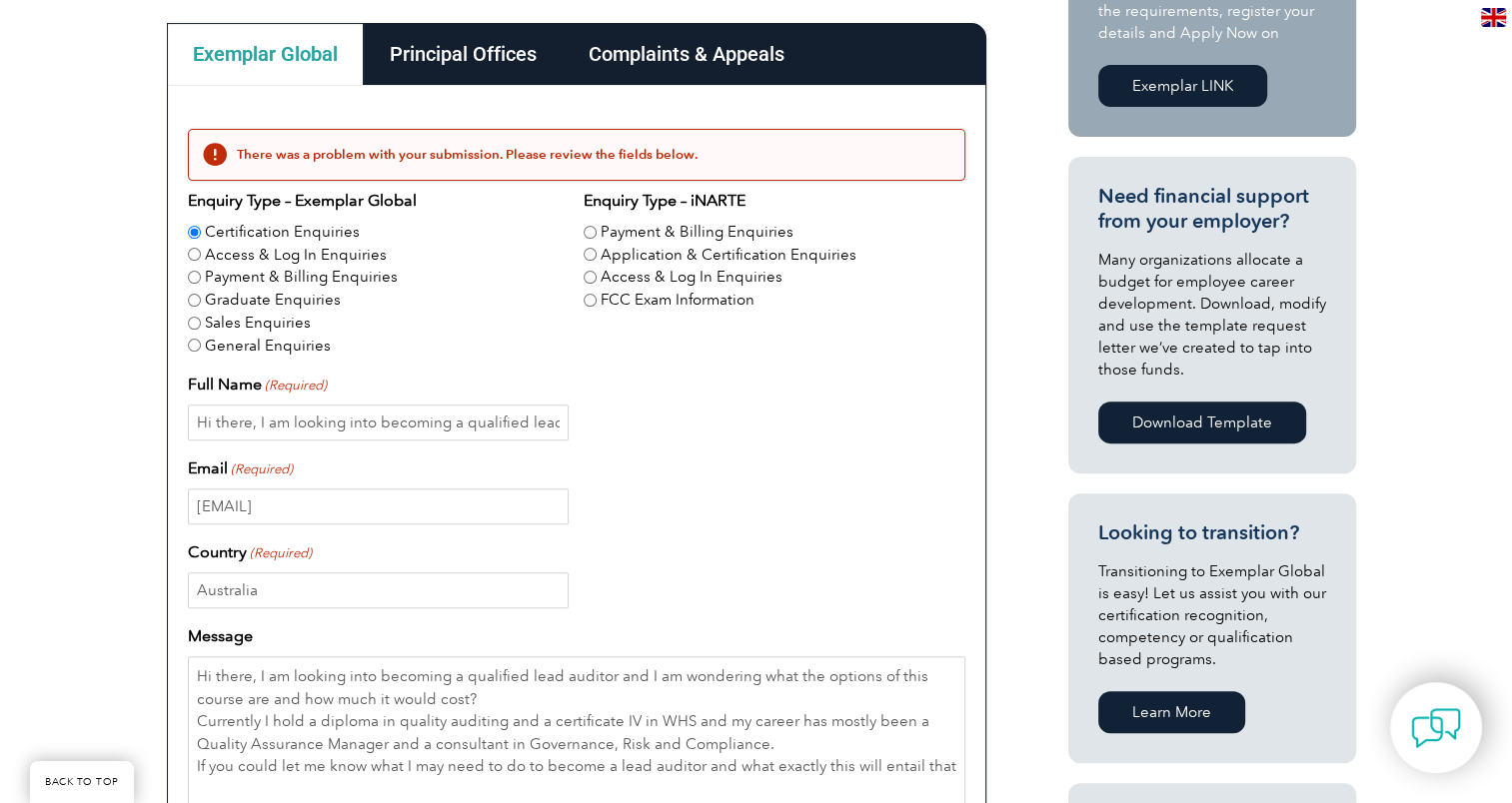 scroll, scrollTop: 599, scrollLeft: 0, axis: vertical 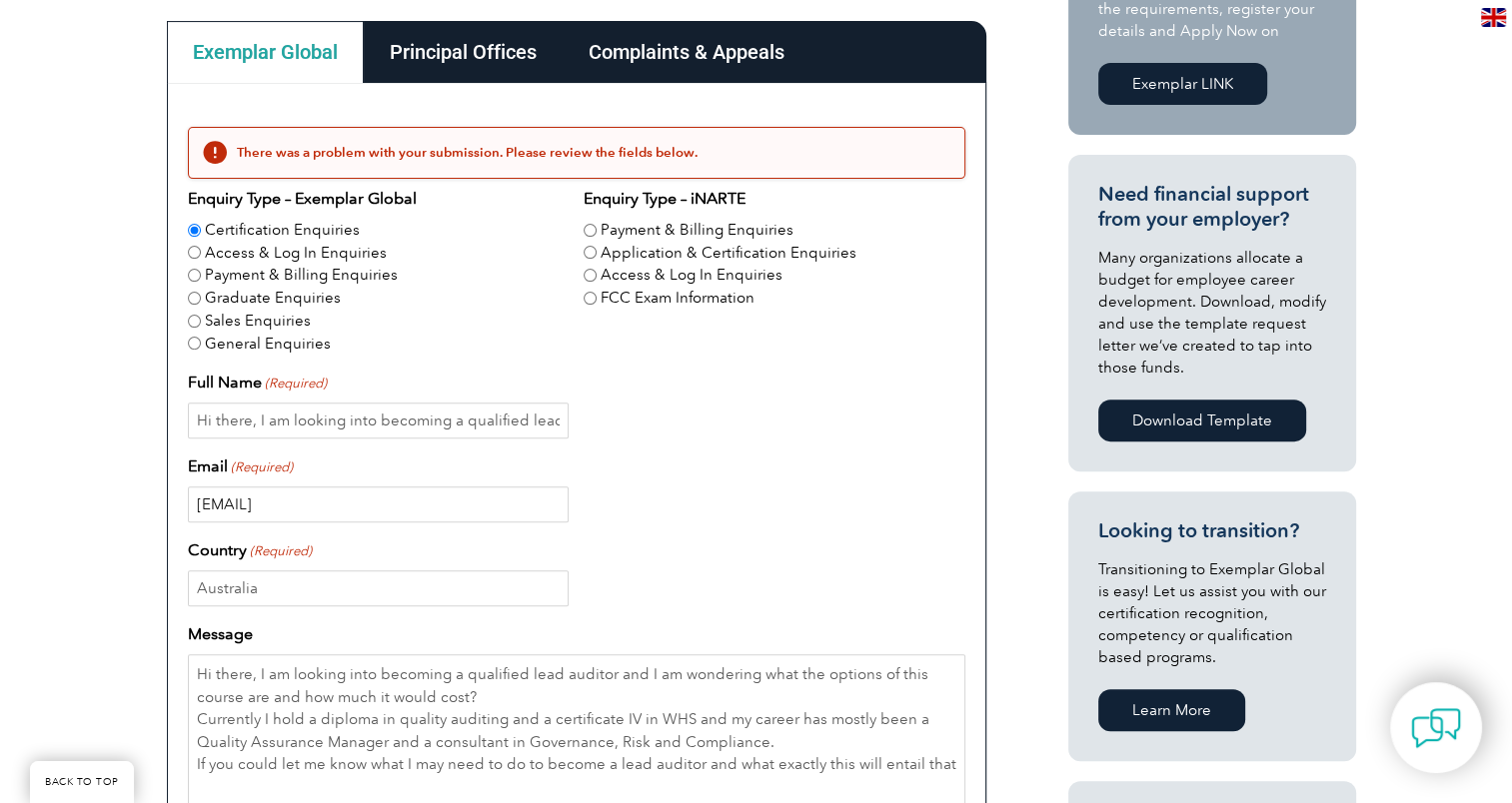 drag, startPoint x: 389, startPoint y: 507, endPoint x: 84, endPoint y: 503, distance: 305.0262 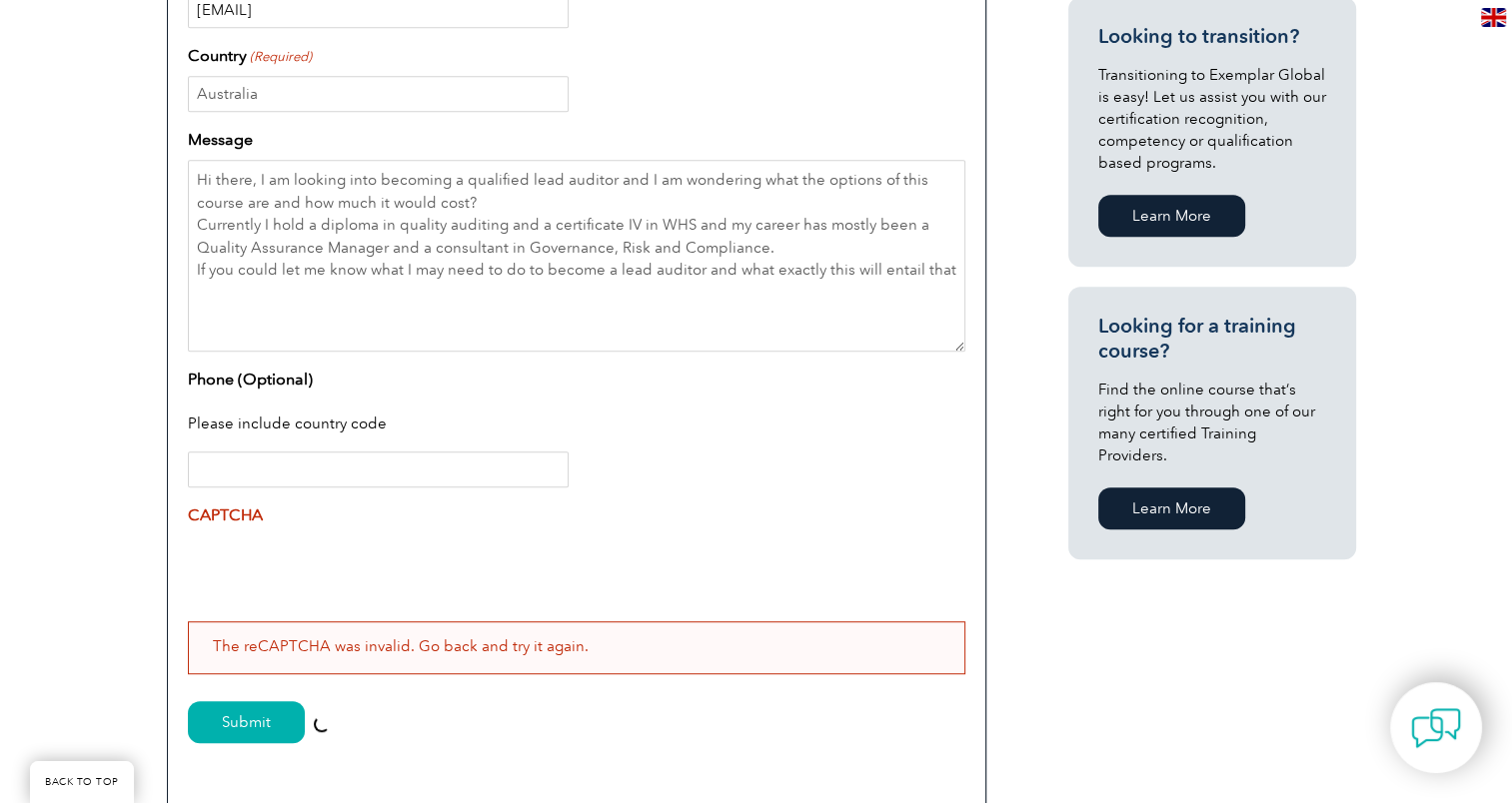 scroll, scrollTop: 1199, scrollLeft: 0, axis: vertical 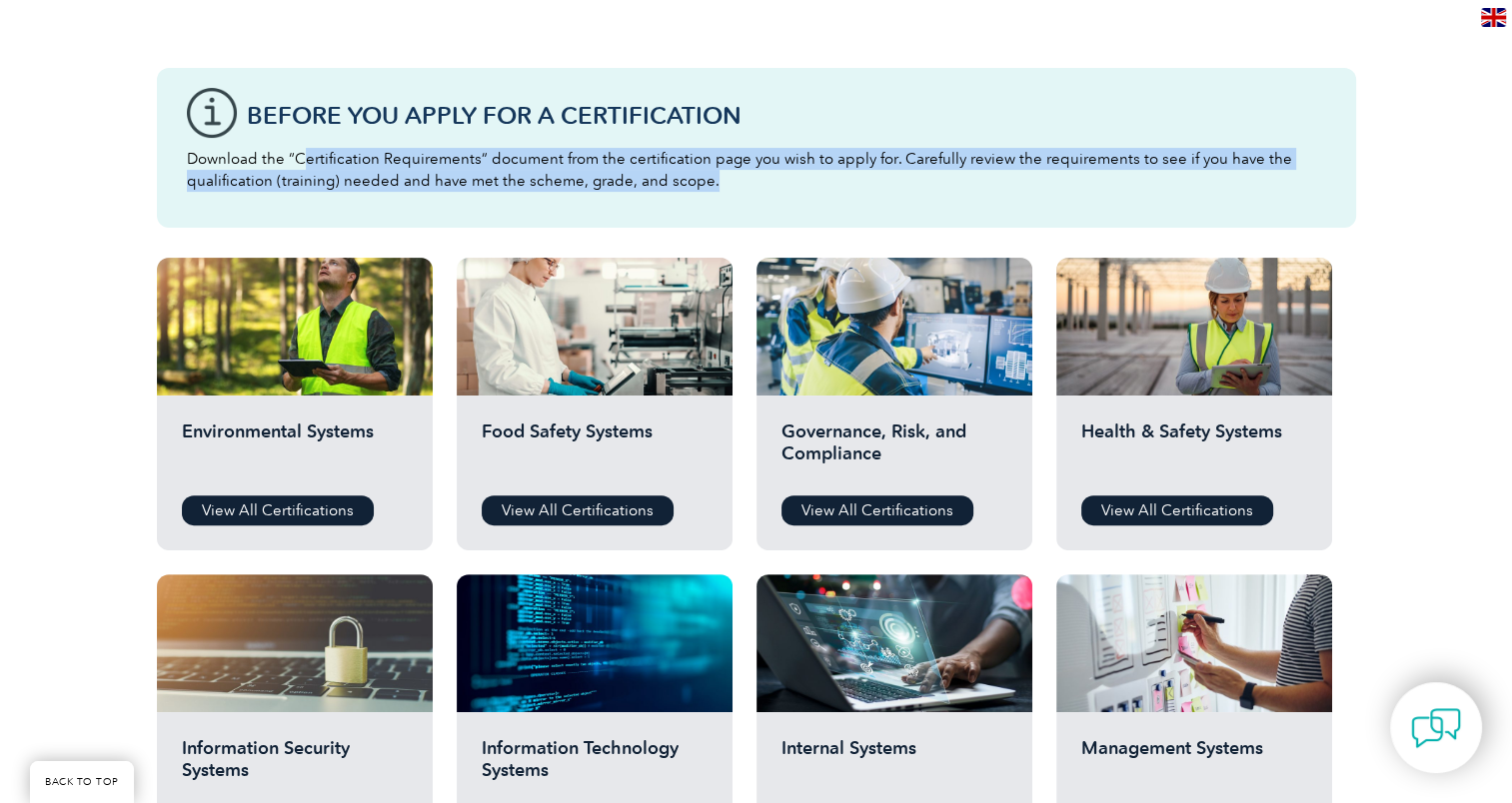drag, startPoint x: 302, startPoint y: 156, endPoint x: 789, endPoint y: 178, distance: 487.49667 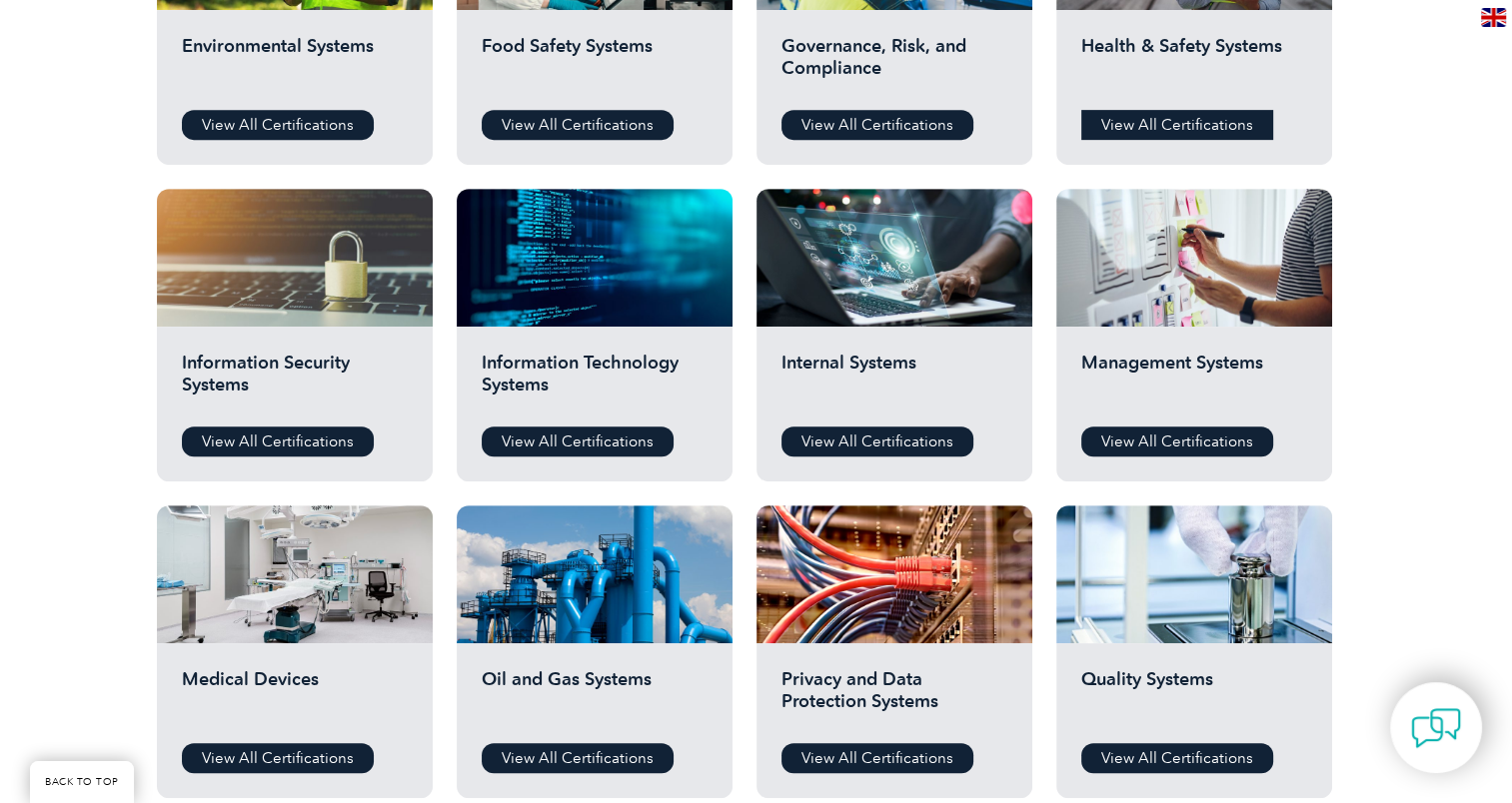 scroll, scrollTop: 899, scrollLeft: 0, axis: vertical 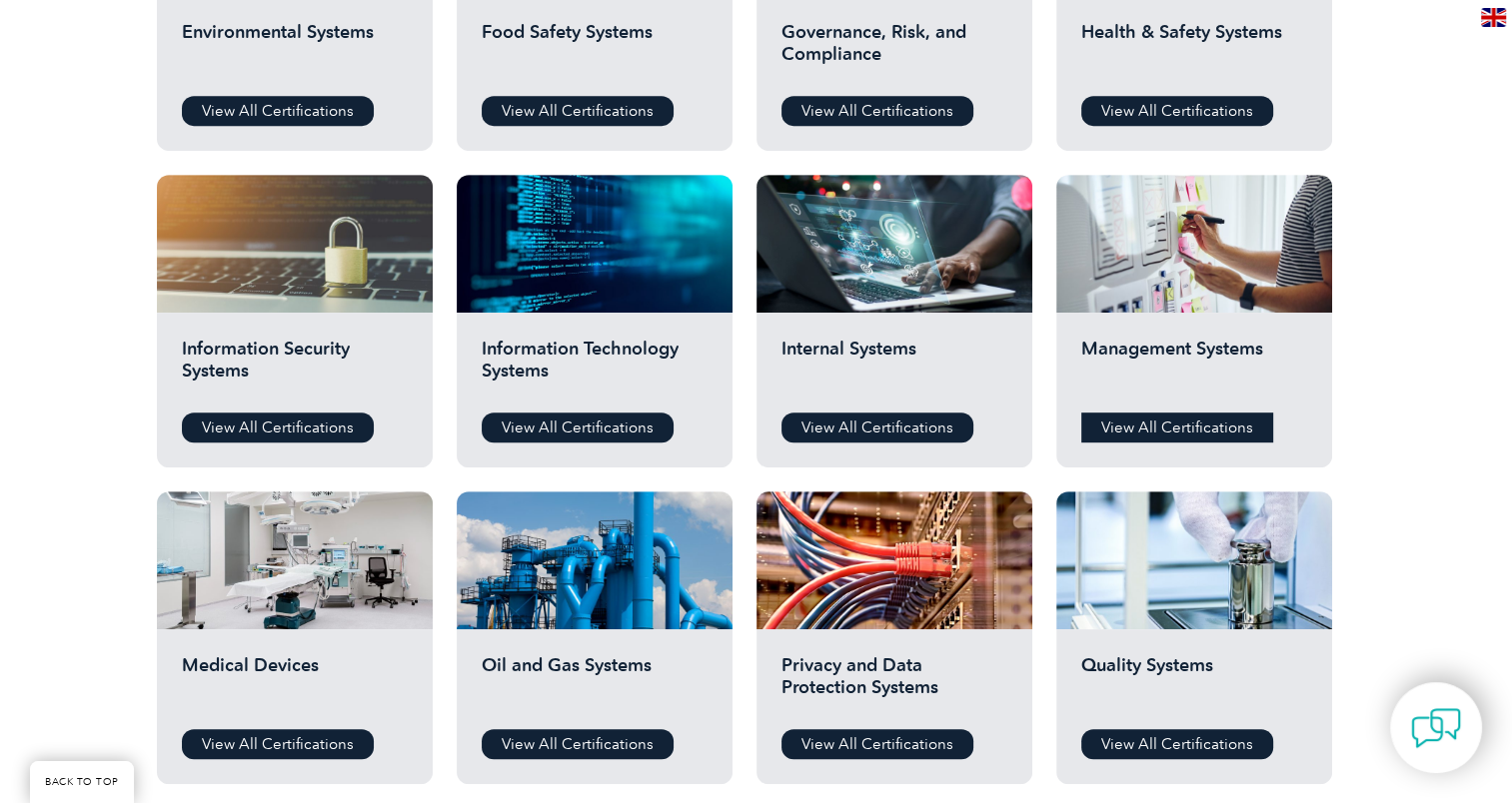 click on "View All Certifications" at bounding box center (1177, 427) 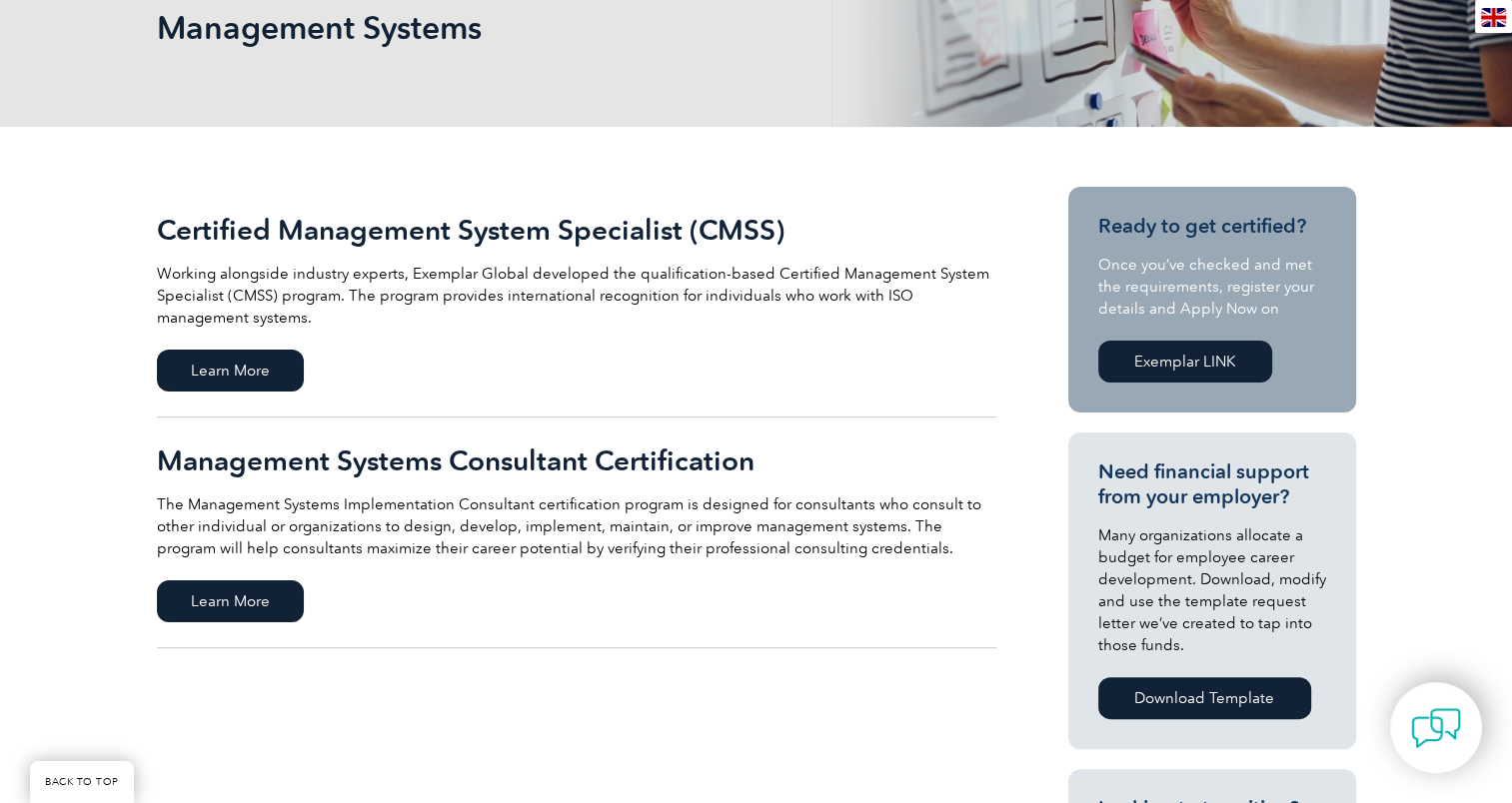 scroll, scrollTop: 300, scrollLeft: 0, axis: vertical 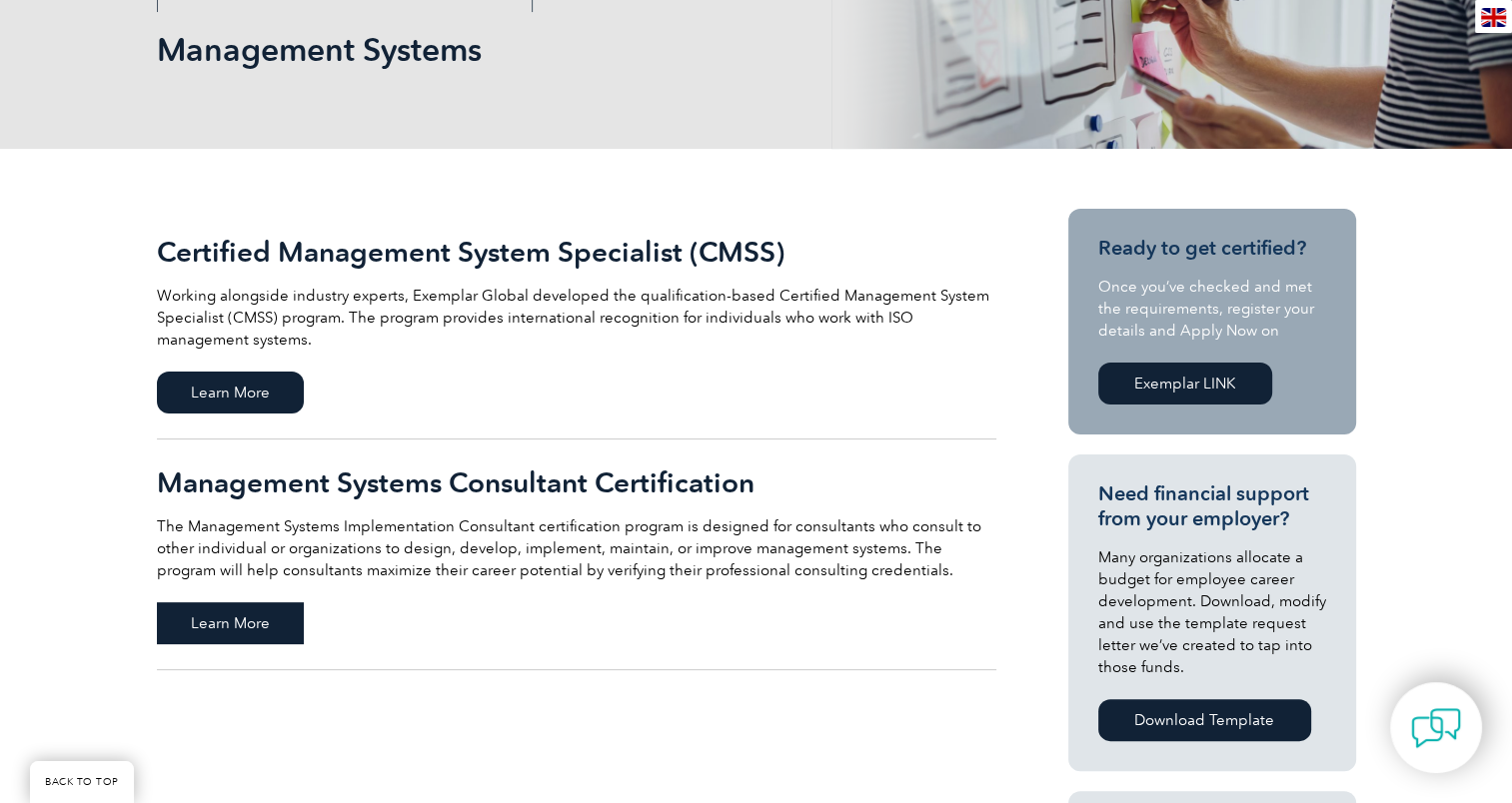 click on "Learn More" at bounding box center [230, 623] 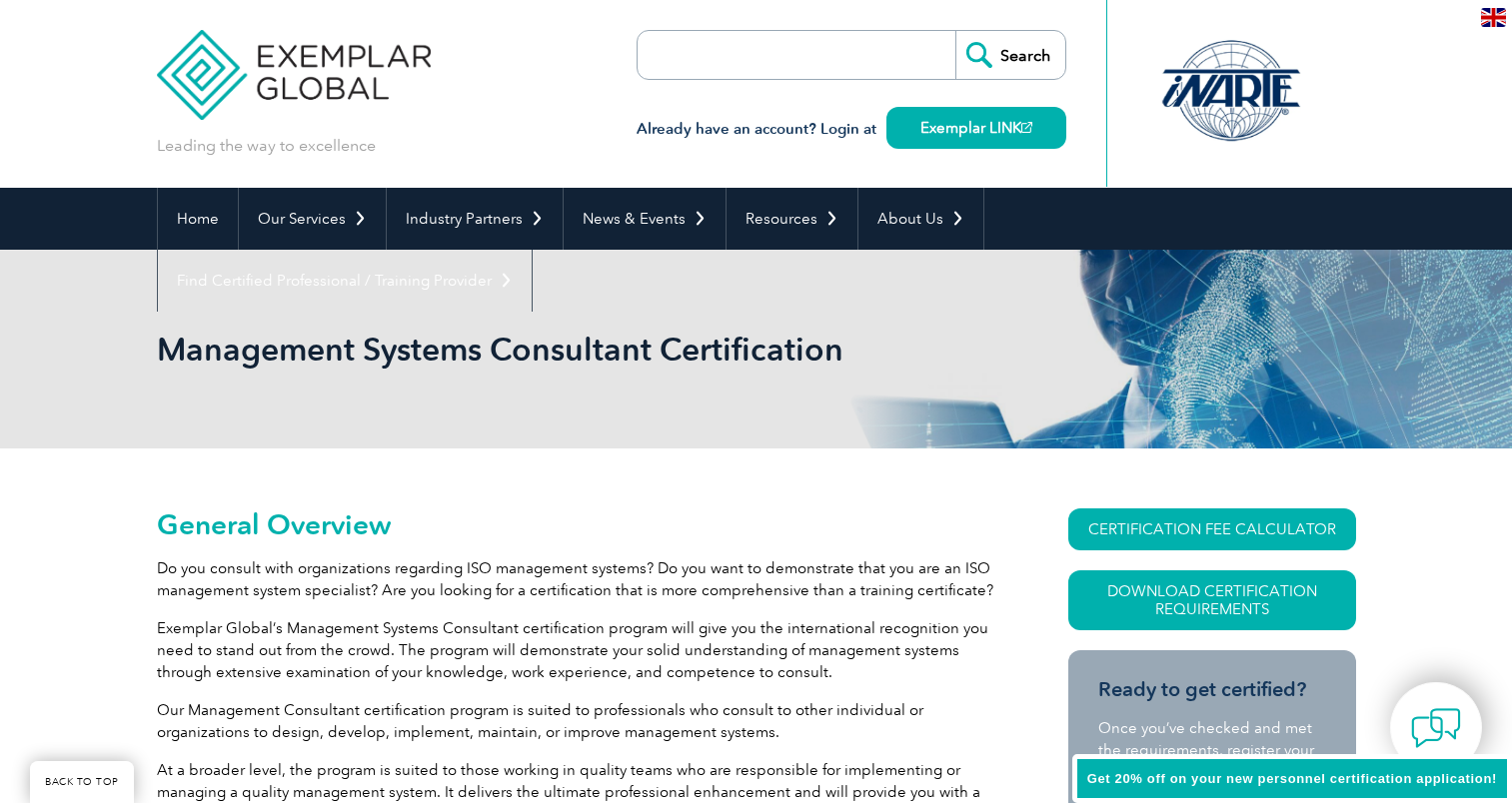 scroll, scrollTop: 400, scrollLeft: 0, axis: vertical 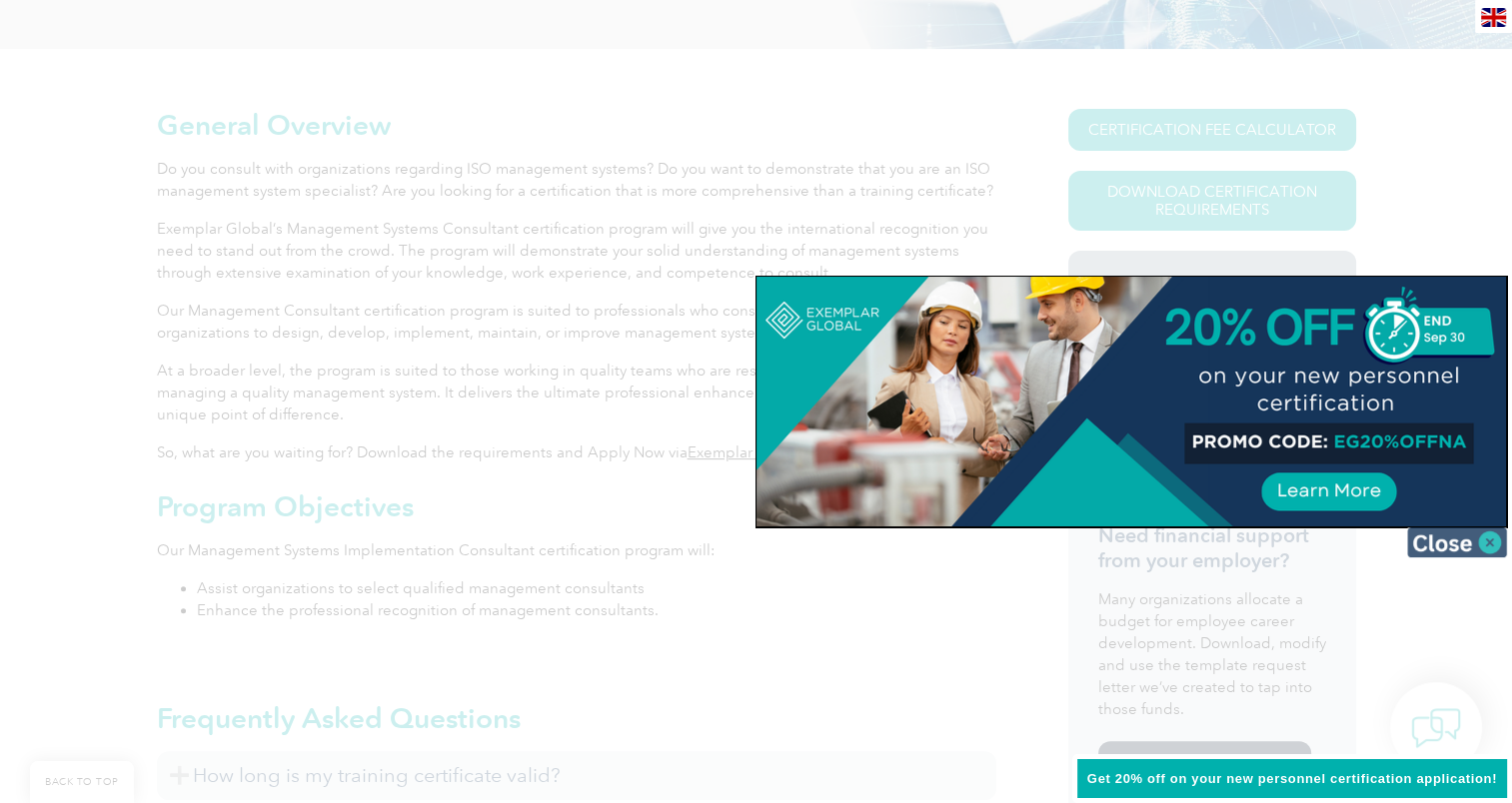 click at bounding box center (1457, 542) 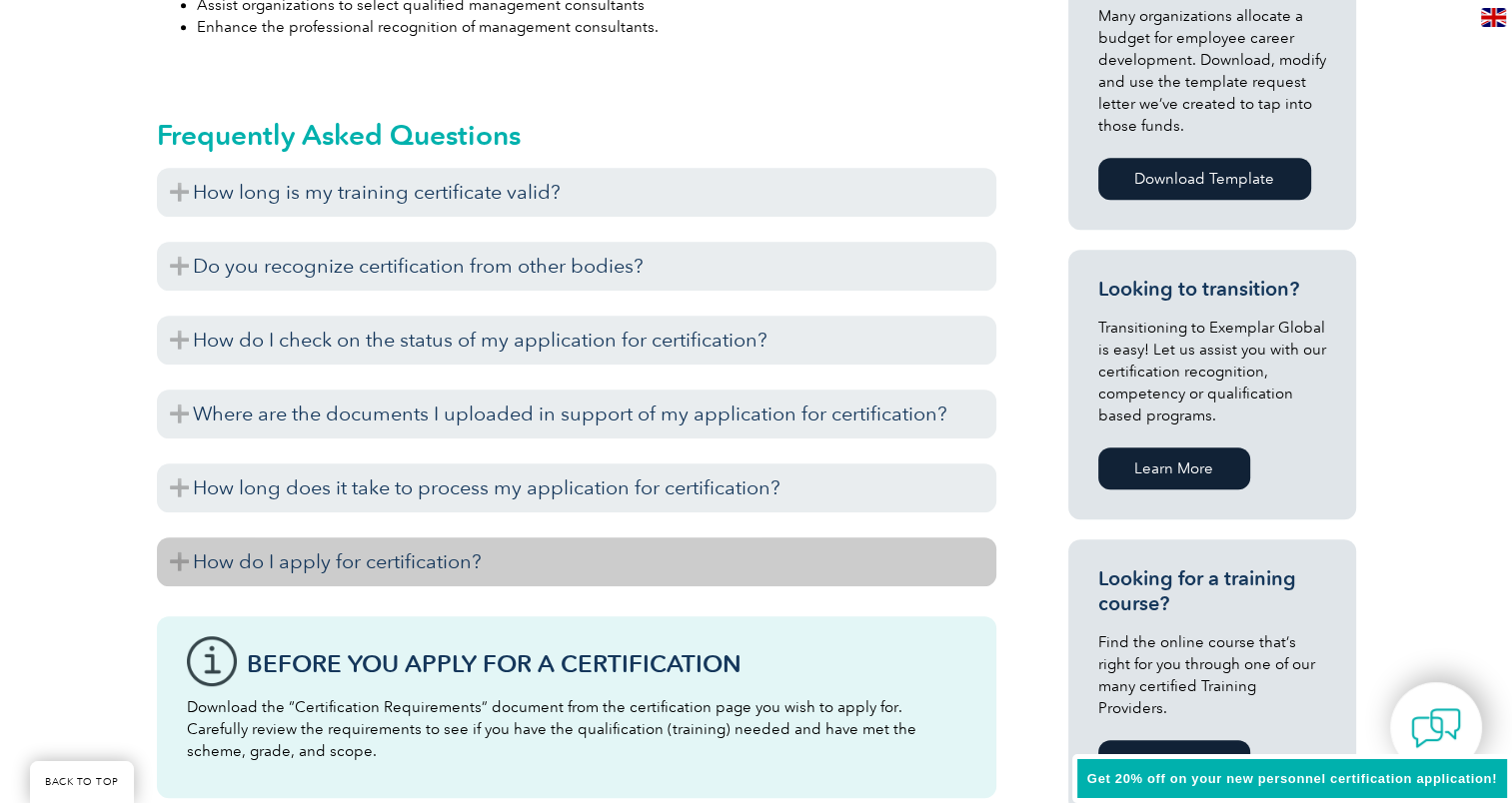 scroll, scrollTop: 999, scrollLeft: 0, axis: vertical 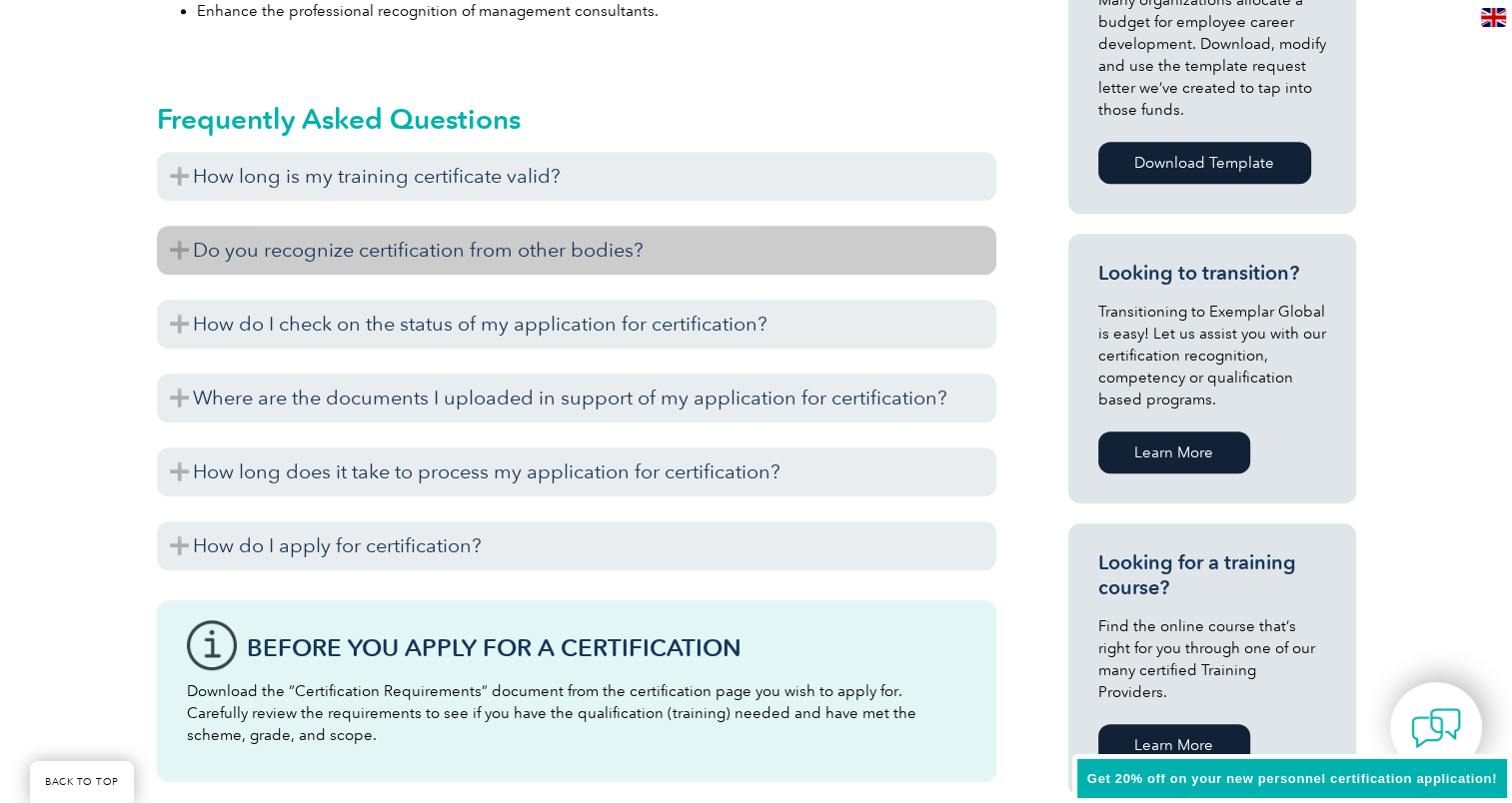 click on "Do you recognize certification from other bodies?" at bounding box center [577, 250] 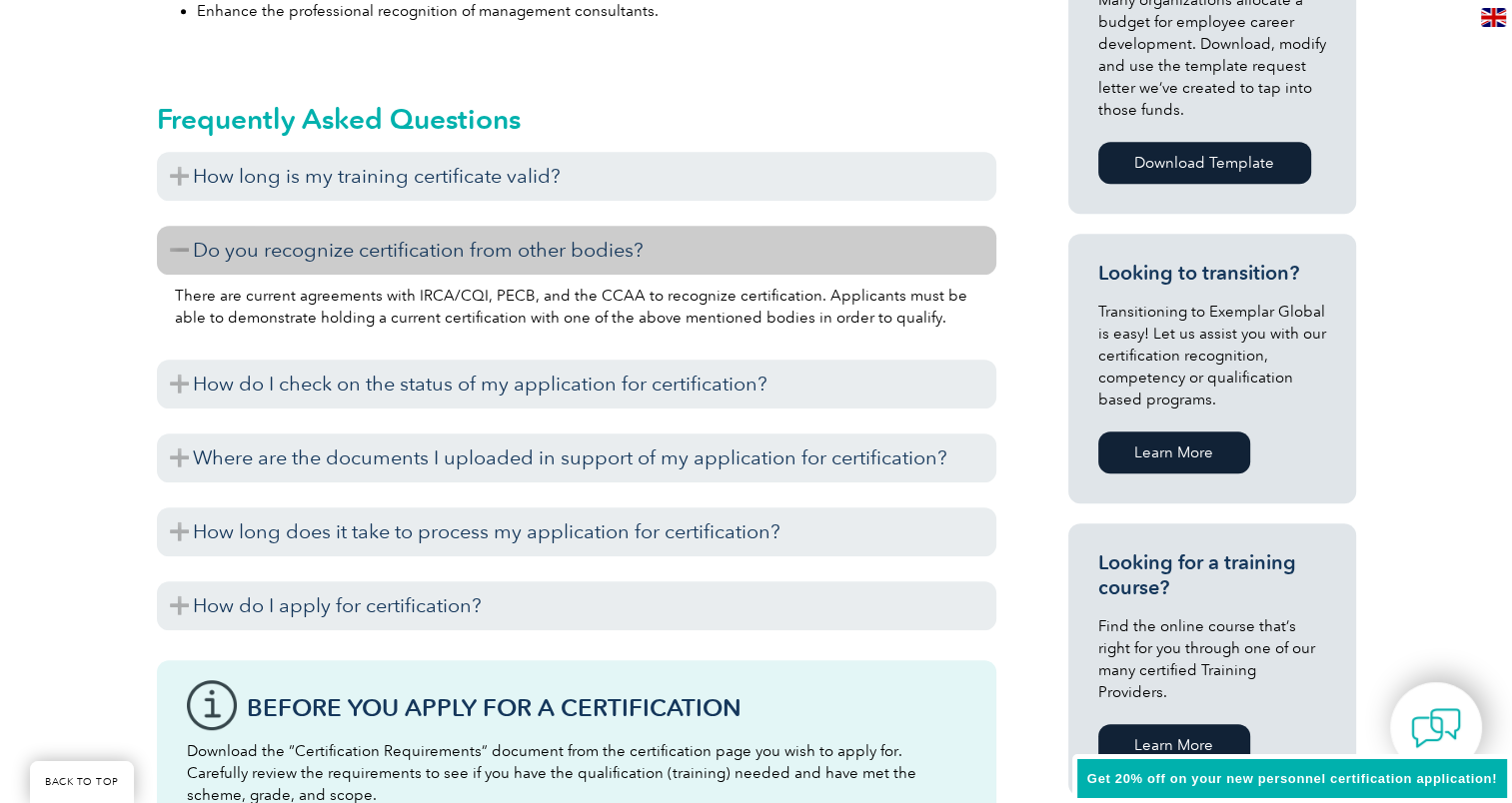 click on "Do you recognize certification from other bodies?" at bounding box center (577, 250) 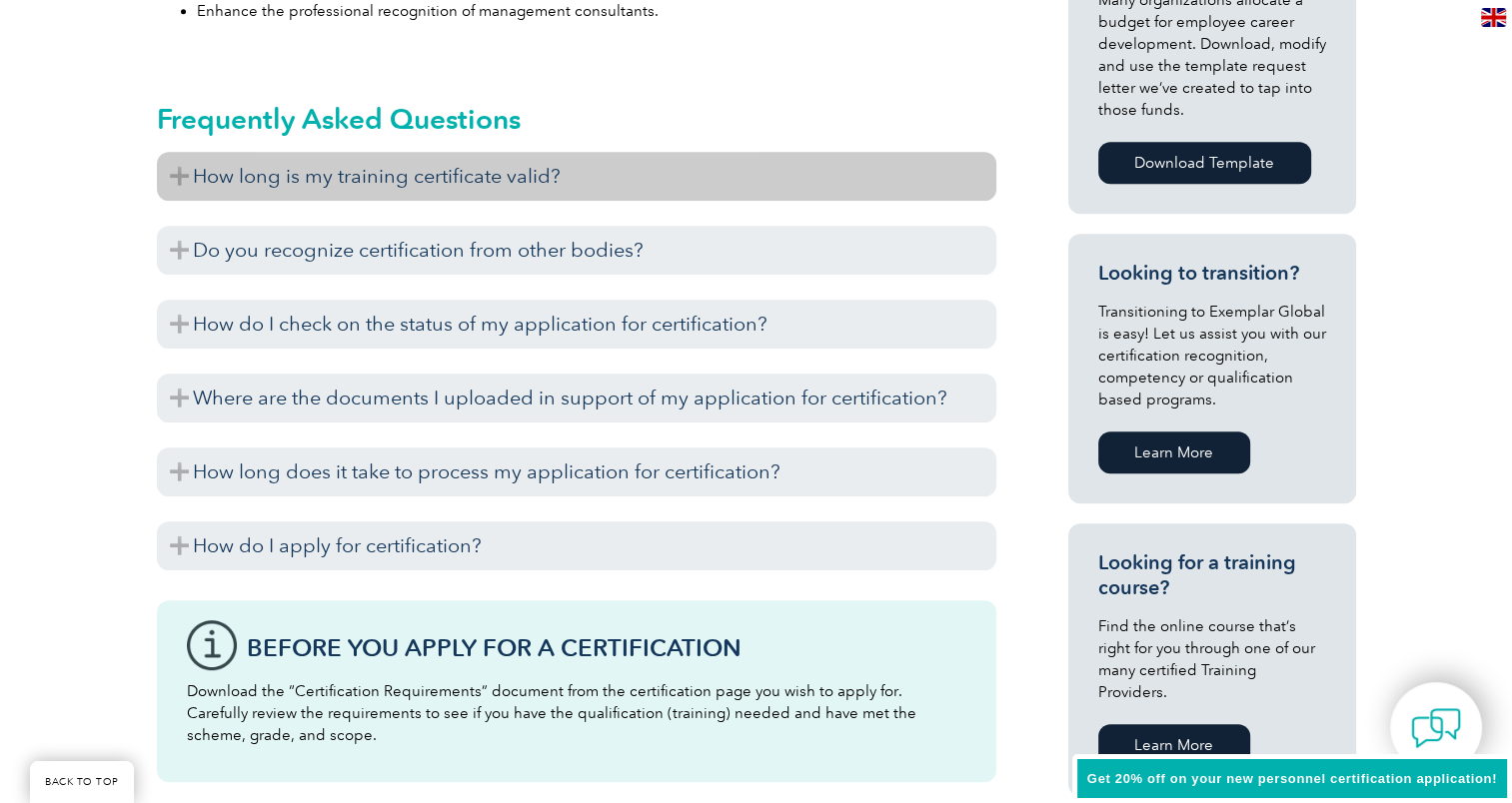 click on "How long is my training certificate valid?" at bounding box center (577, 176) 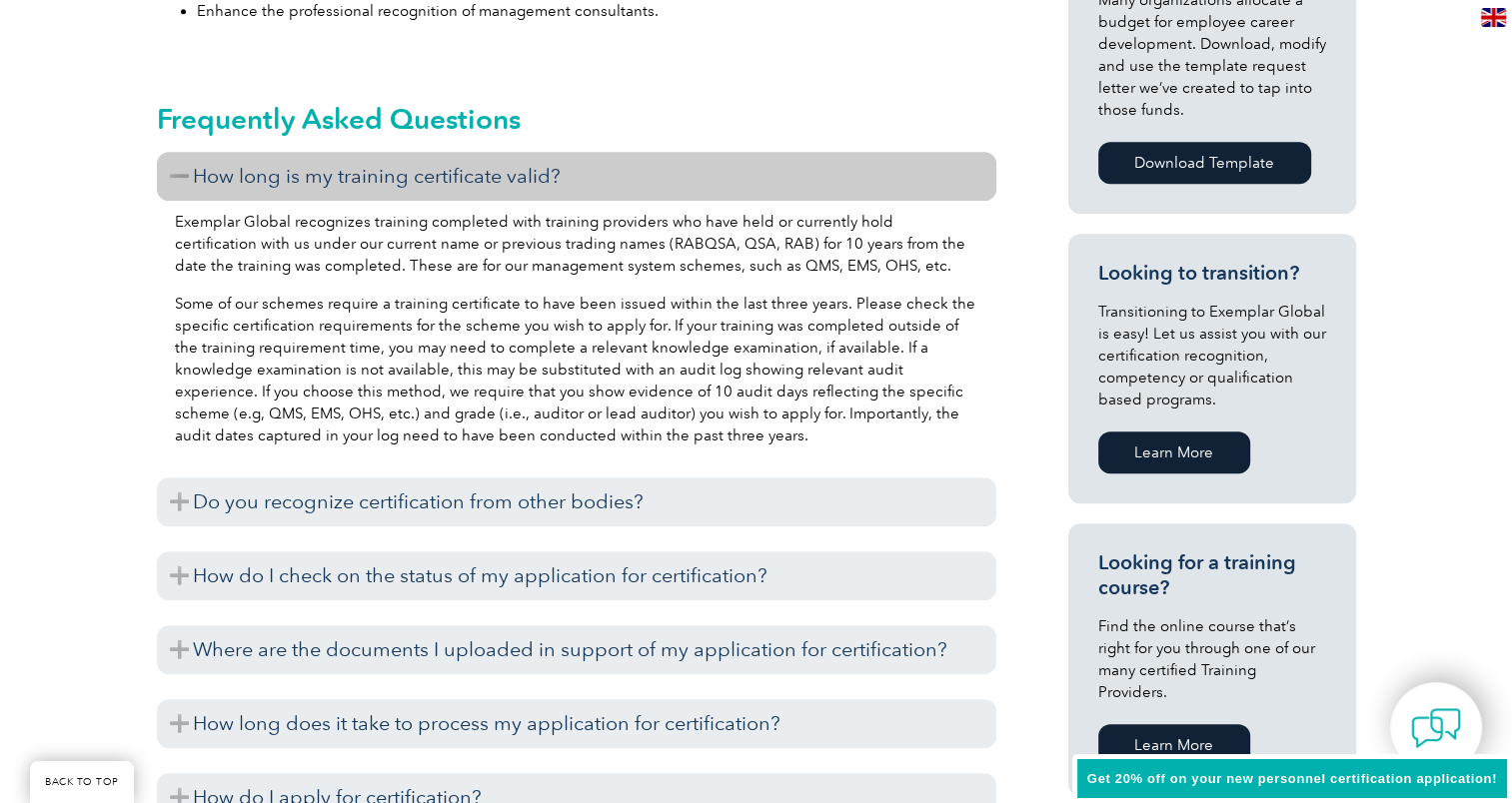 click on "How long is my training certificate valid?" at bounding box center (577, 176) 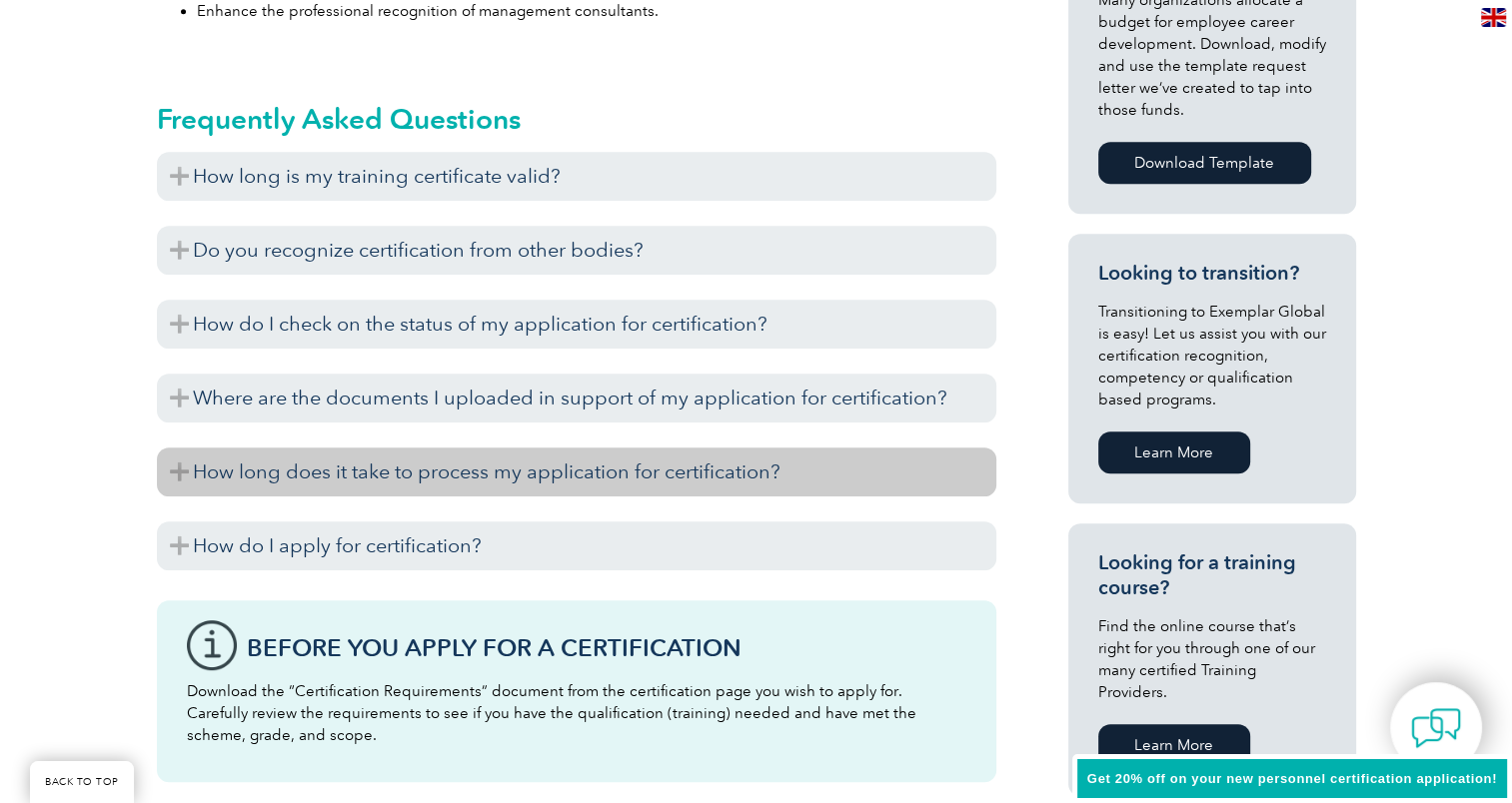 click on "How long does it take to process my application for certification?" at bounding box center (577, 471) 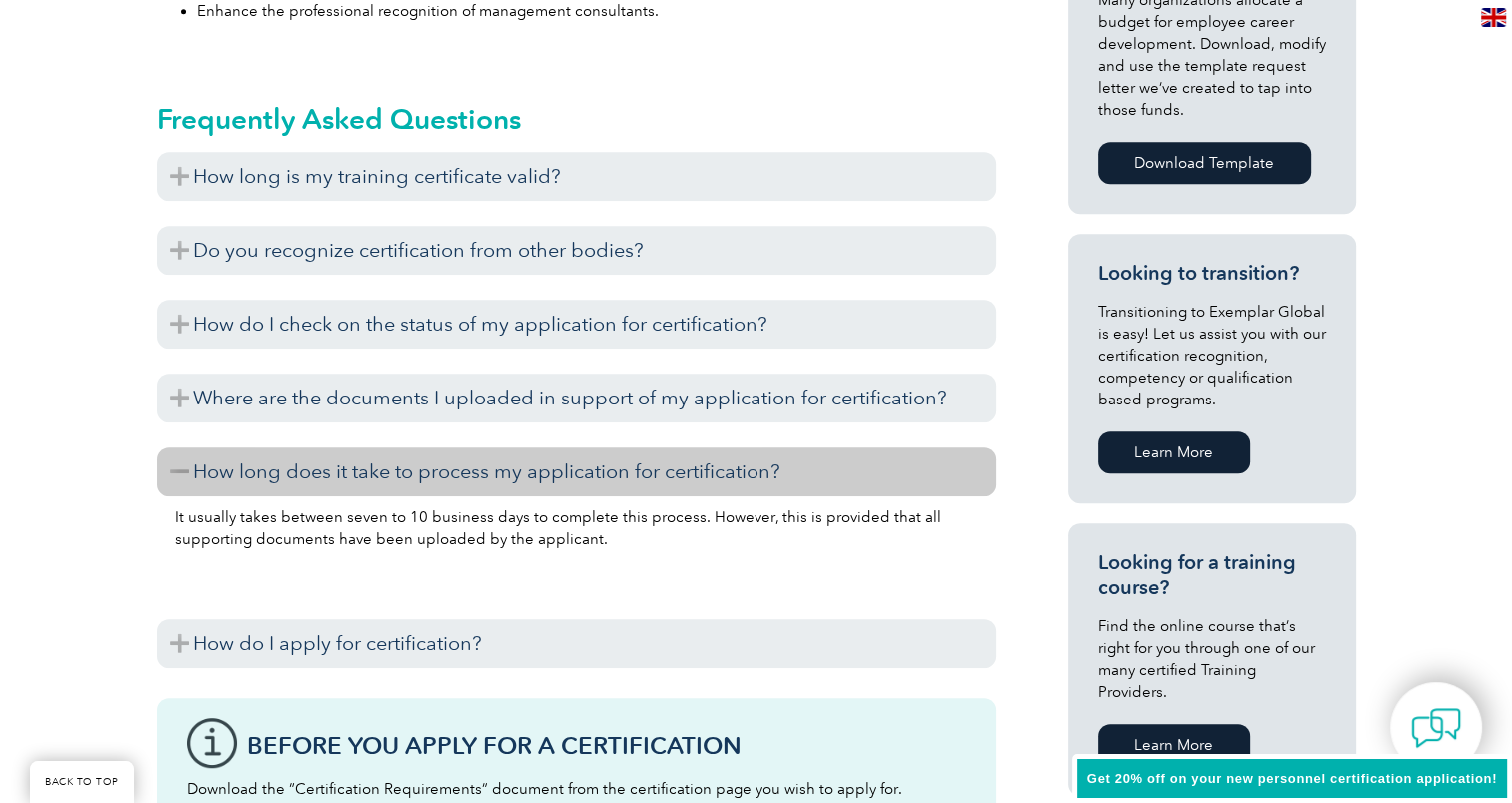 click on "How long does it take to process my application for certification?" at bounding box center [577, 471] 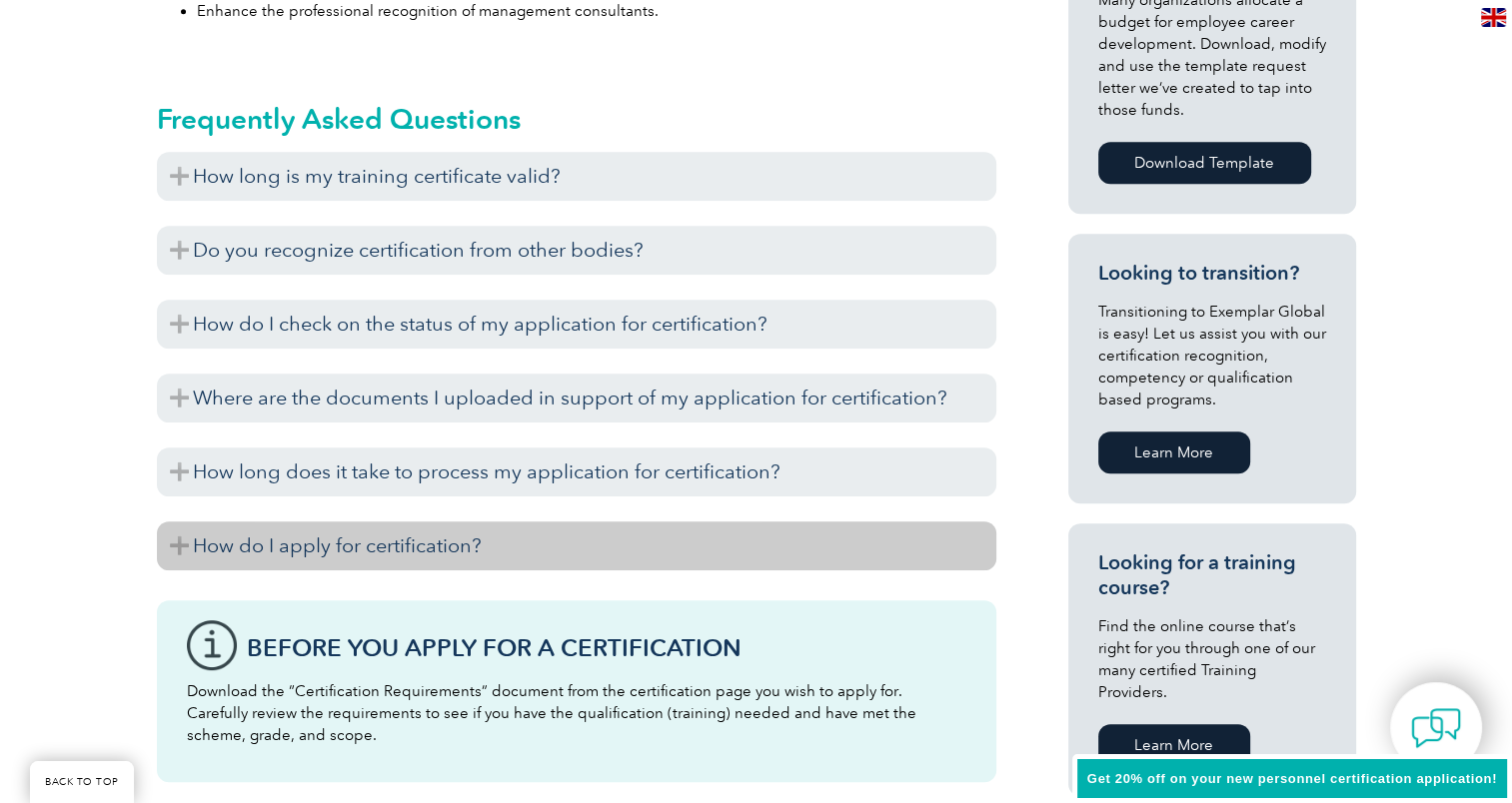 click on "How do I apply for certification?" at bounding box center [577, 545] 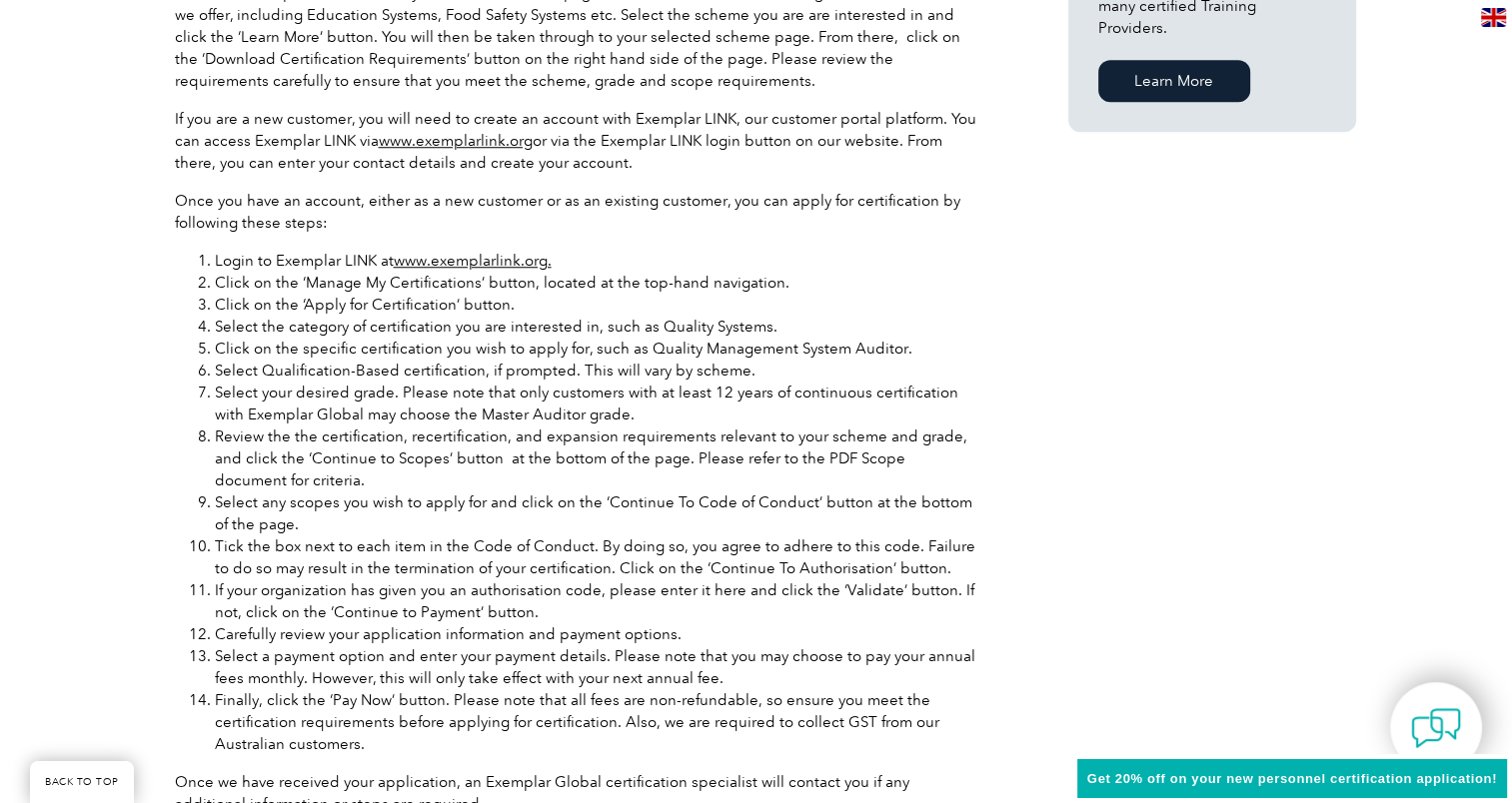 scroll, scrollTop: 1698, scrollLeft: 0, axis: vertical 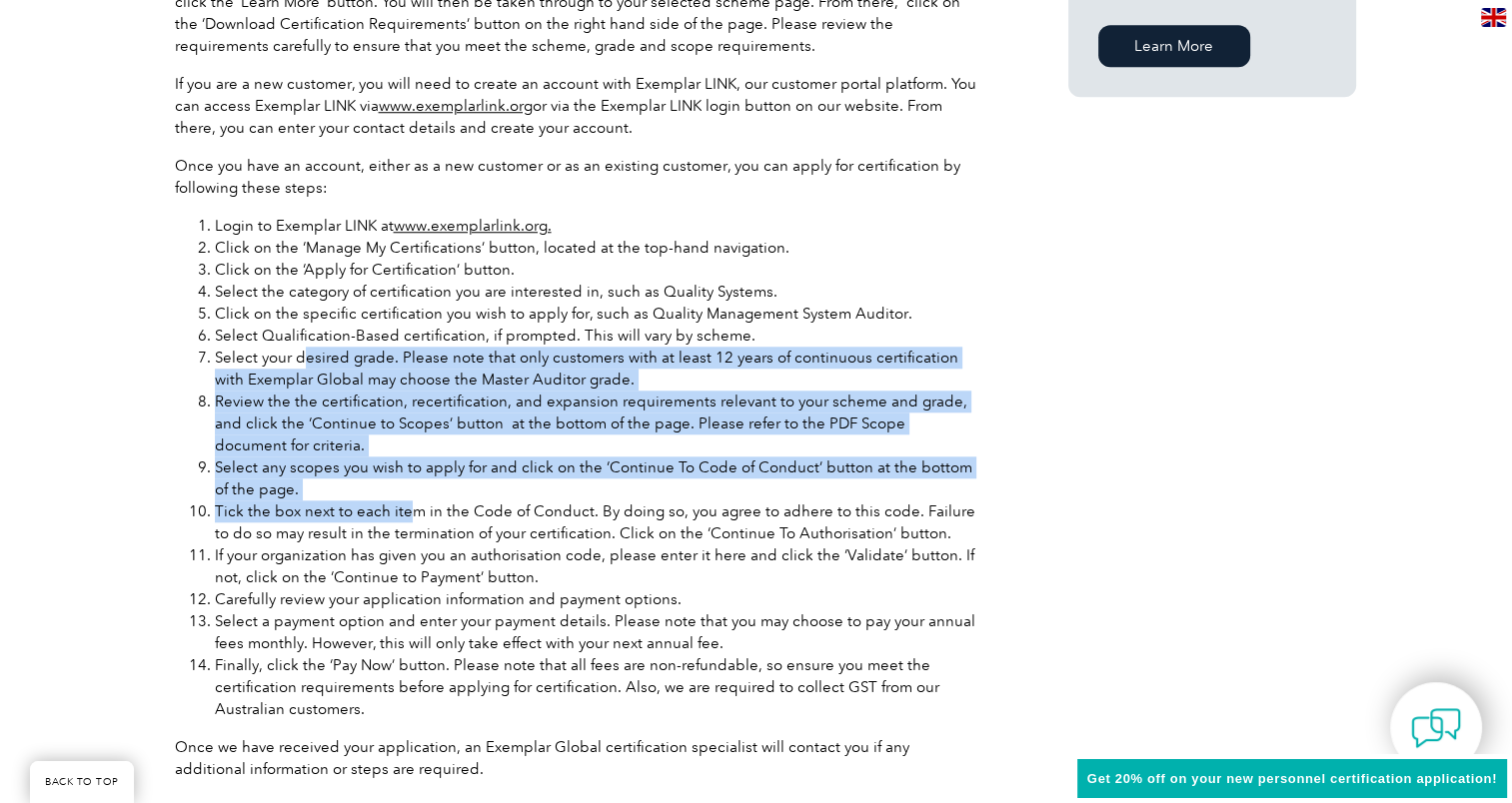 drag, startPoint x: 317, startPoint y: 361, endPoint x: 403, endPoint y: 505, distance: 167.726 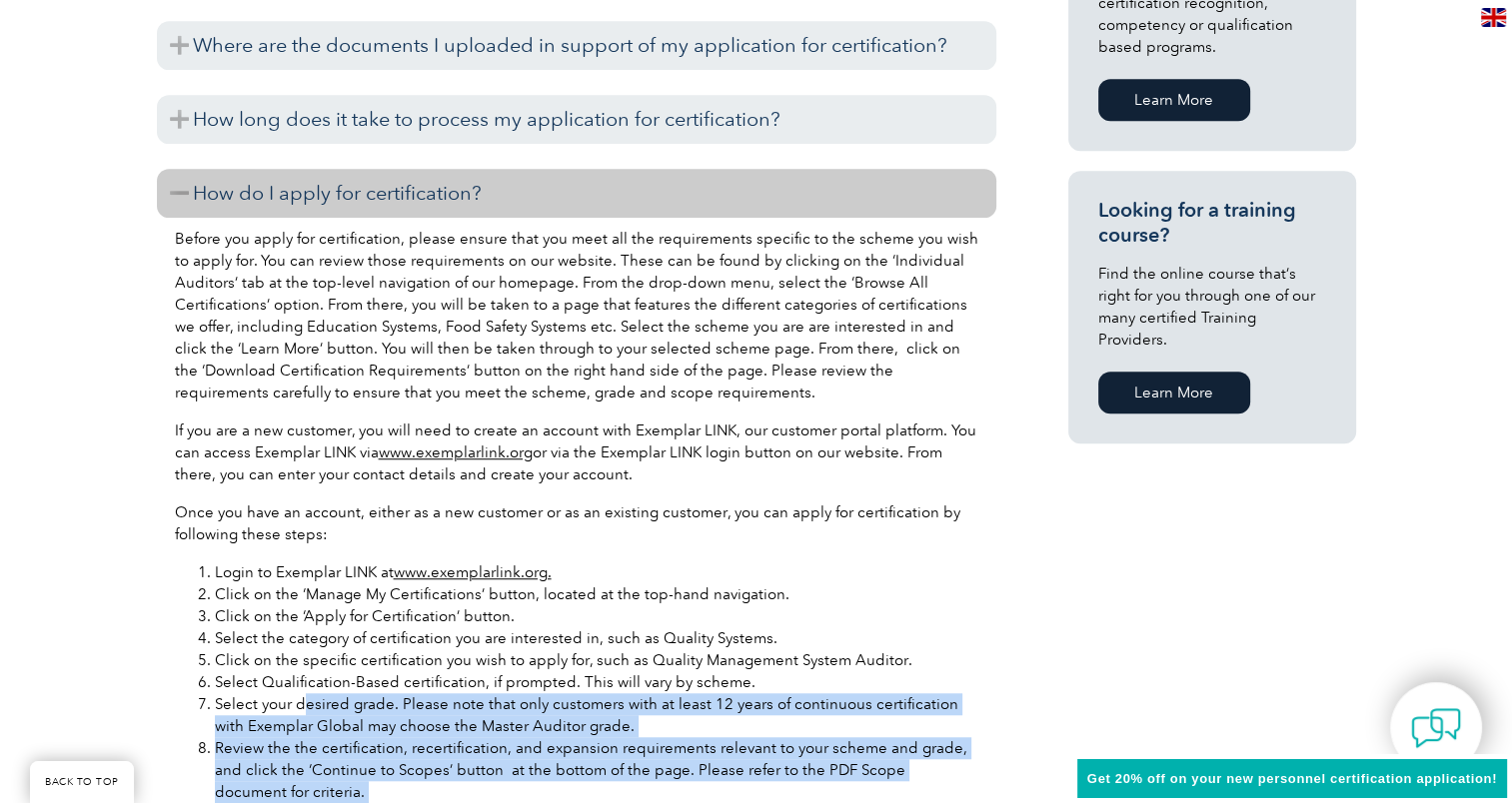 scroll, scrollTop: 1498, scrollLeft: 0, axis: vertical 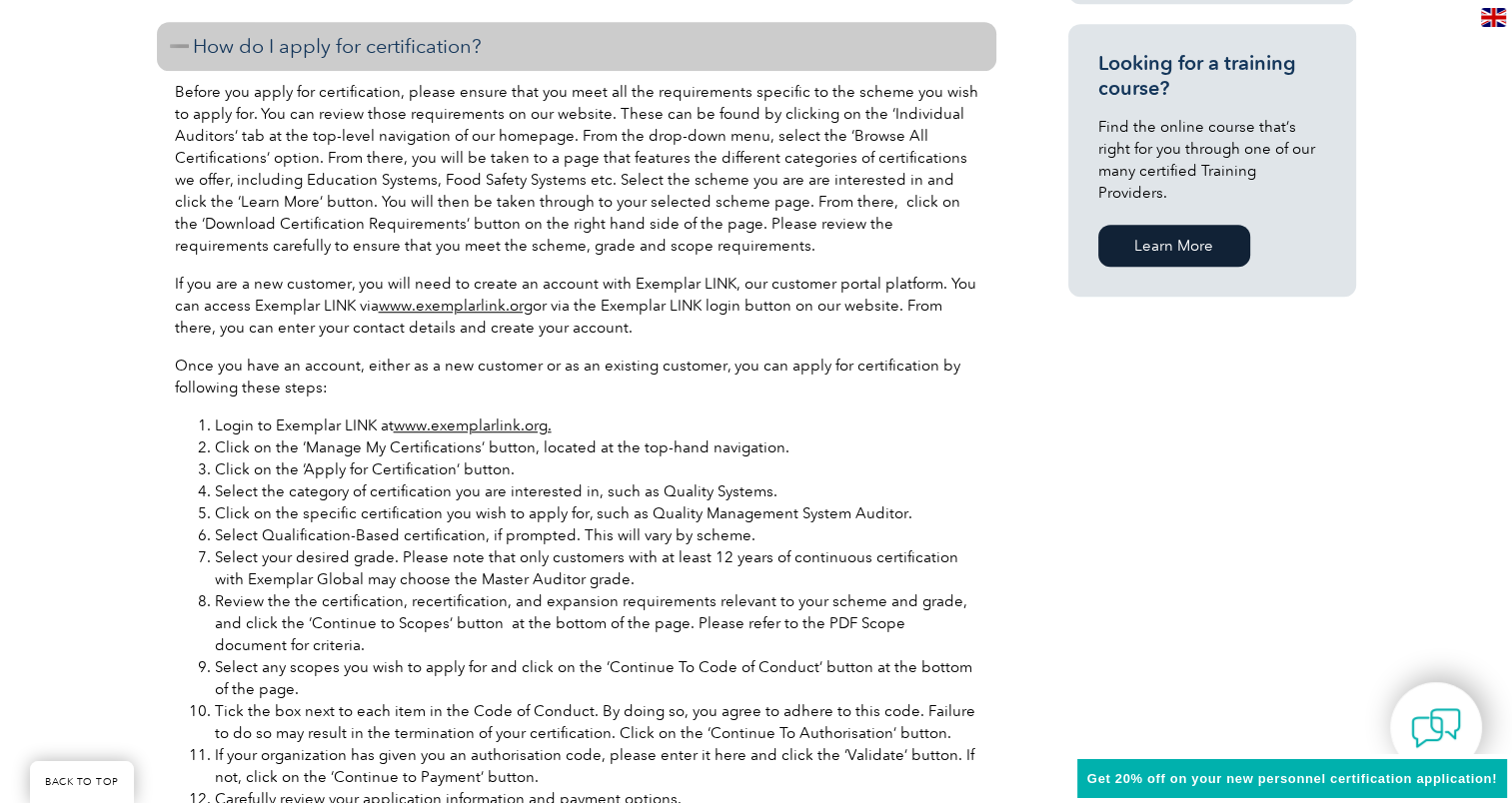 click on "Before you apply for certification, please ensure that you meet all the requirements specific to the scheme you wish to apply for. You can review those requirements on our website. These can be found by clicking on the ‘Individual Auditors’ tab at the top-level navigation of our homepage. From the drop-down menu, select the ‘Browse All Certifications’ option. From there, you will be taken to a page that features the different categories of certifications we offer, including Education Systems, Food Safety Systems etc. Select the scheme you are are interested in and click the ‘Learn More’ button. You will then be taken through to your selected scheme page. From there,  click on the ‘Download Certification Requirements’ button on the right hand side of the page. Please review the requirements carefully to ensure that you meet the scheme, grade and scope requirements." at bounding box center (577, 169) 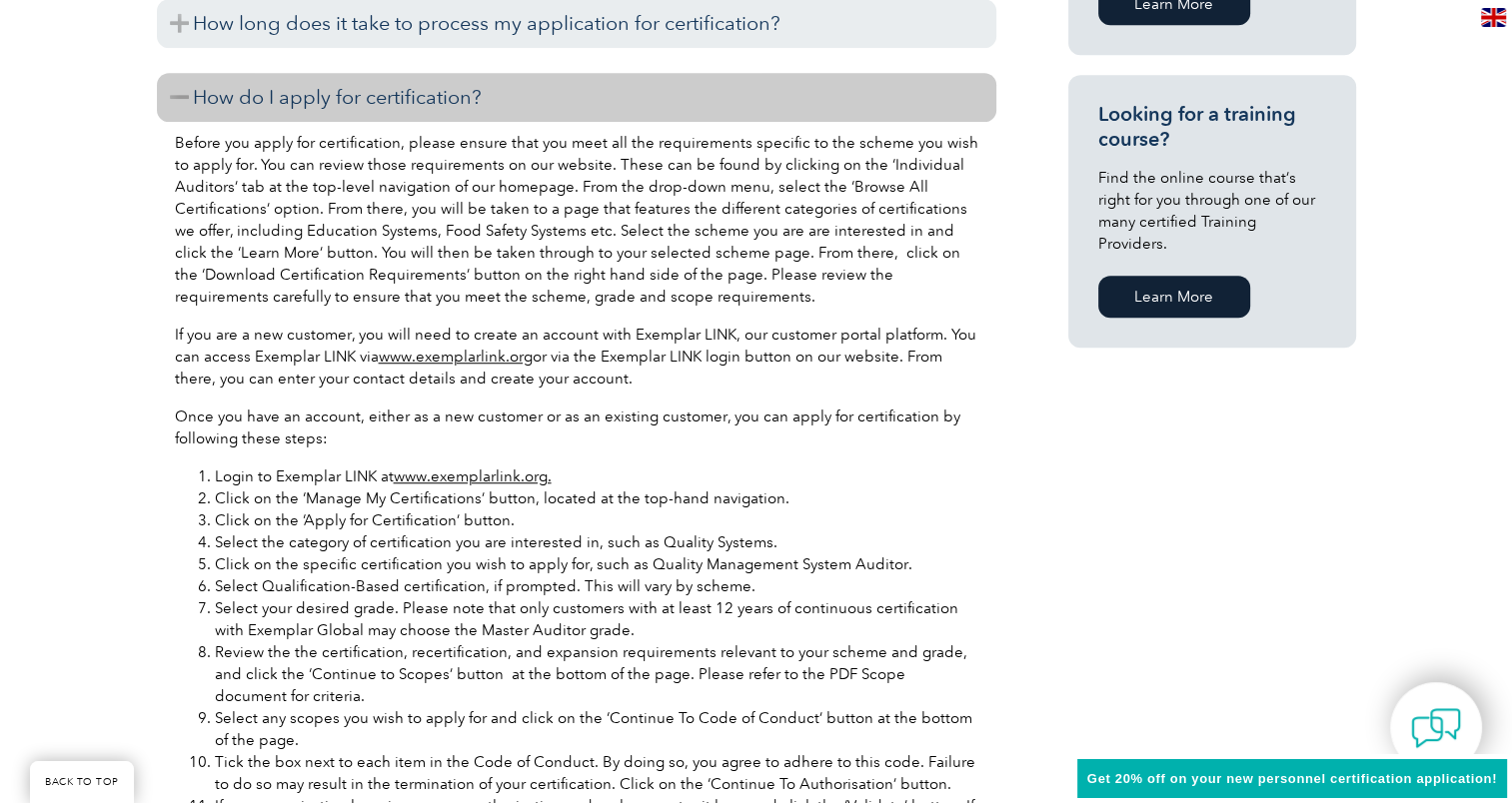 scroll, scrollTop: 1498, scrollLeft: 0, axis: vertical 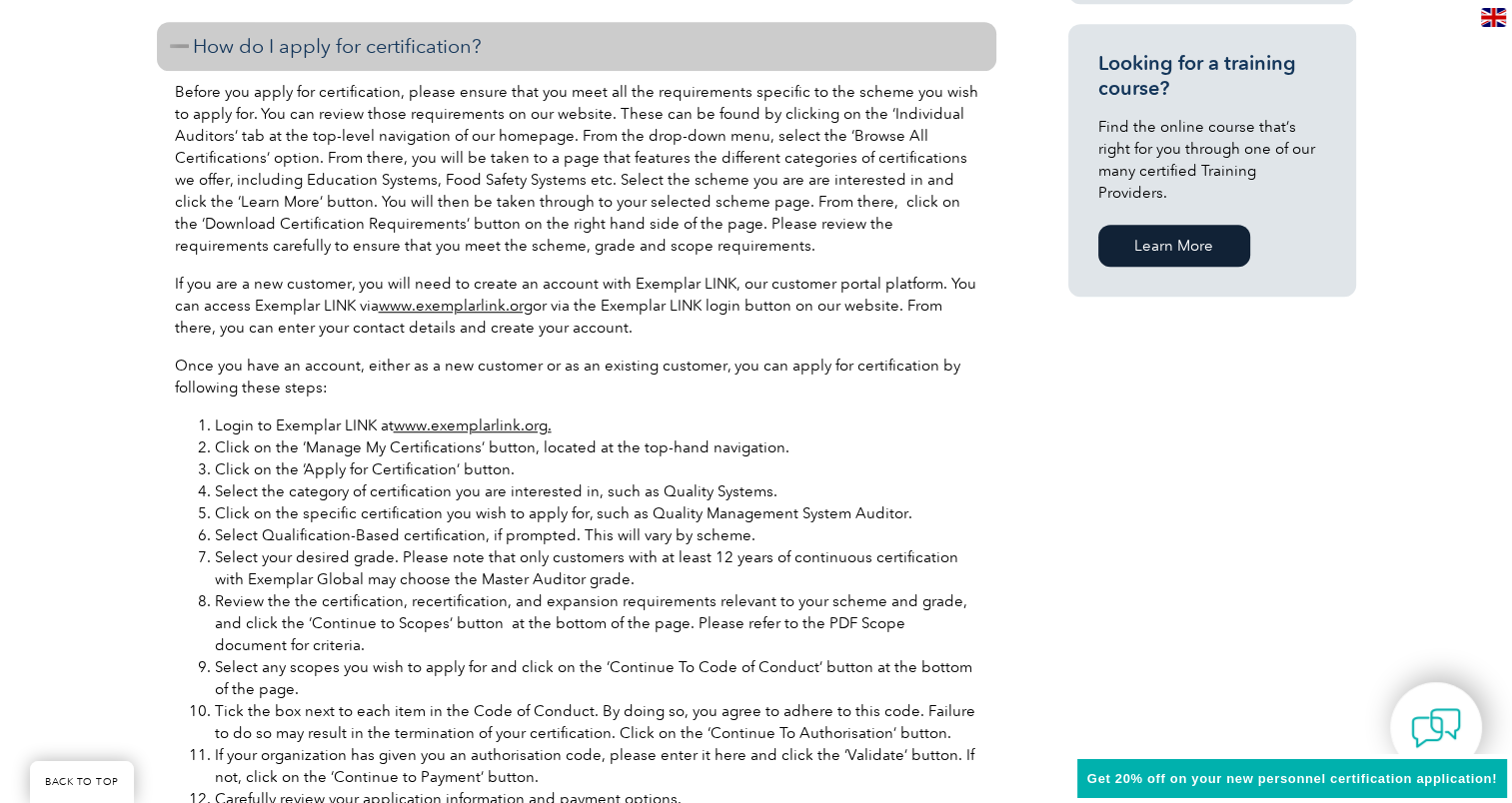 click on "Login to Exemplar LINK at  www.exemplarlink.org." at bounding box center [597, 425] 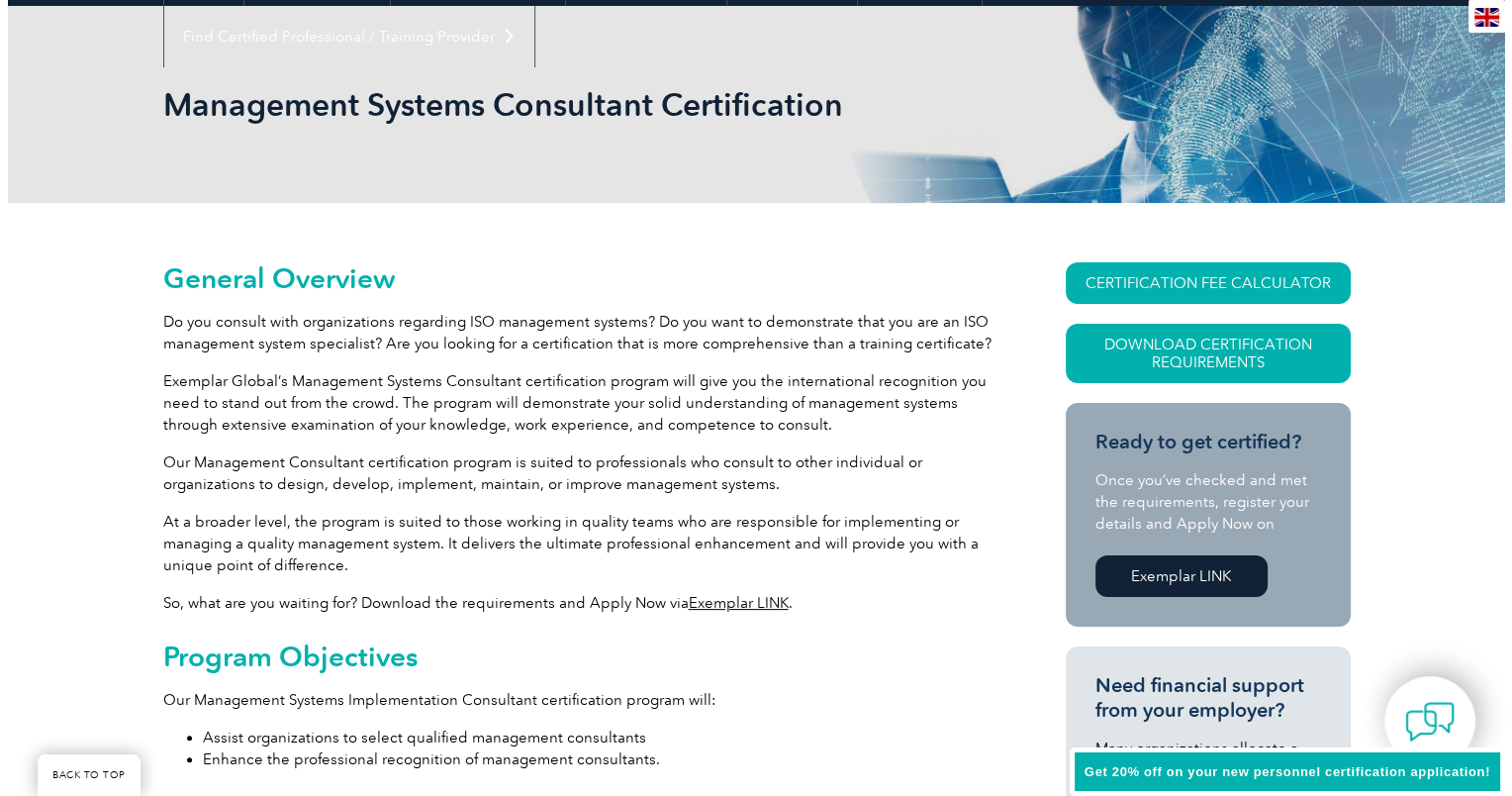 scroll, scrollTop: 396, scrollLeft: 0, axis: vertical 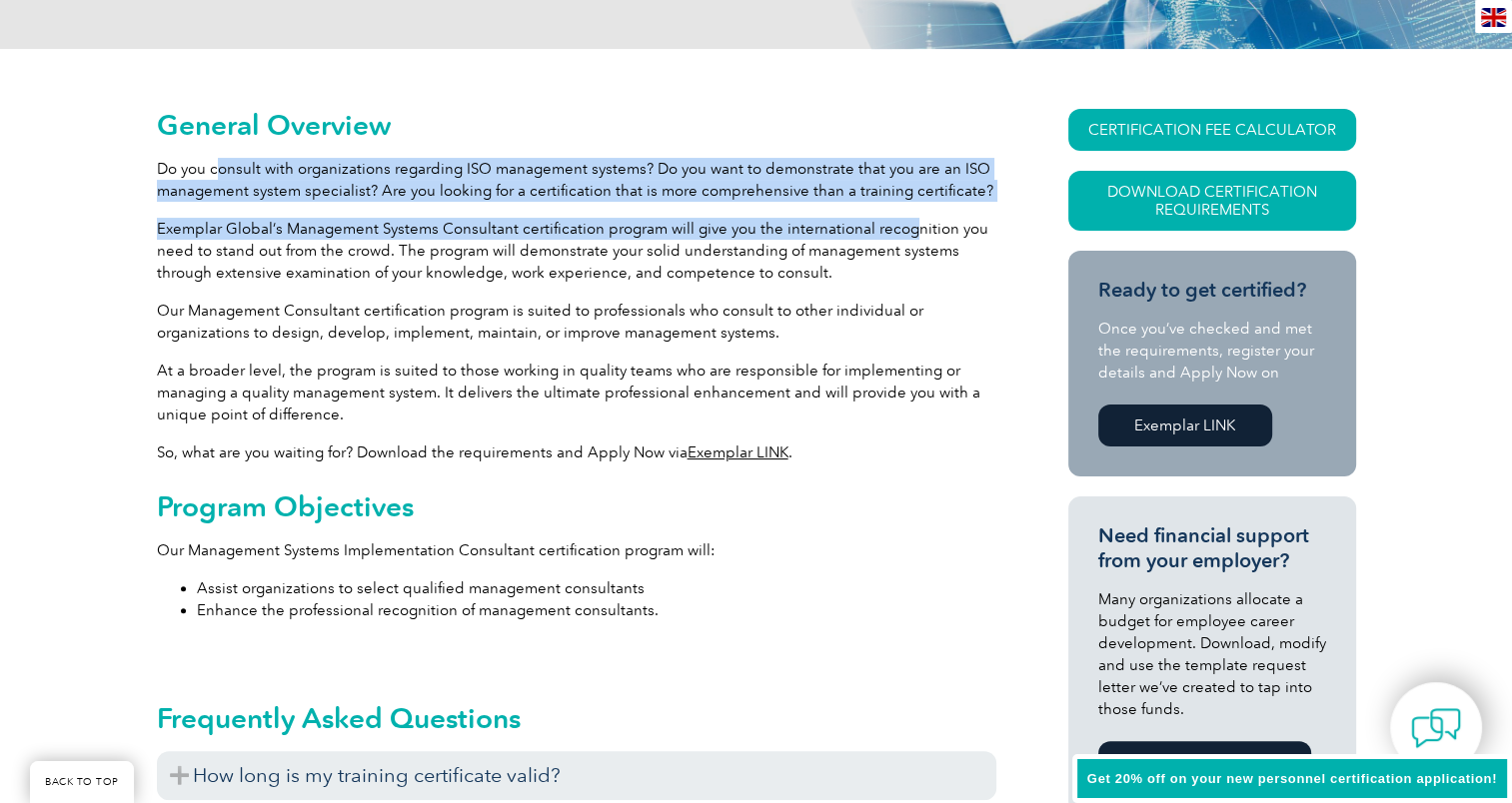 drag, startPoint x: 220, startPoint y: 169, endPoint x: 907, endPoint y: 230, distance: 689.7028 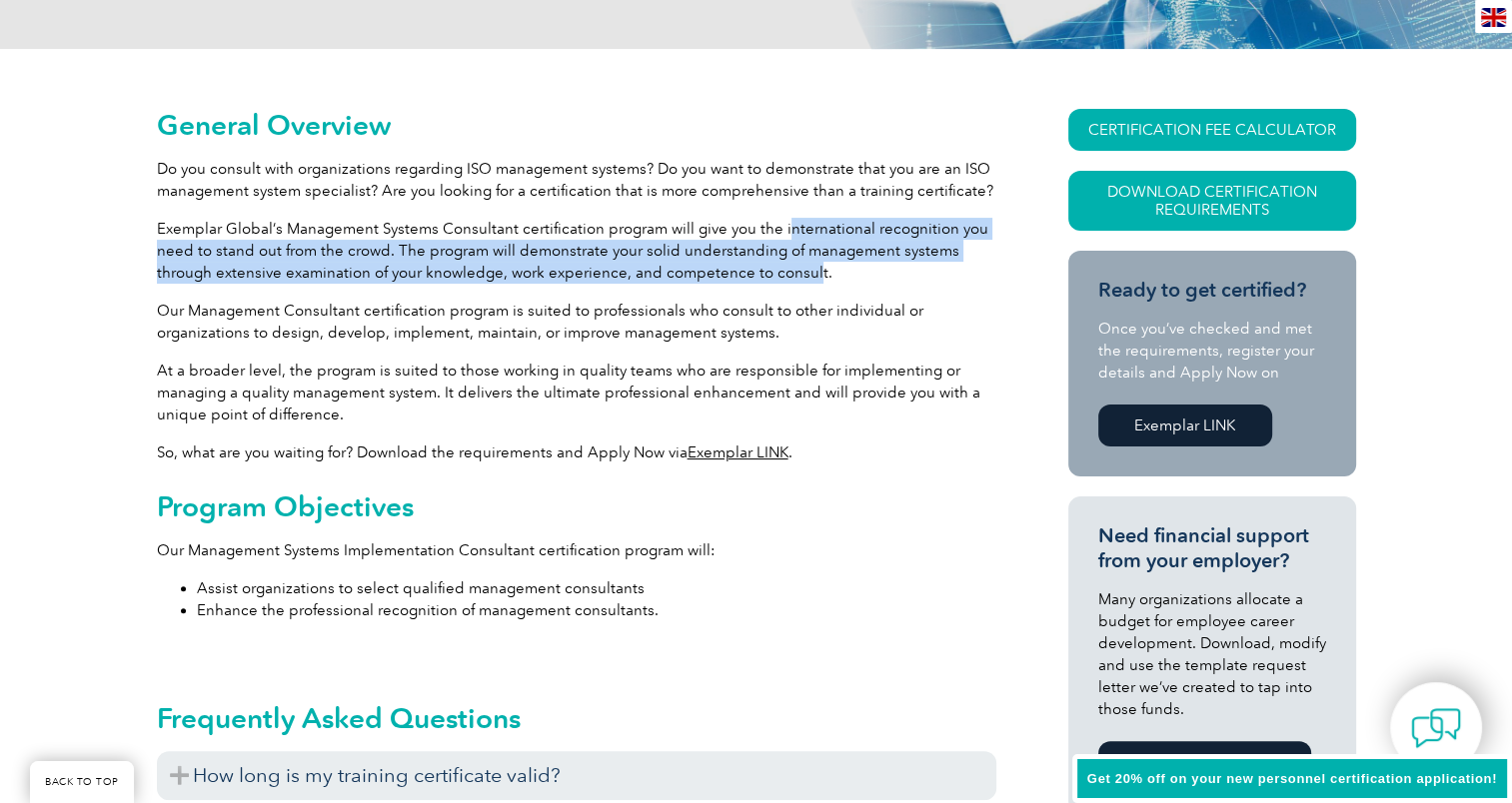 drag, startPoint x: 780, startPoint y: 225, endPoint x: 806, endPoint y: 269, distance: 51.10773 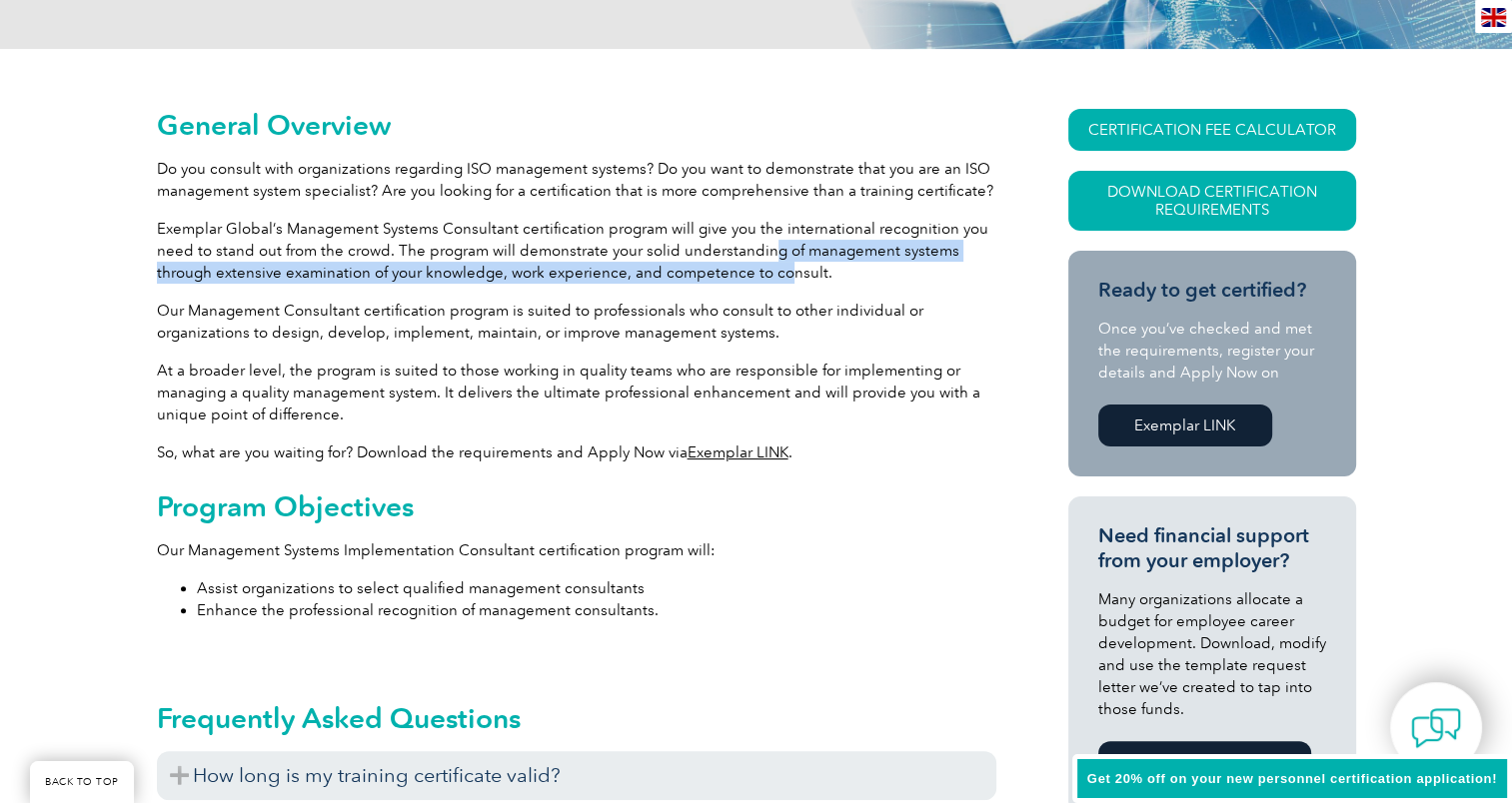 drag, startPoint x: 763, startPoint y: 249, endPoint x: 775, endPoint y: 279, distance: 32.31099 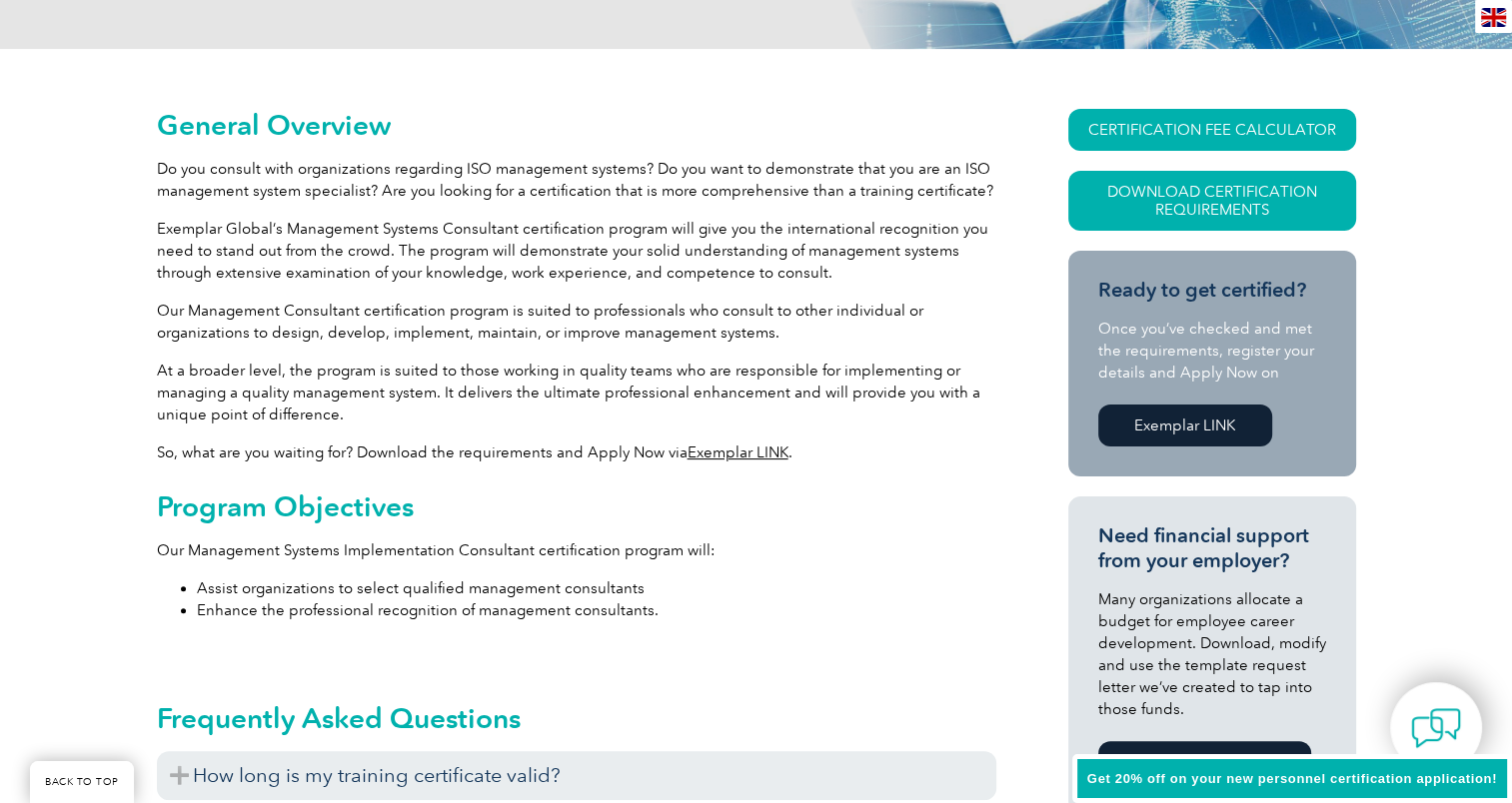 click on "Exemplar Global’s Management Systems Consultant certification program will give you the international recognition you need to stand out from the crowd. The program will demonstrate your solid understanding of management systems through extensive examination of your knowledge, work experience, and competence to consult." at bounding box center [577, 251] 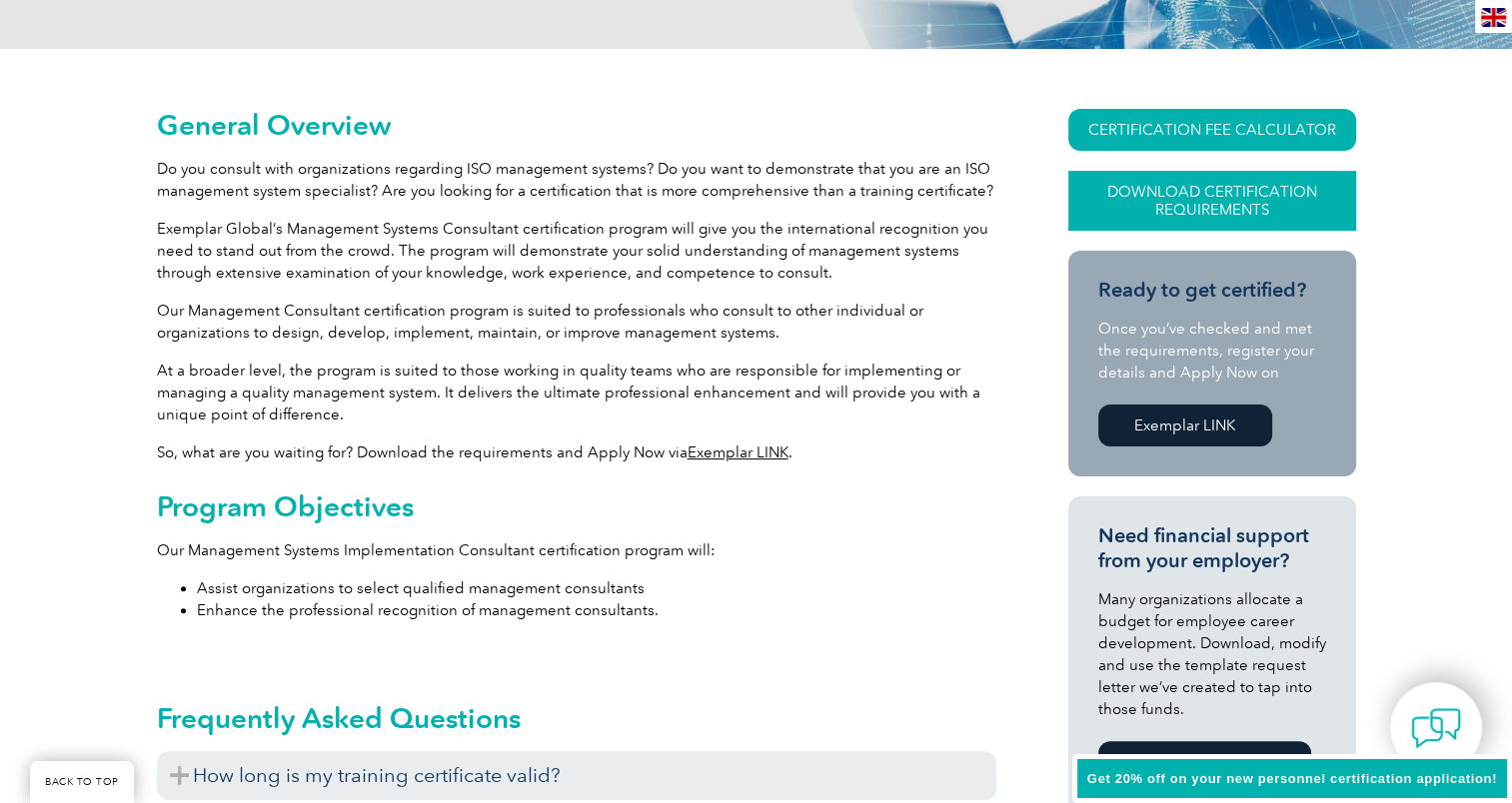 click on "Download Certification Requirements" at bounding box center (1212, 201) 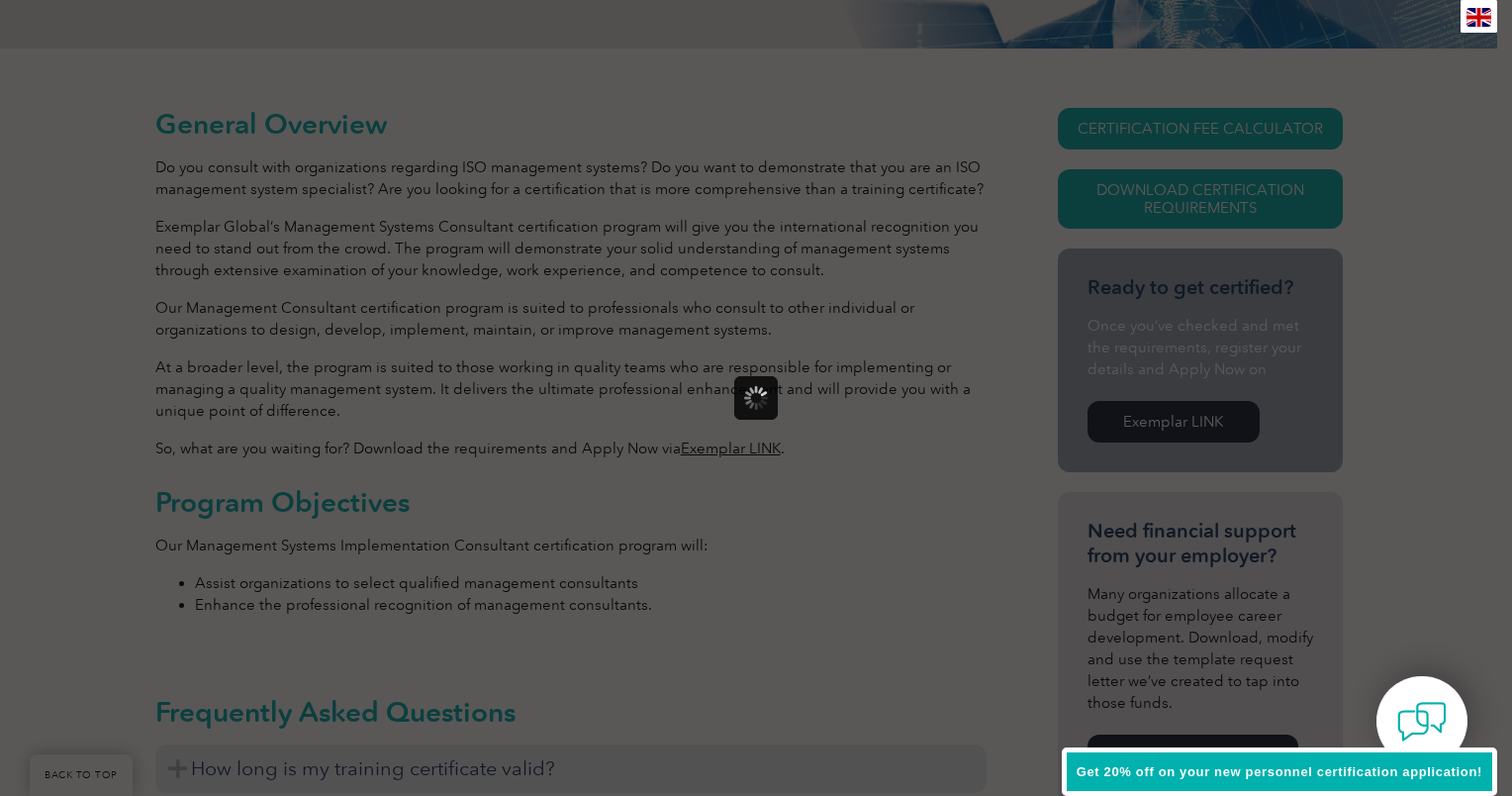 scroll, scrollTop: 0, scrollLeft: 0, axis: both 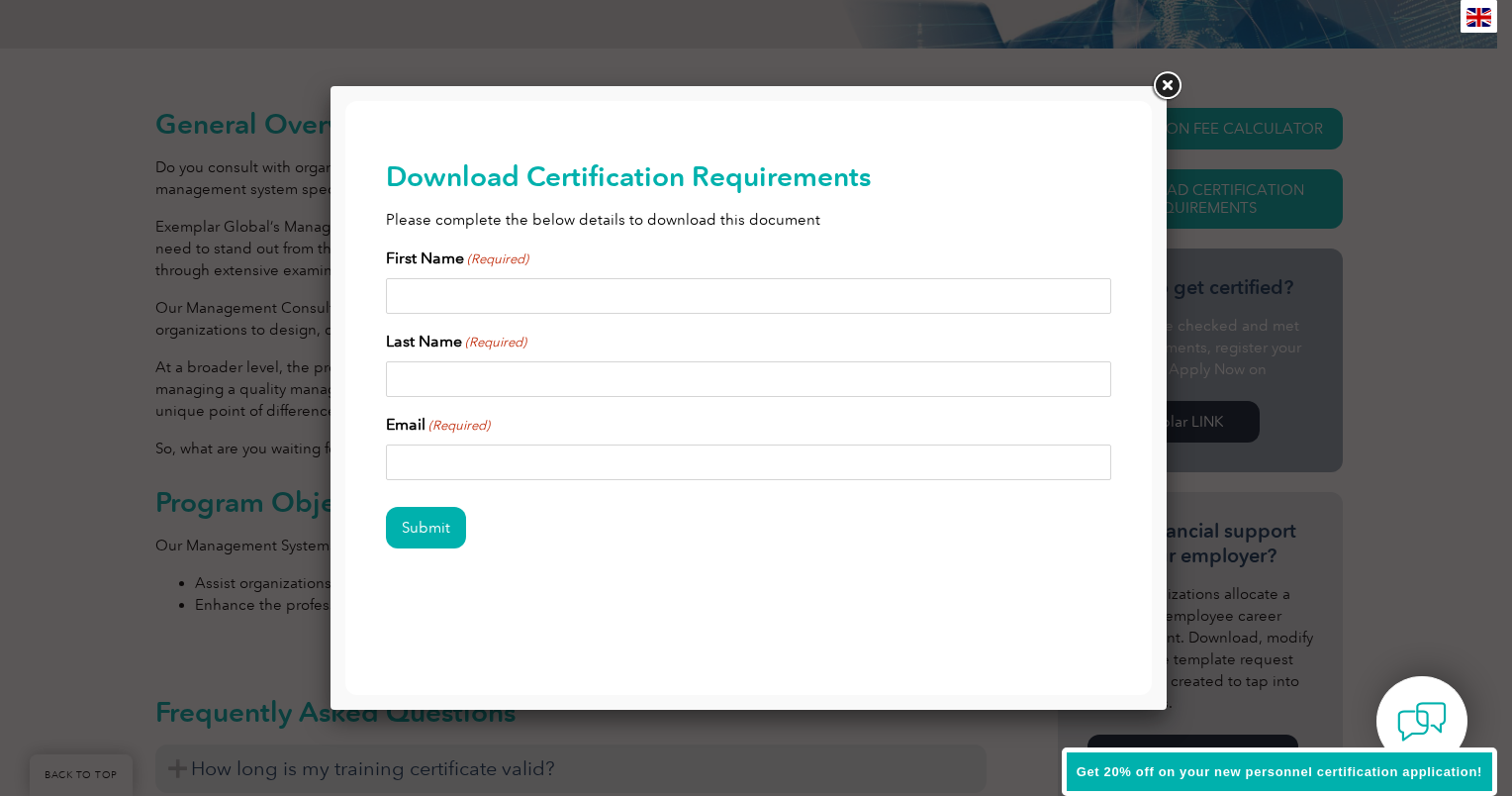 click on "First Name (Required)" at bounding box center (749, 296) 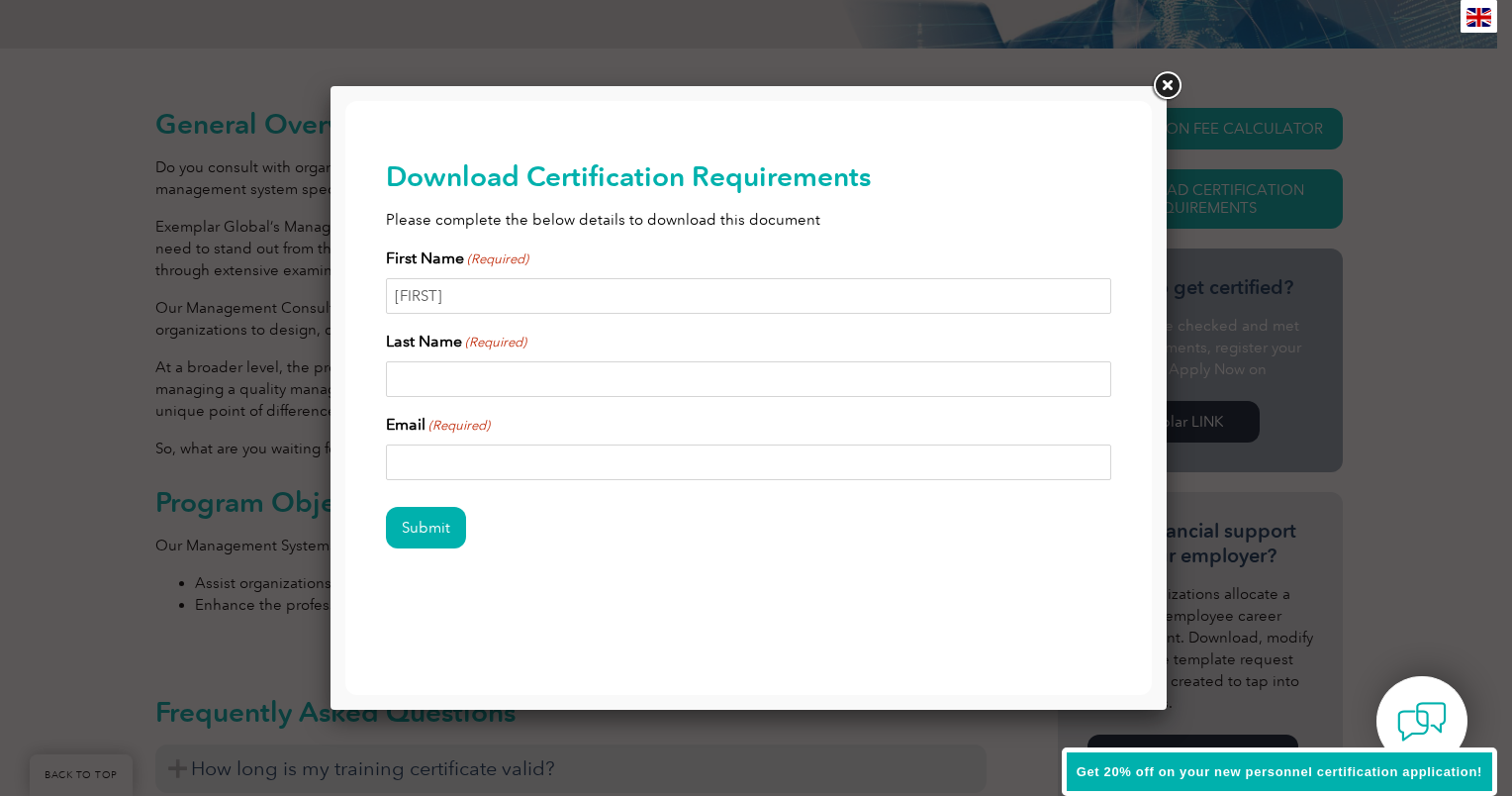 type on "Zanotto" 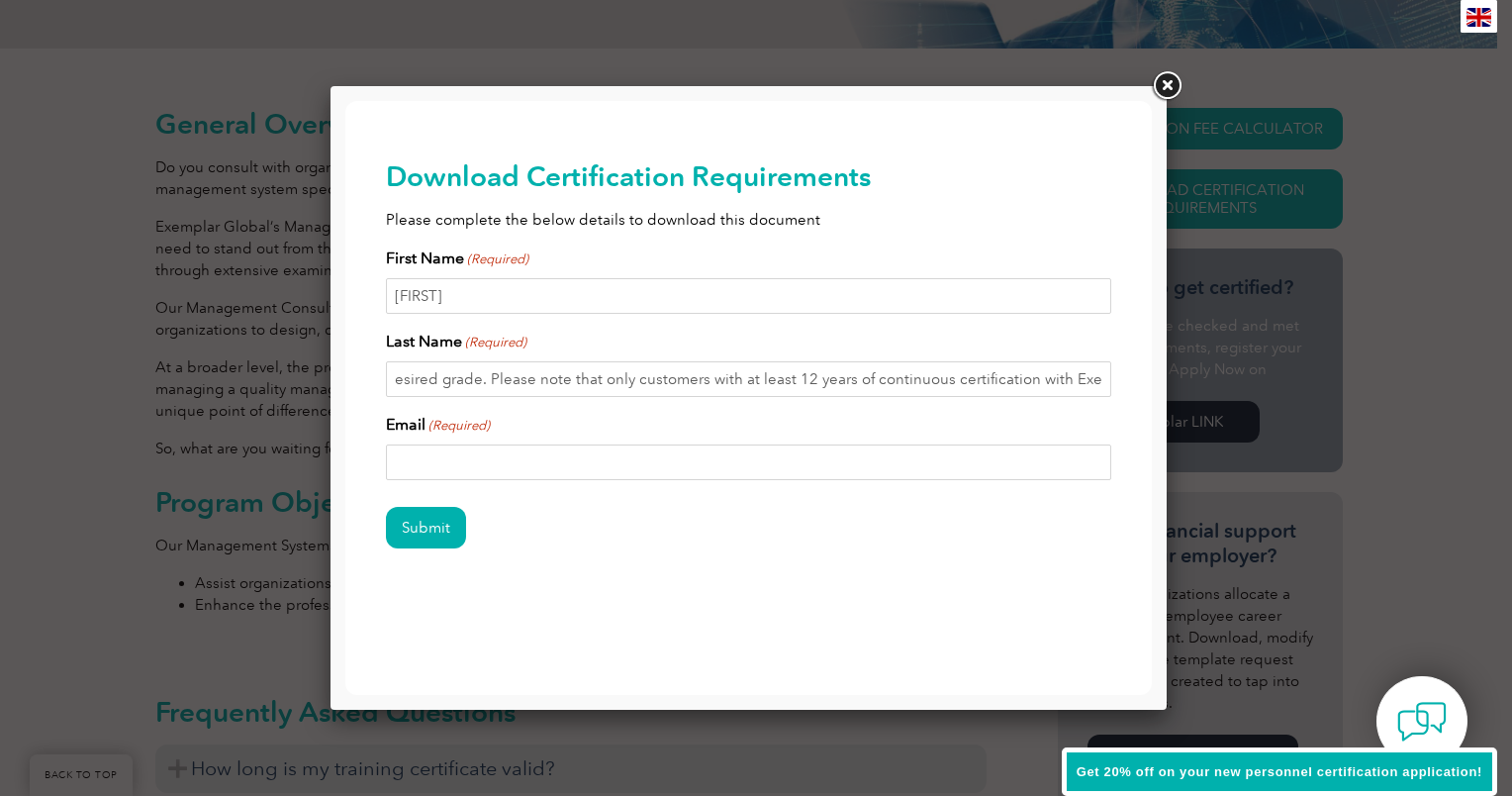 type on "talia.zanotto@gmail.com" 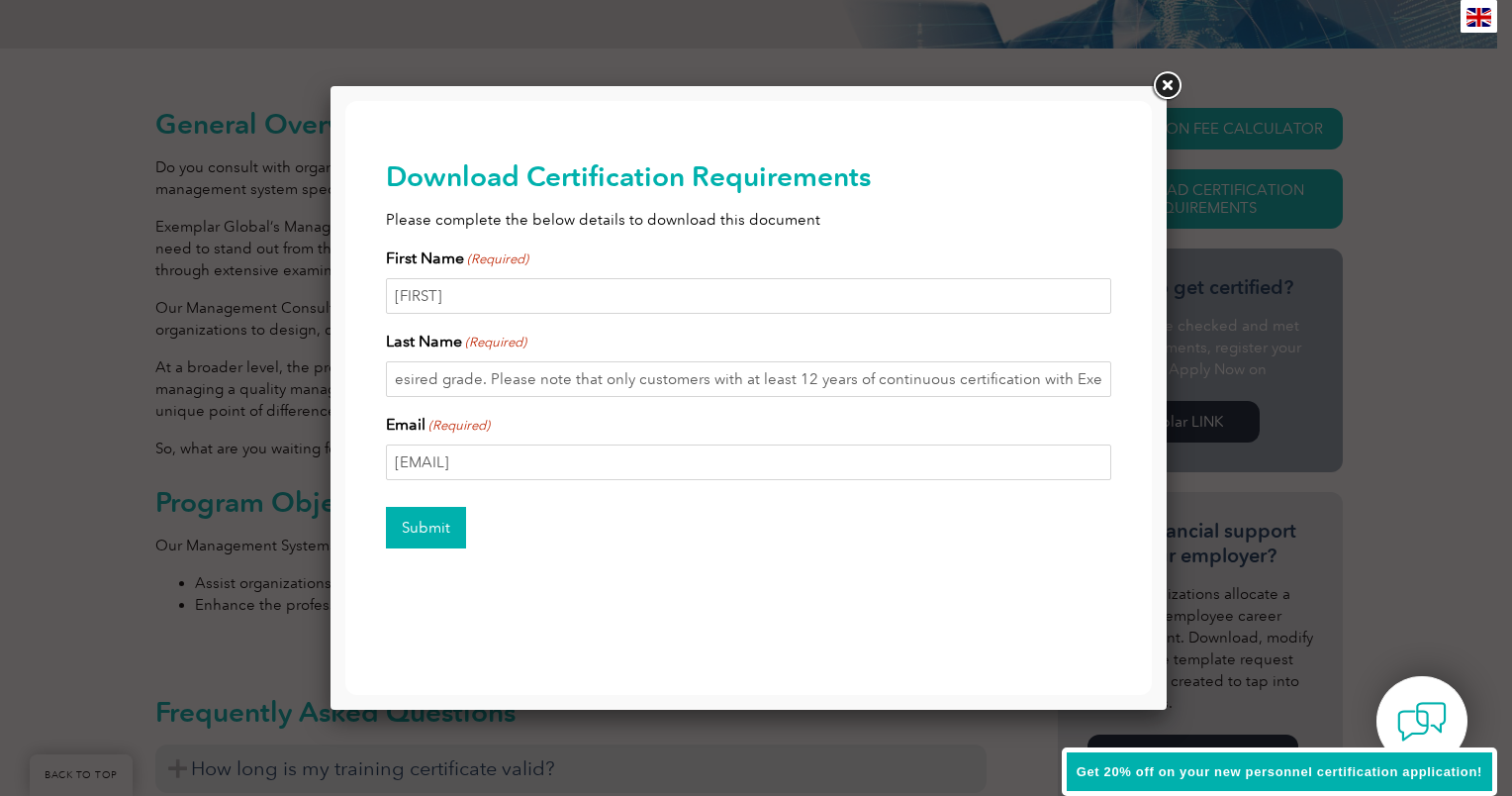 click on "Submit" at bounding box center [425, 528] 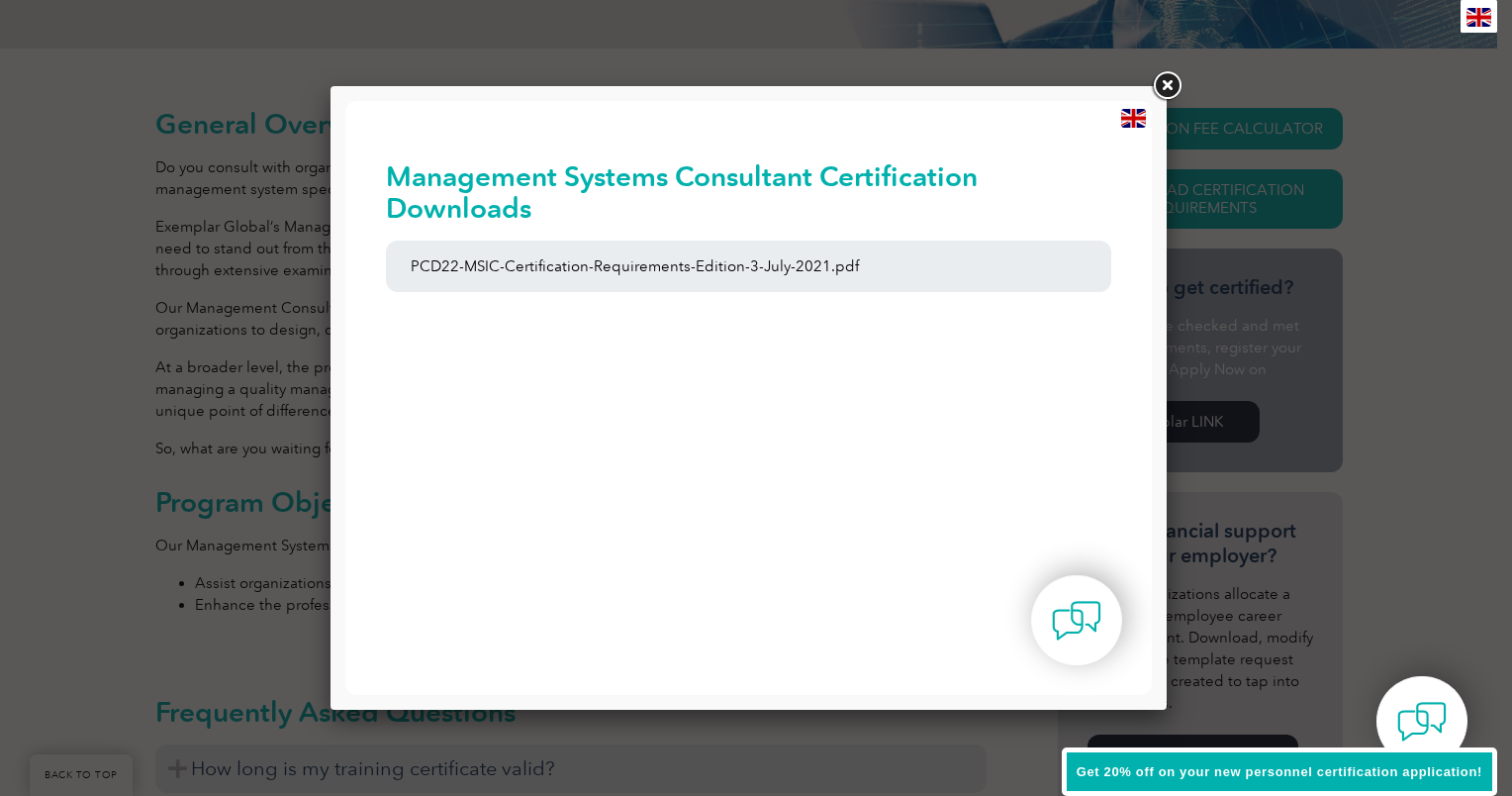 scroll, scrollTop: 0, scrollLeft: 0, axis: both 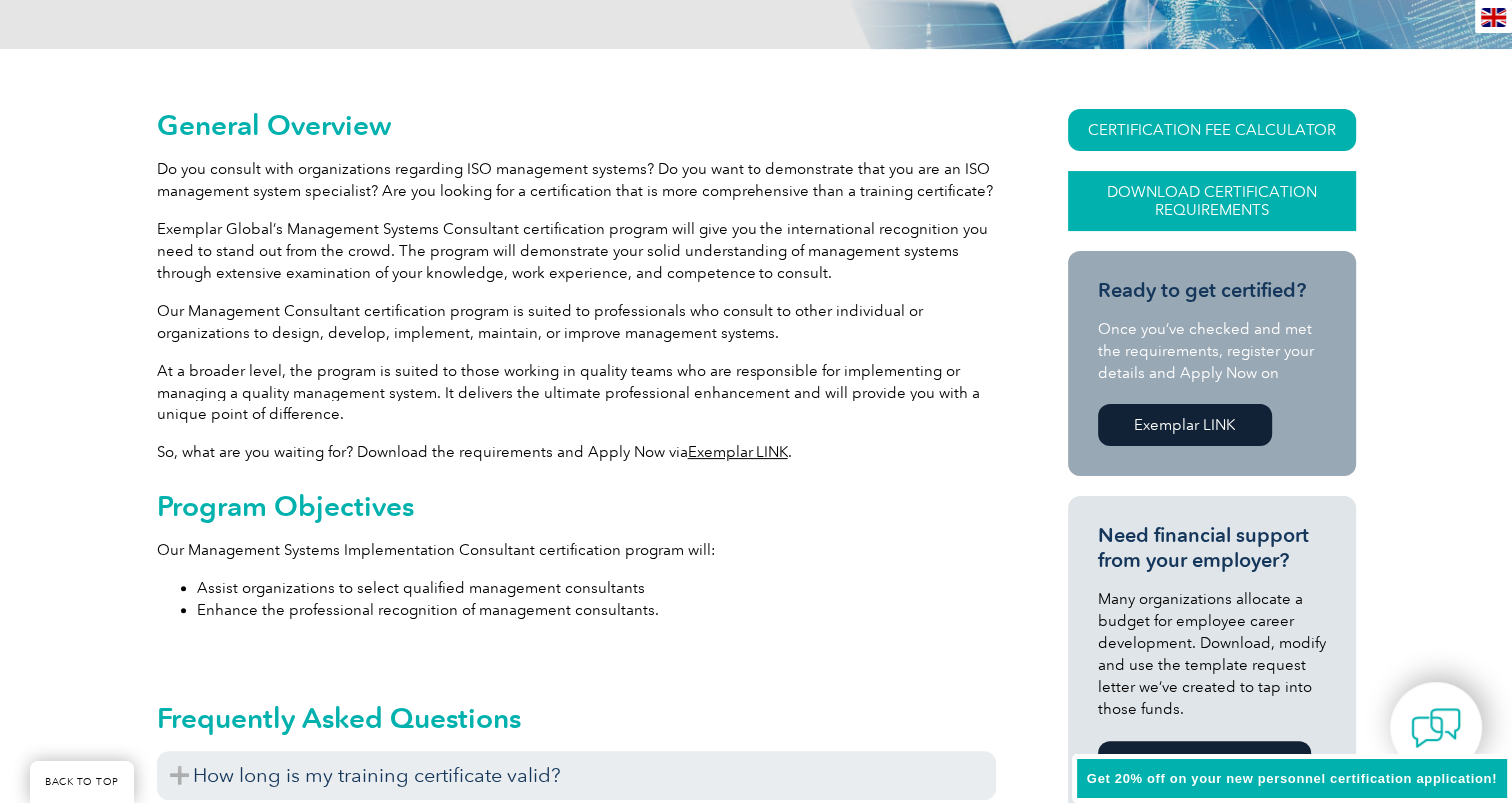 click on "Download Certification Requirements" at bounding box center [1212, 201] 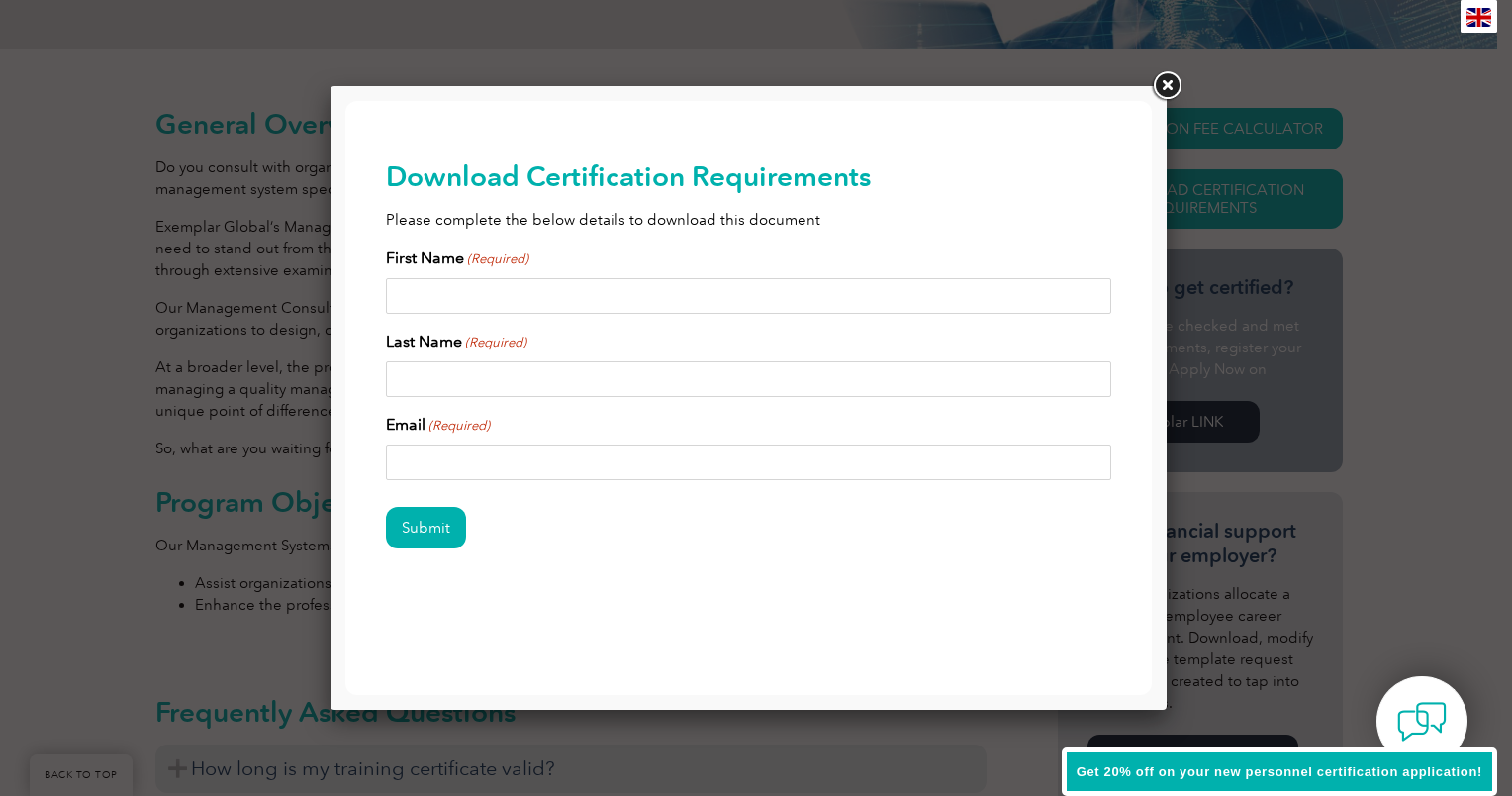 scroll, scrollTop: 0, scrollLeft: 0, axis: both 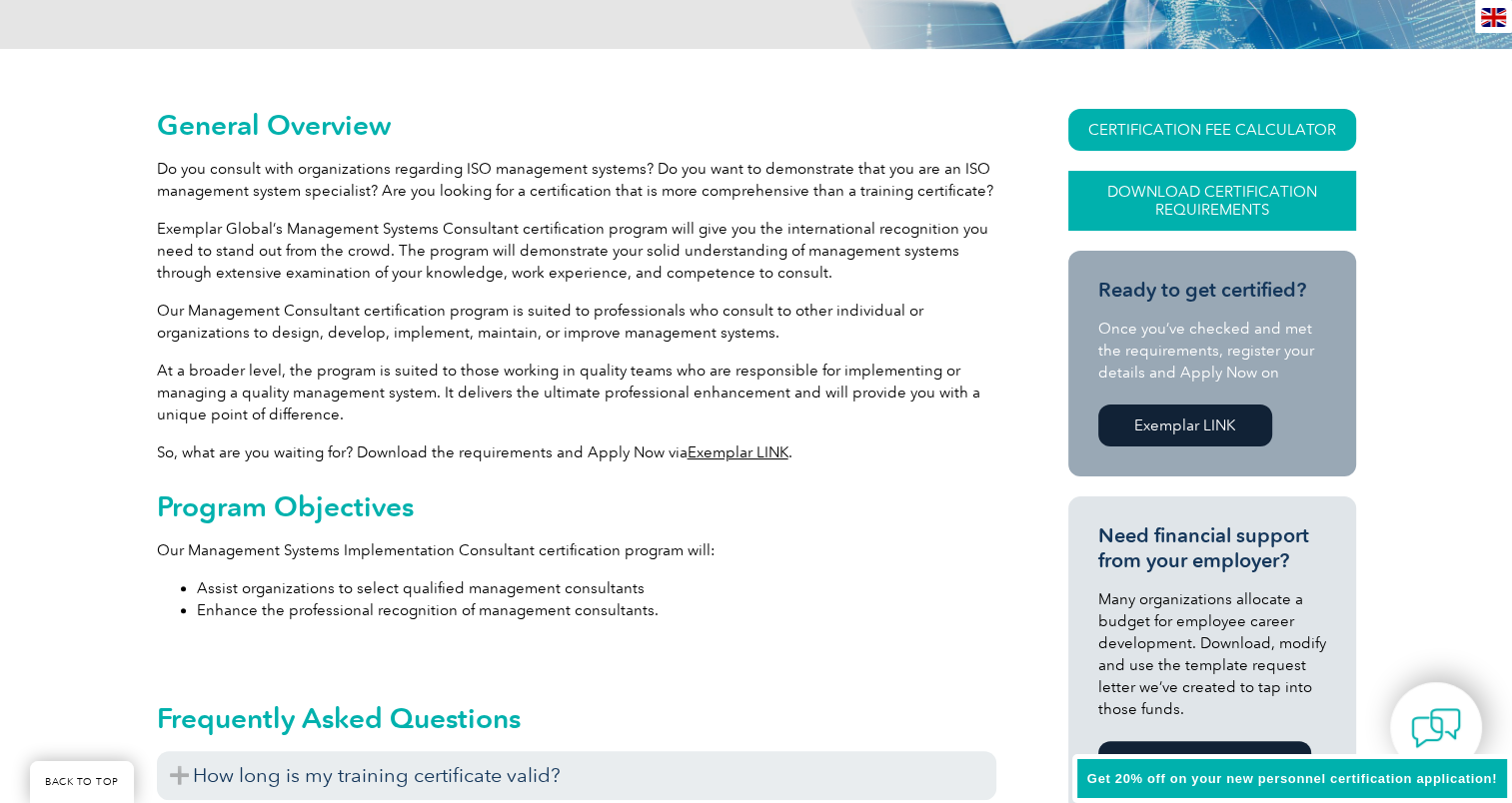 click on "Download Certification Requirements" at bounding box center (1212, 201) 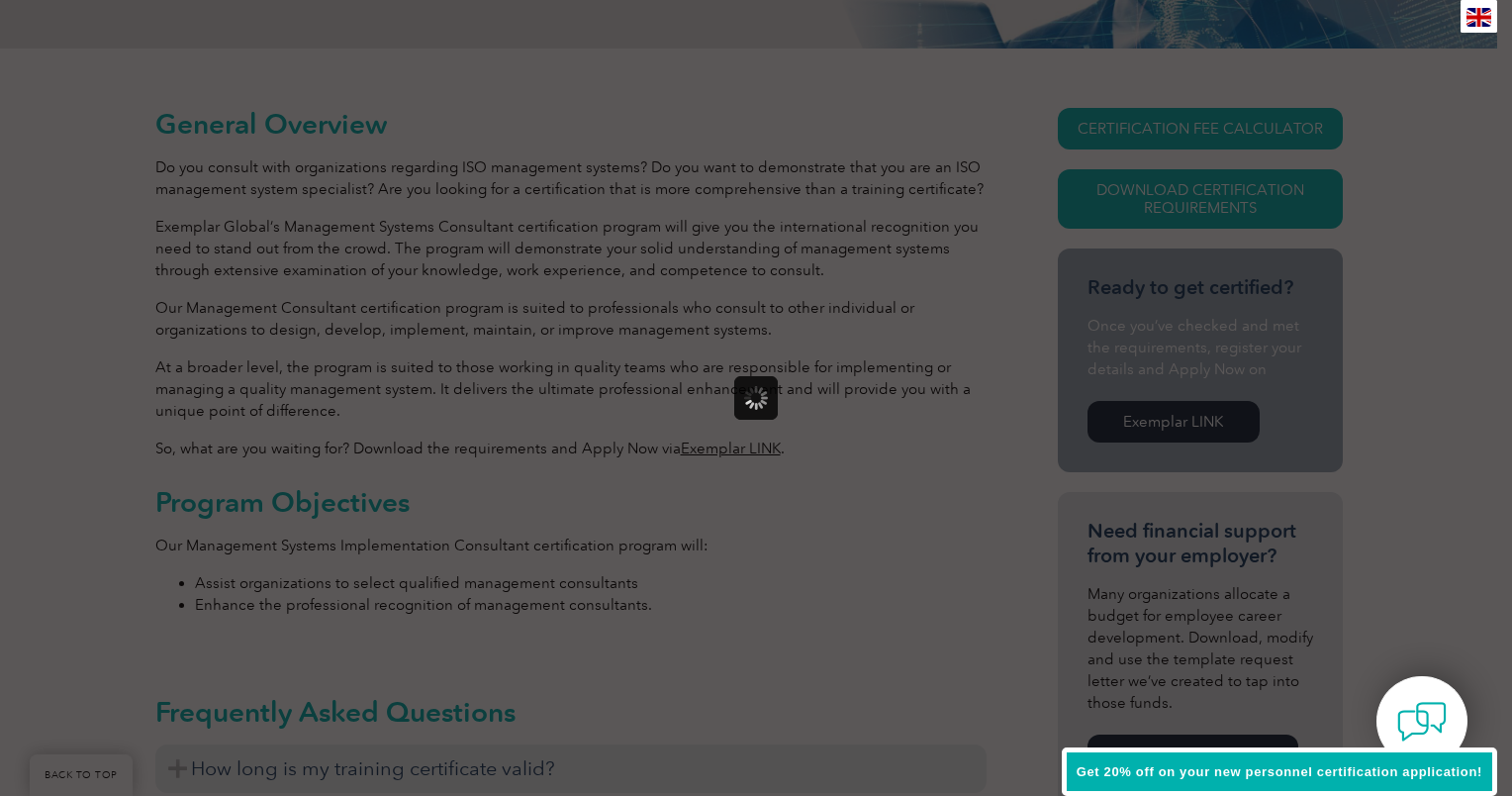 scroll, scrollTop: 0, scrollLeft: 0, axis: both 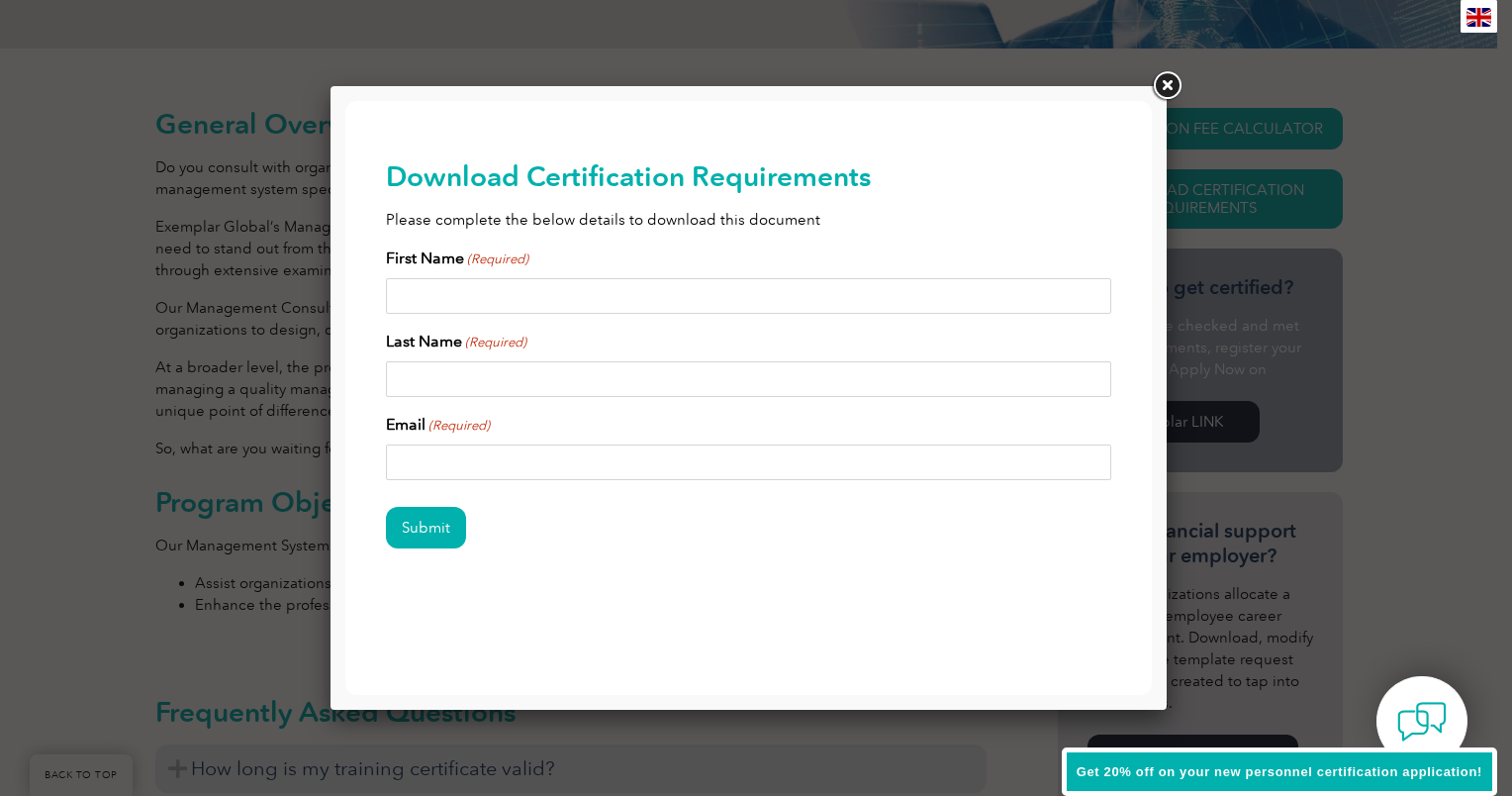 drag, startPoint x: 495, startPoint y: 286, endPoint x: 495, endPoint y: 304, distance: 18 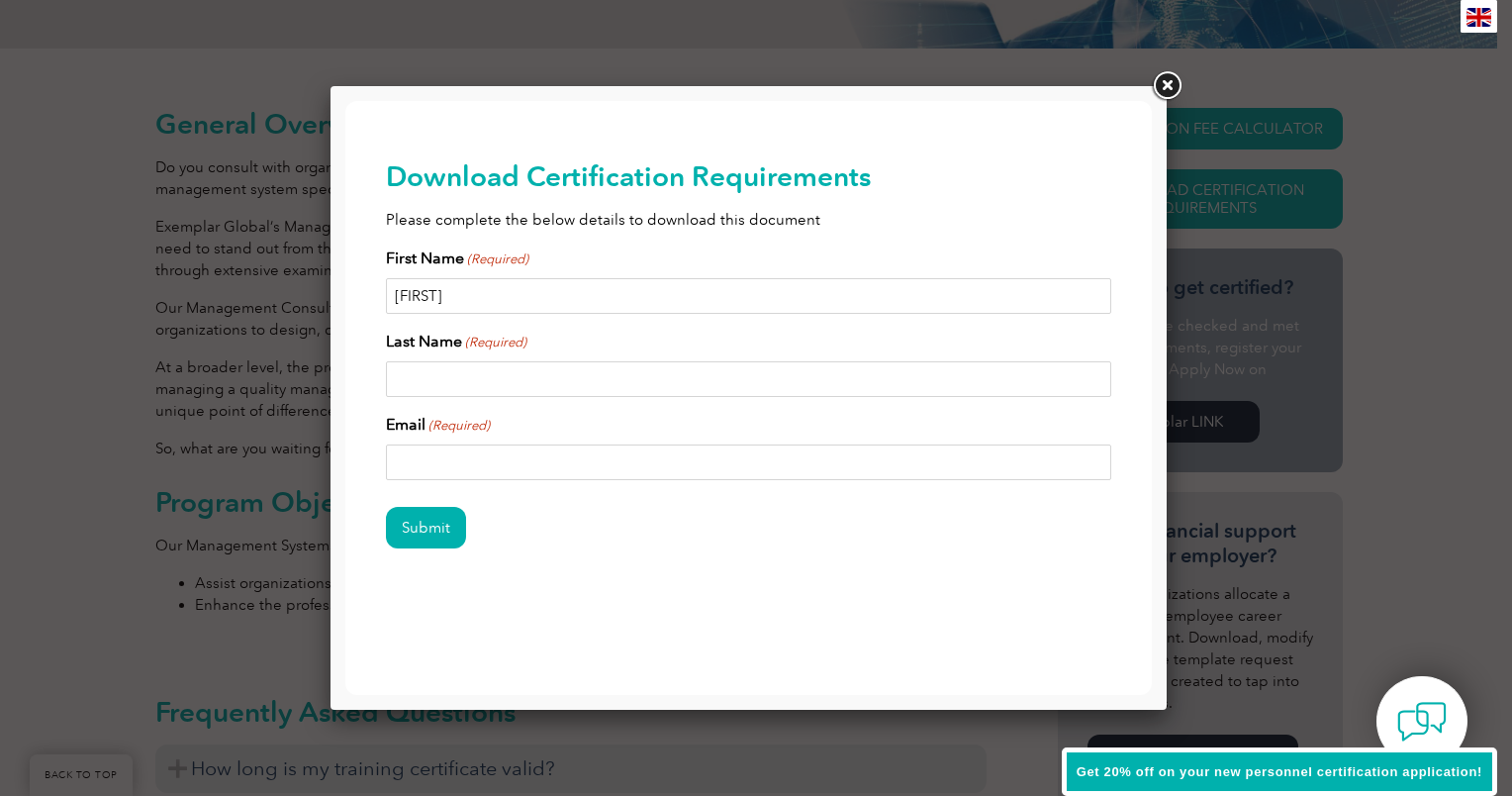 type on "Zanotto" 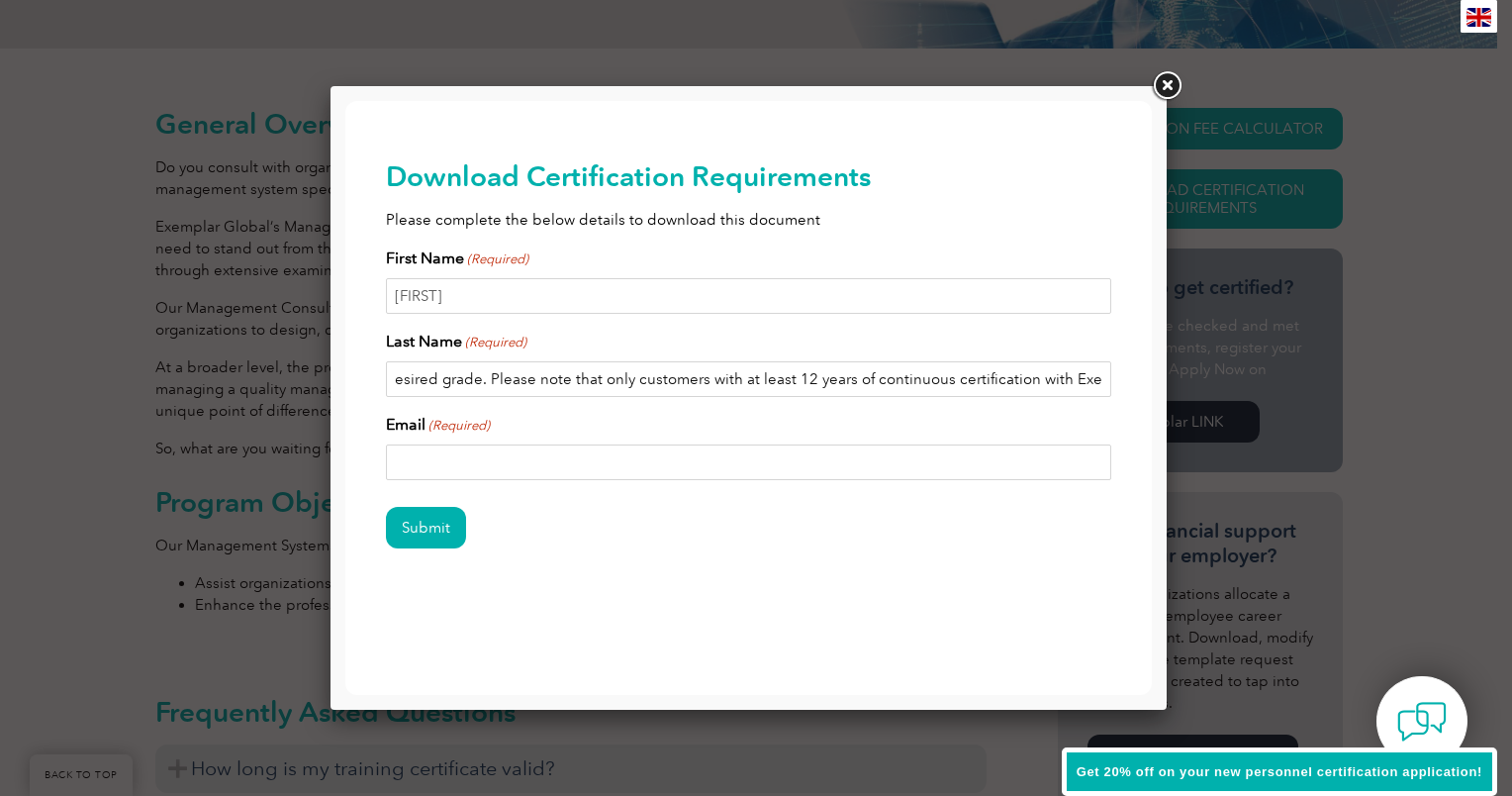 type on "talia.zanotto@gmail.com" 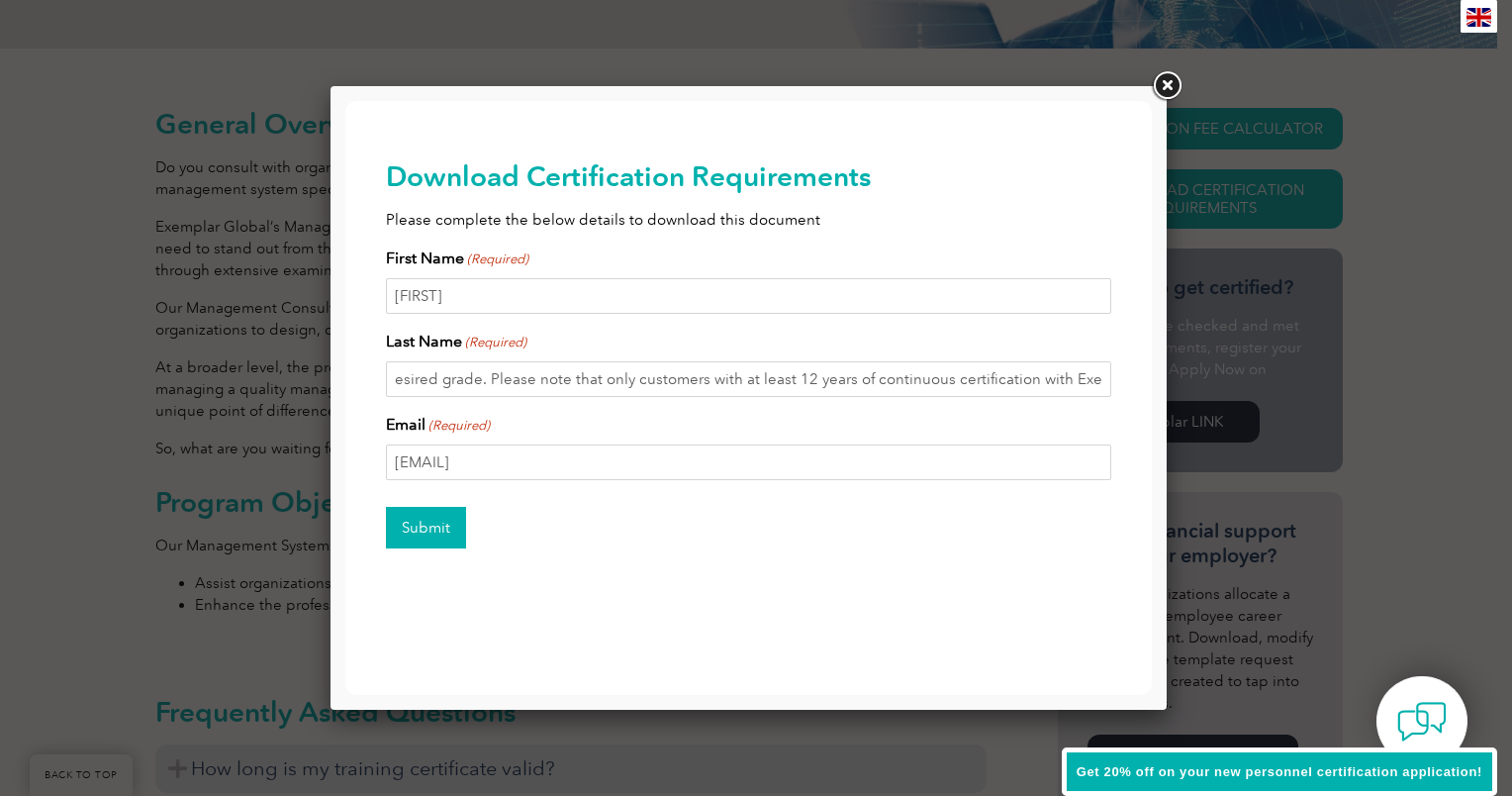 click on "Submit" at bounding box center [425, 528] 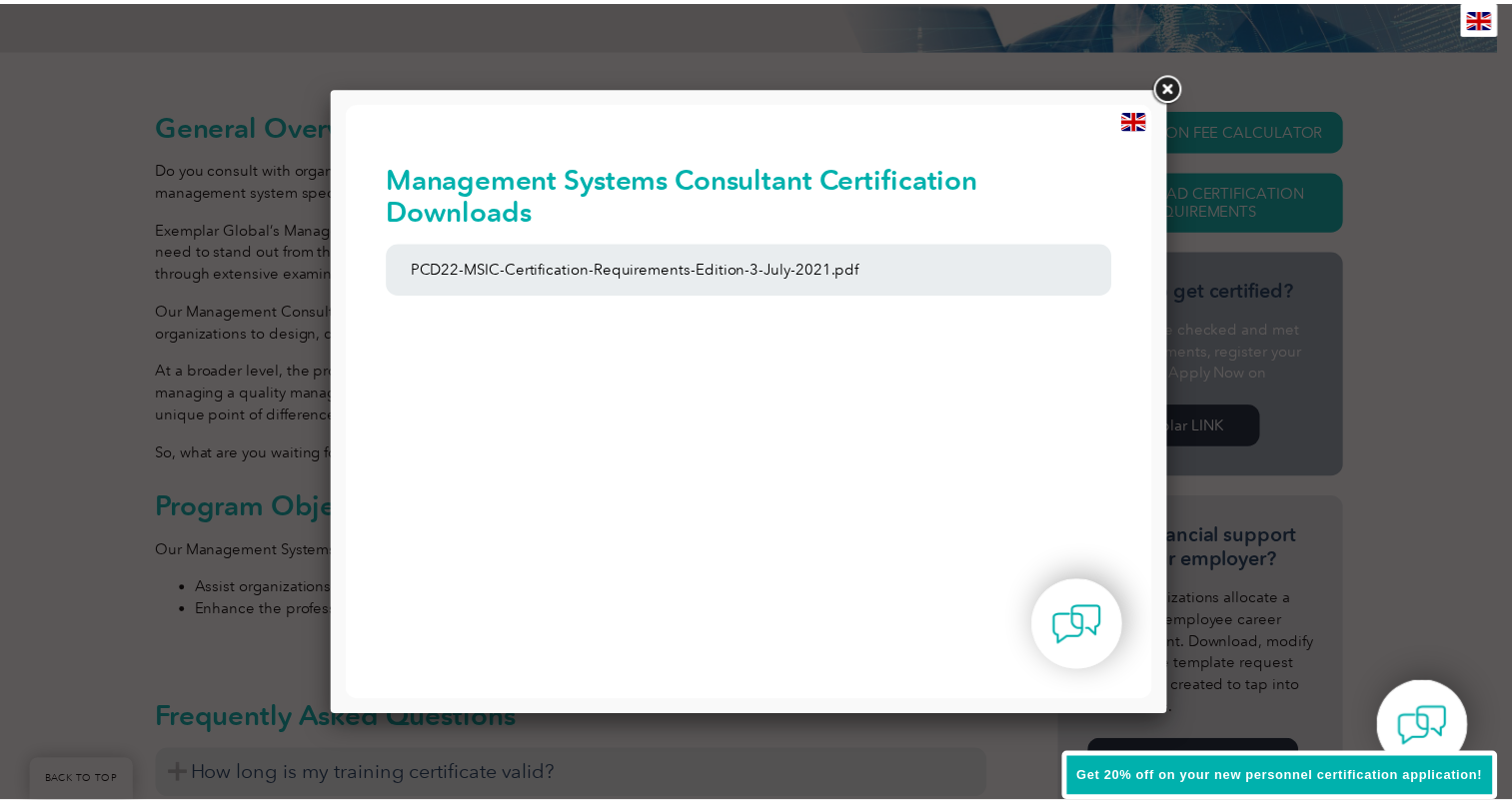 scroll, scrollTop: 0, scrollLeft: 0, axis: both 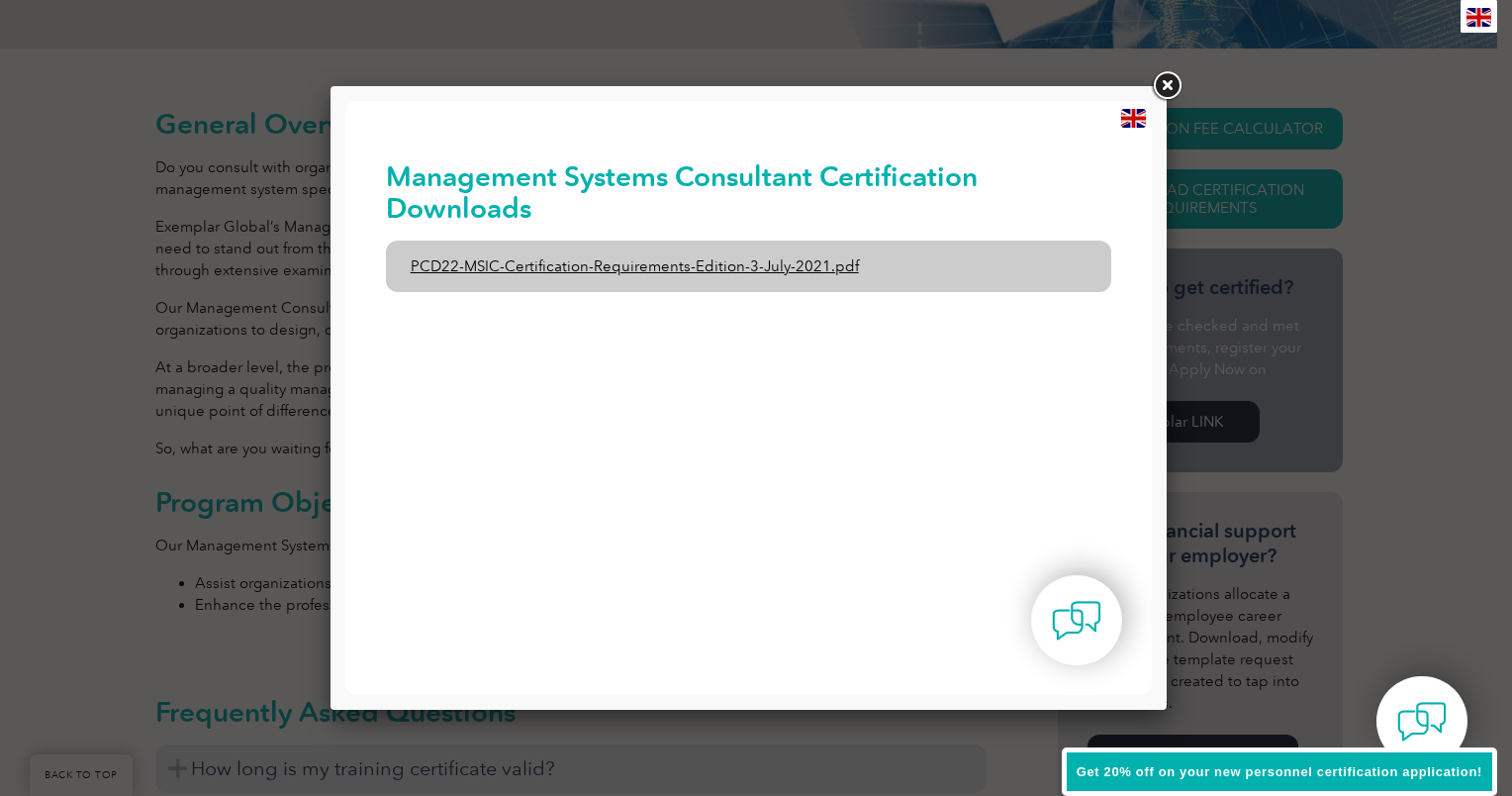 click on "PCD22-MSIC-Certification-Requirements-Edition-3-July-2021.pdf" at bounding box center [749, 266] 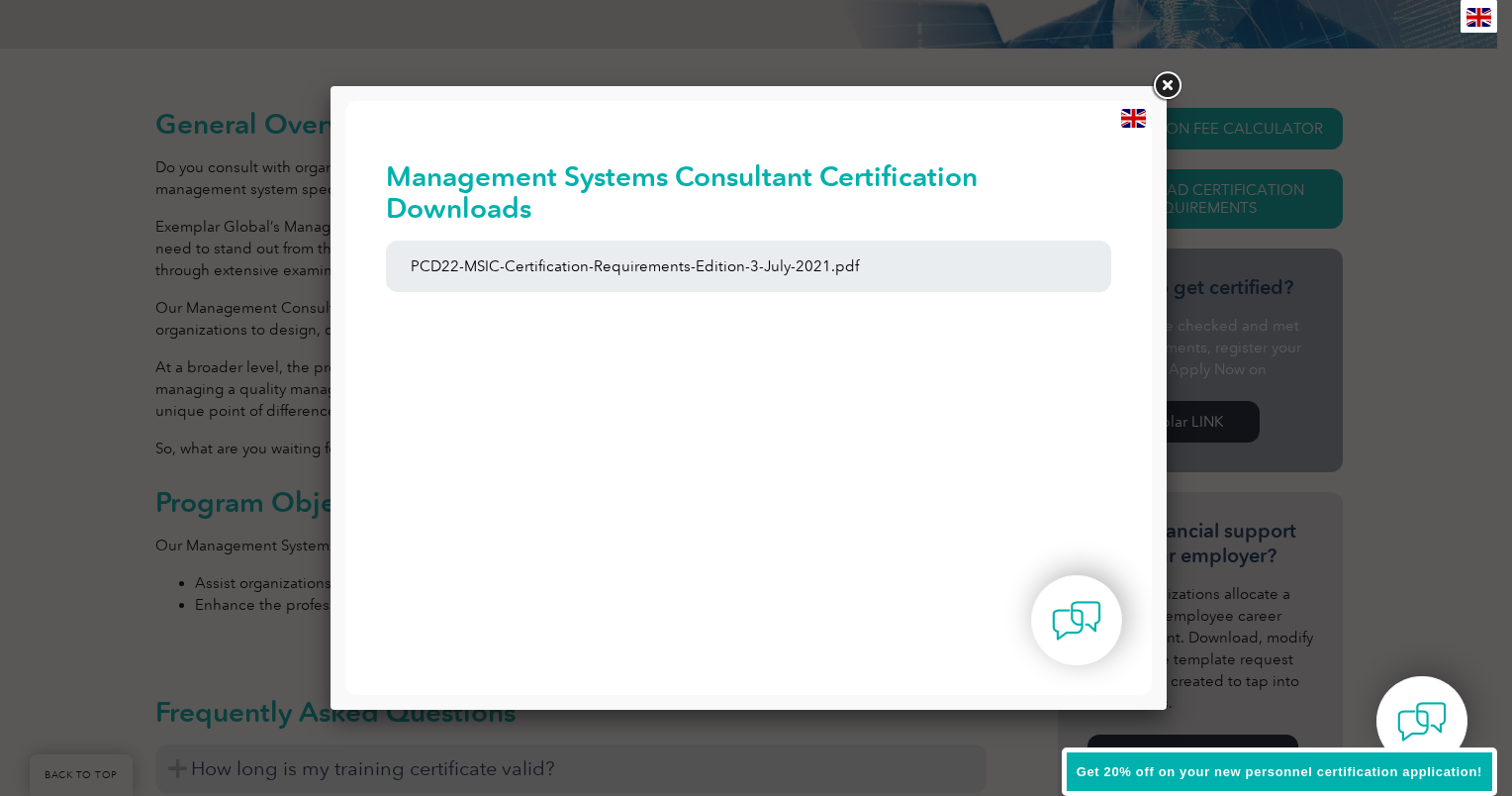click at bounding box center [1167, 86] 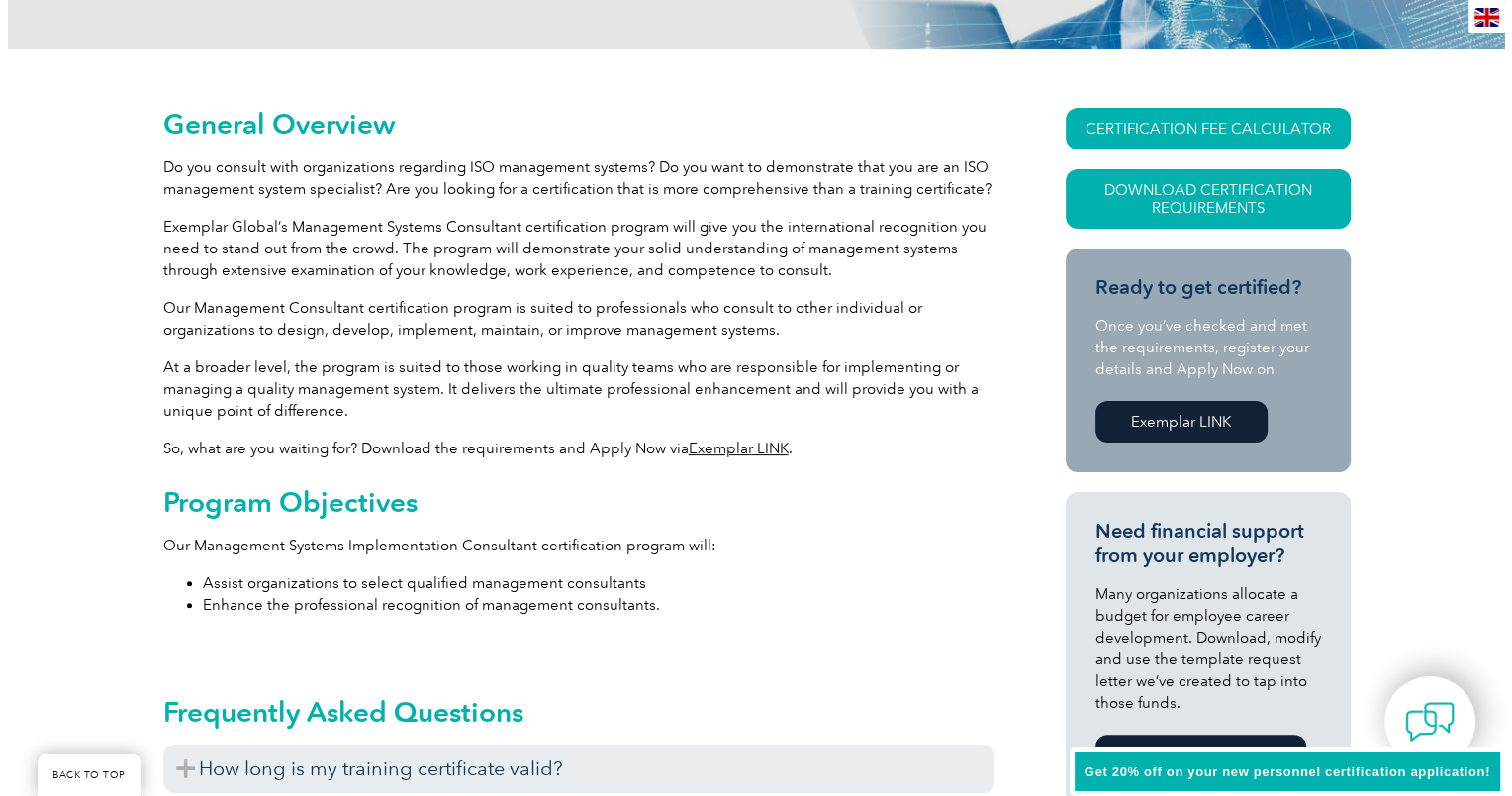 scroll, scrollTop: 0, scrollLeft: 0, axis: both 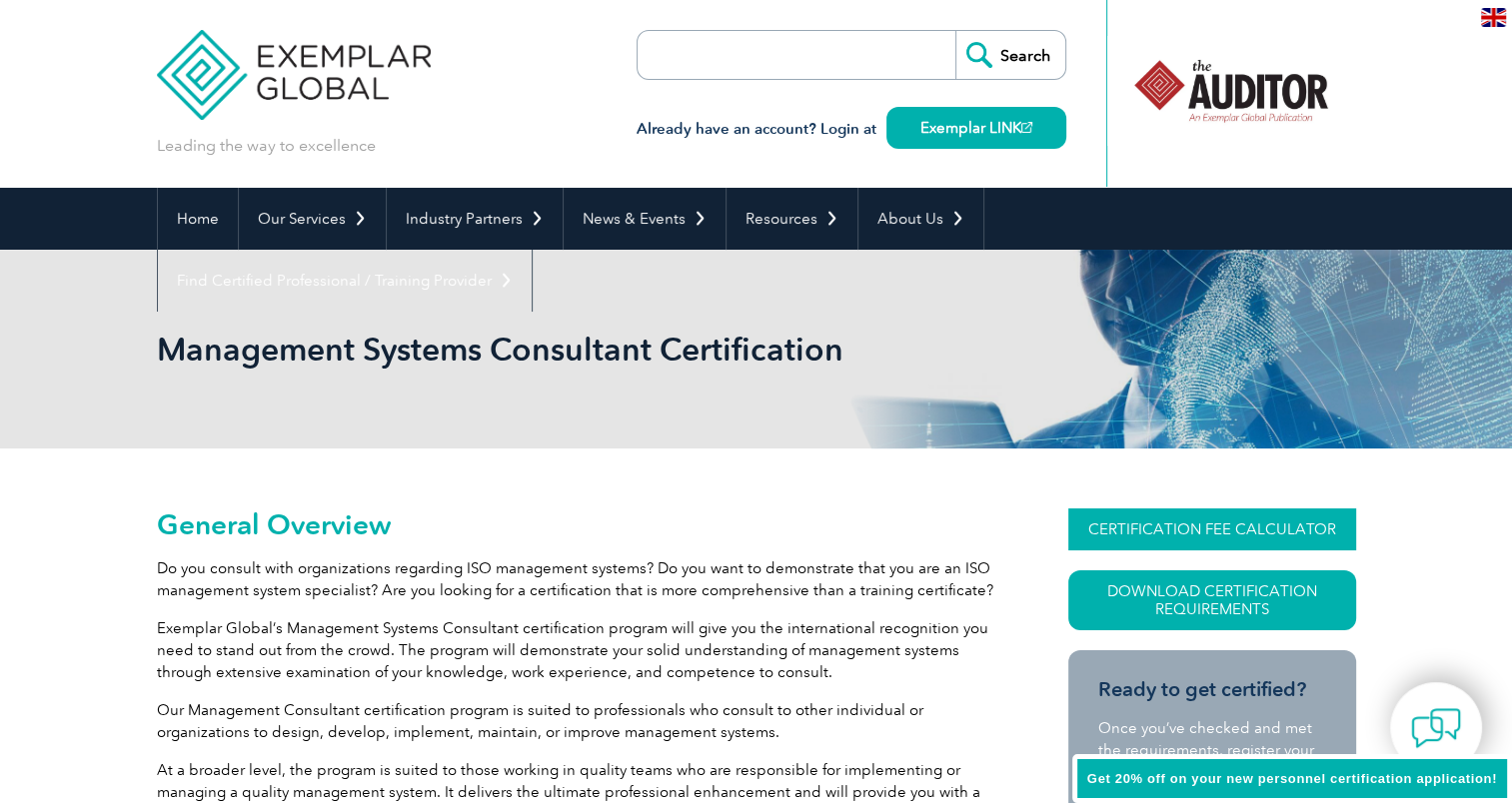 click on "CERTIFICATION FEE CALCULATOR" at bounding box center (1212, 529) 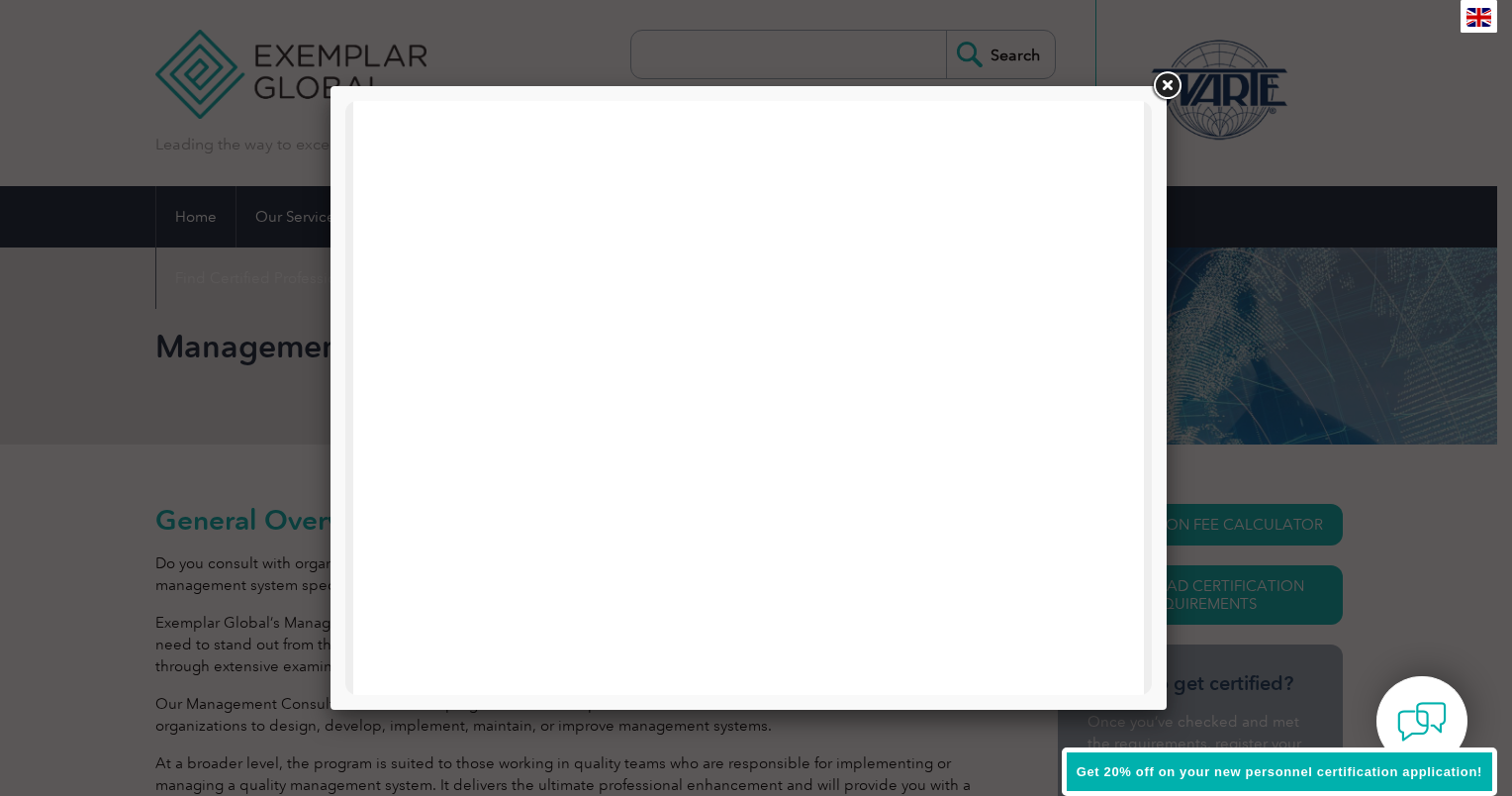 scroll, scrollTop: 99, scrollLeft: 0, axis: vertical 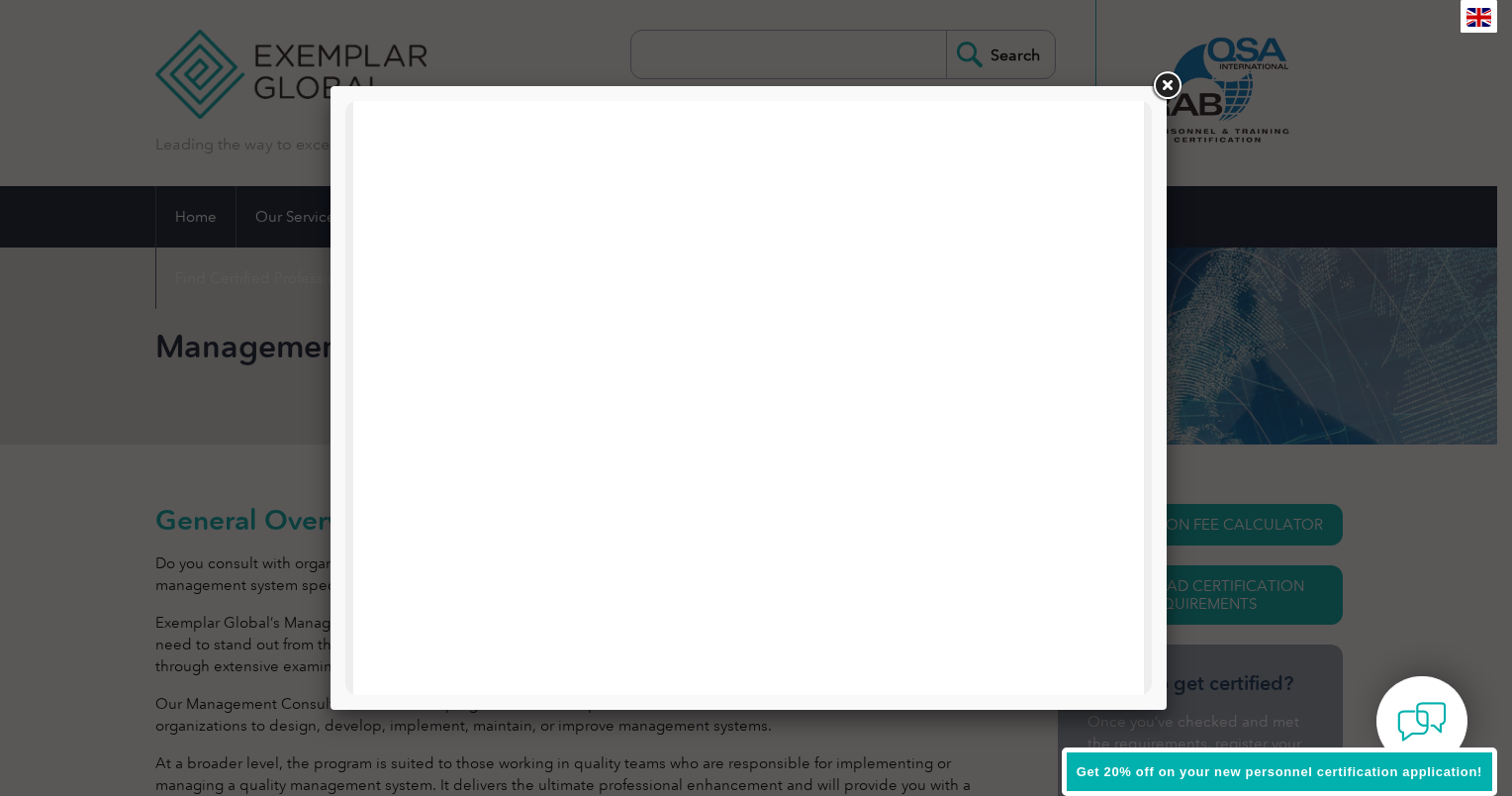 click at bounding box center [1167, 86] 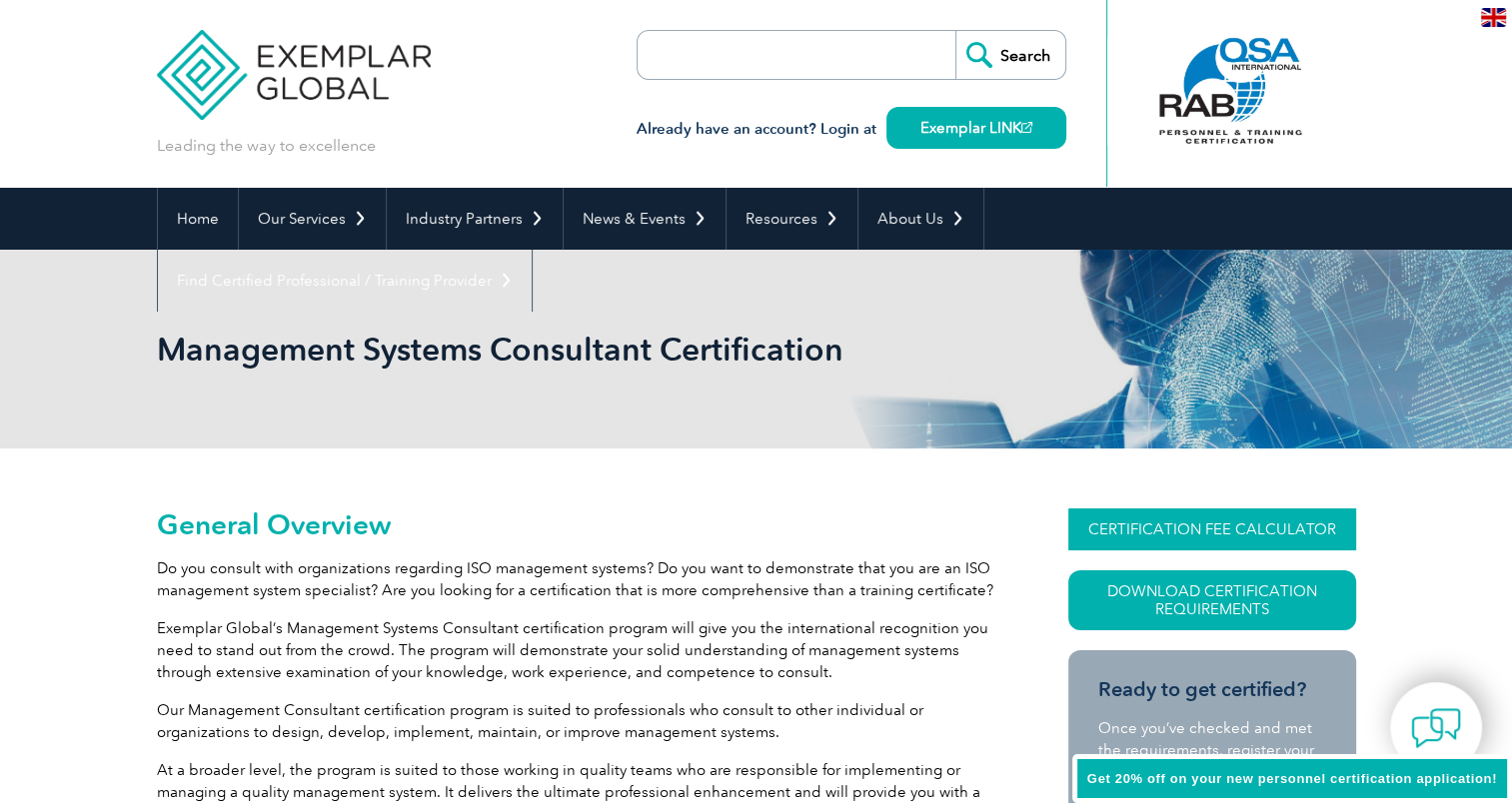 click on "CERTIFICATION FEE CALCULATOR" at bounding box center [1212, 529] 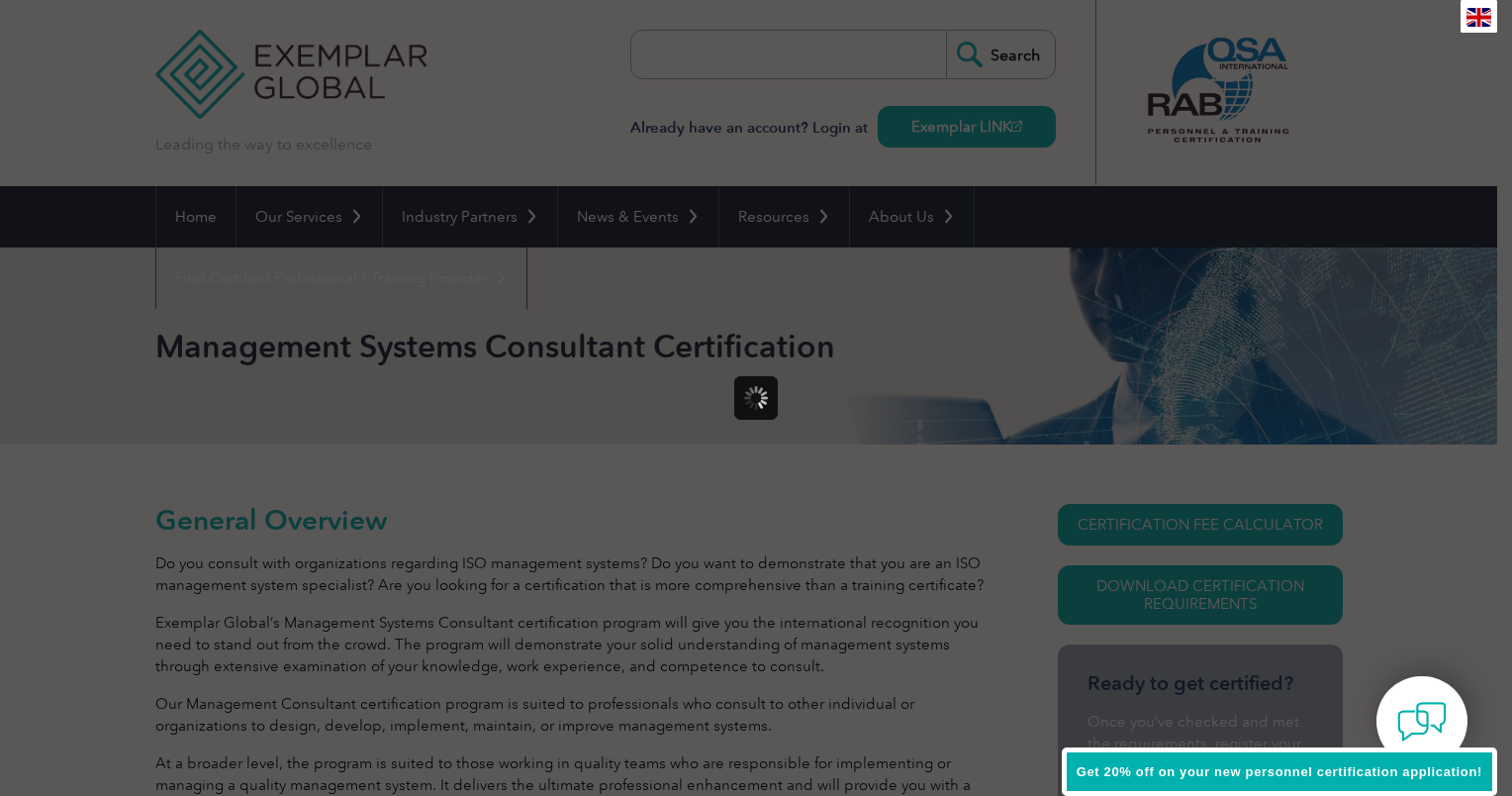 scroll, scrollTop: 0, scrollLeft: 0, axis: both 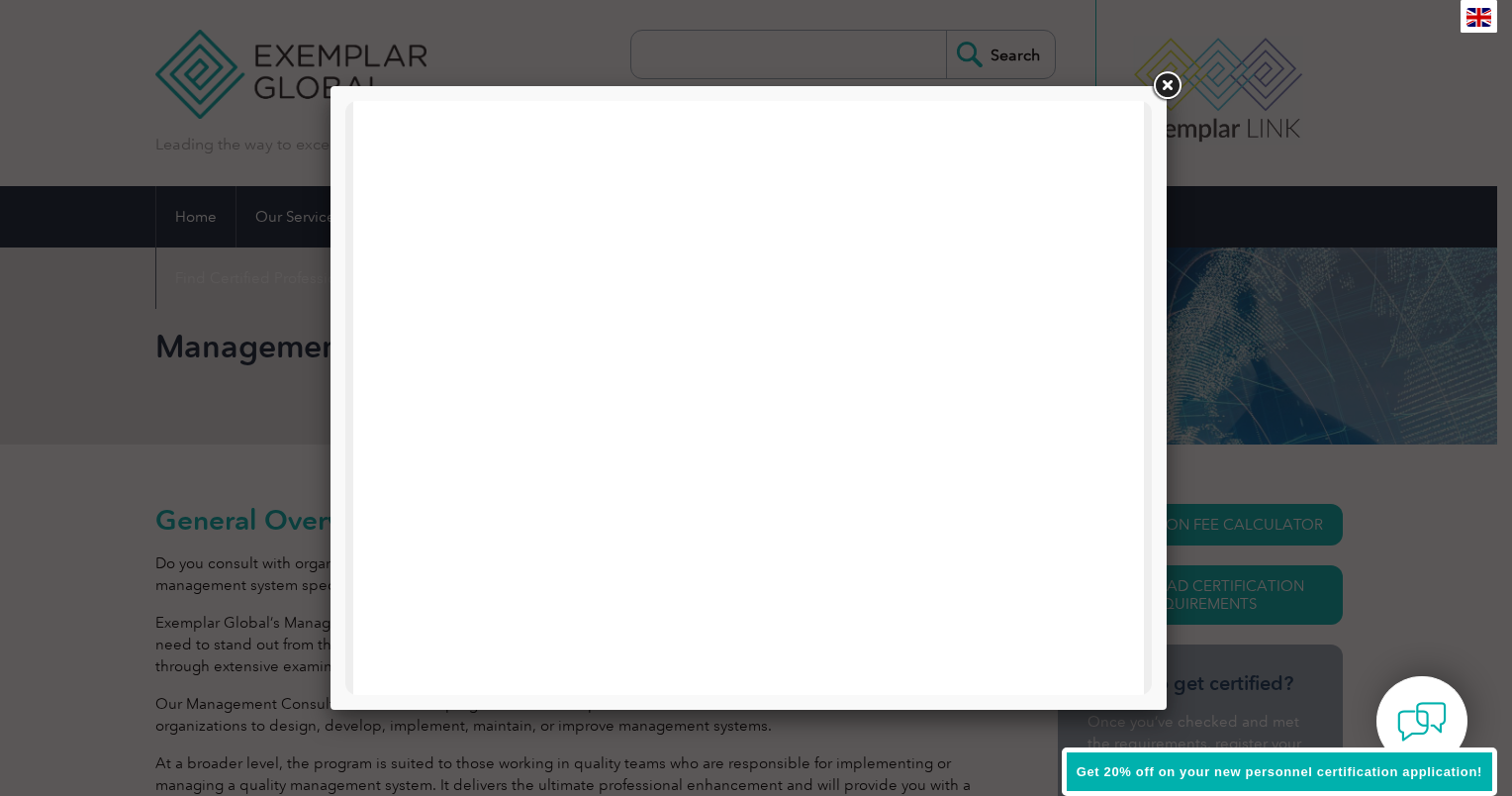 click at bounding box center [748, 870] 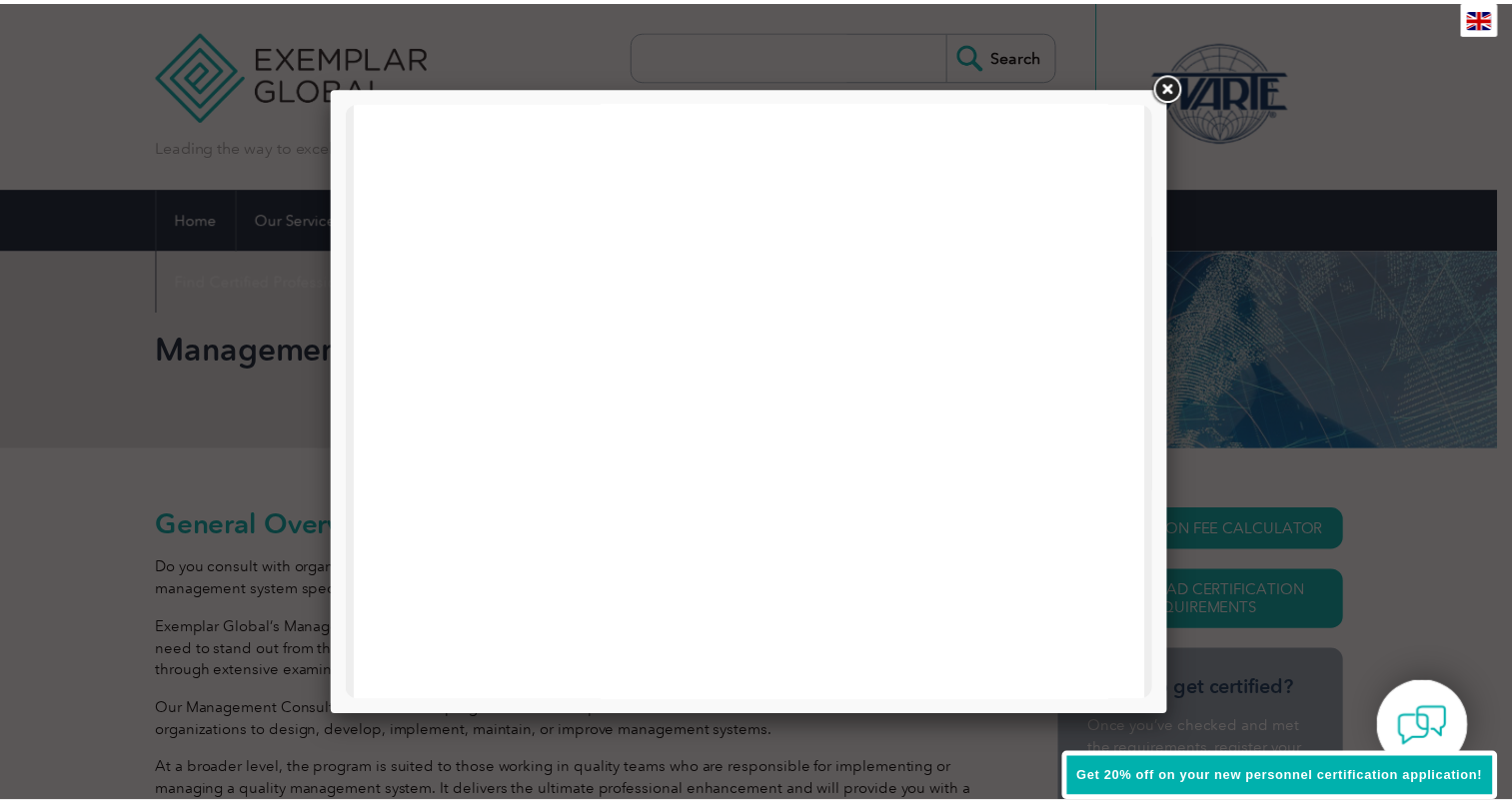 scroll, scrollTop: 100, scrollLeft: 0, axis: vertical 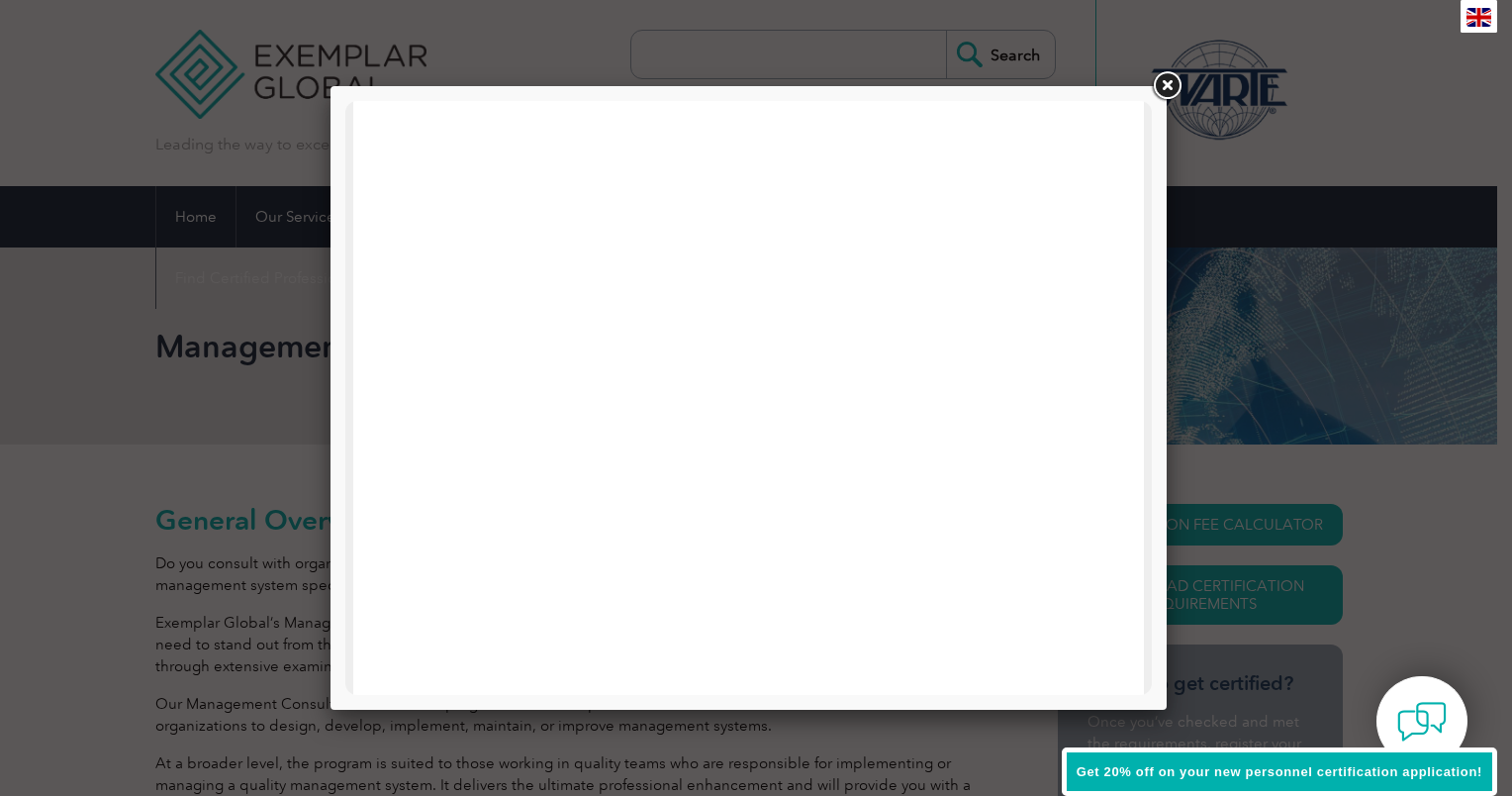 click at bounding box center [1167, 86] 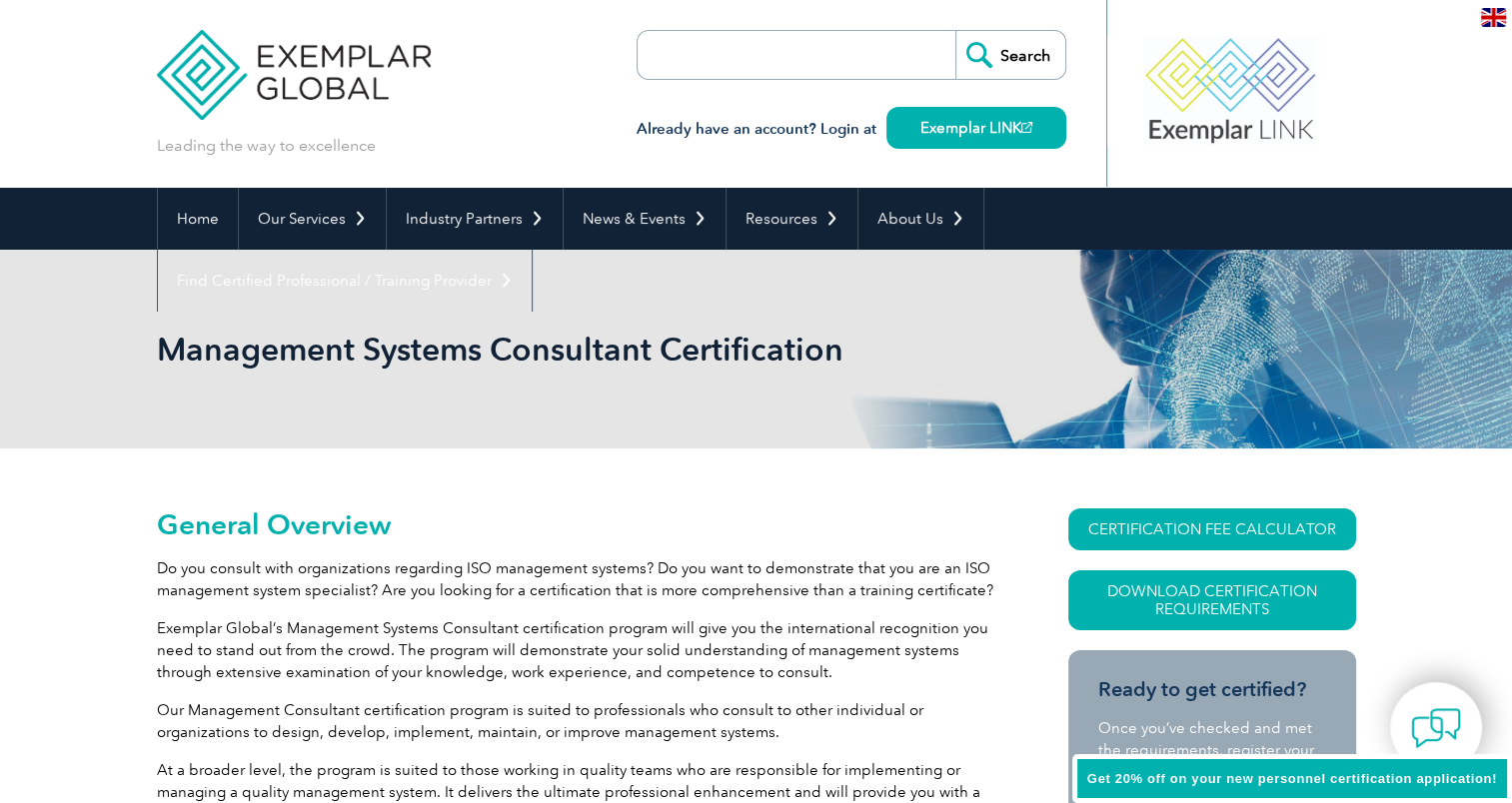 click at bounding box center [753, 55] 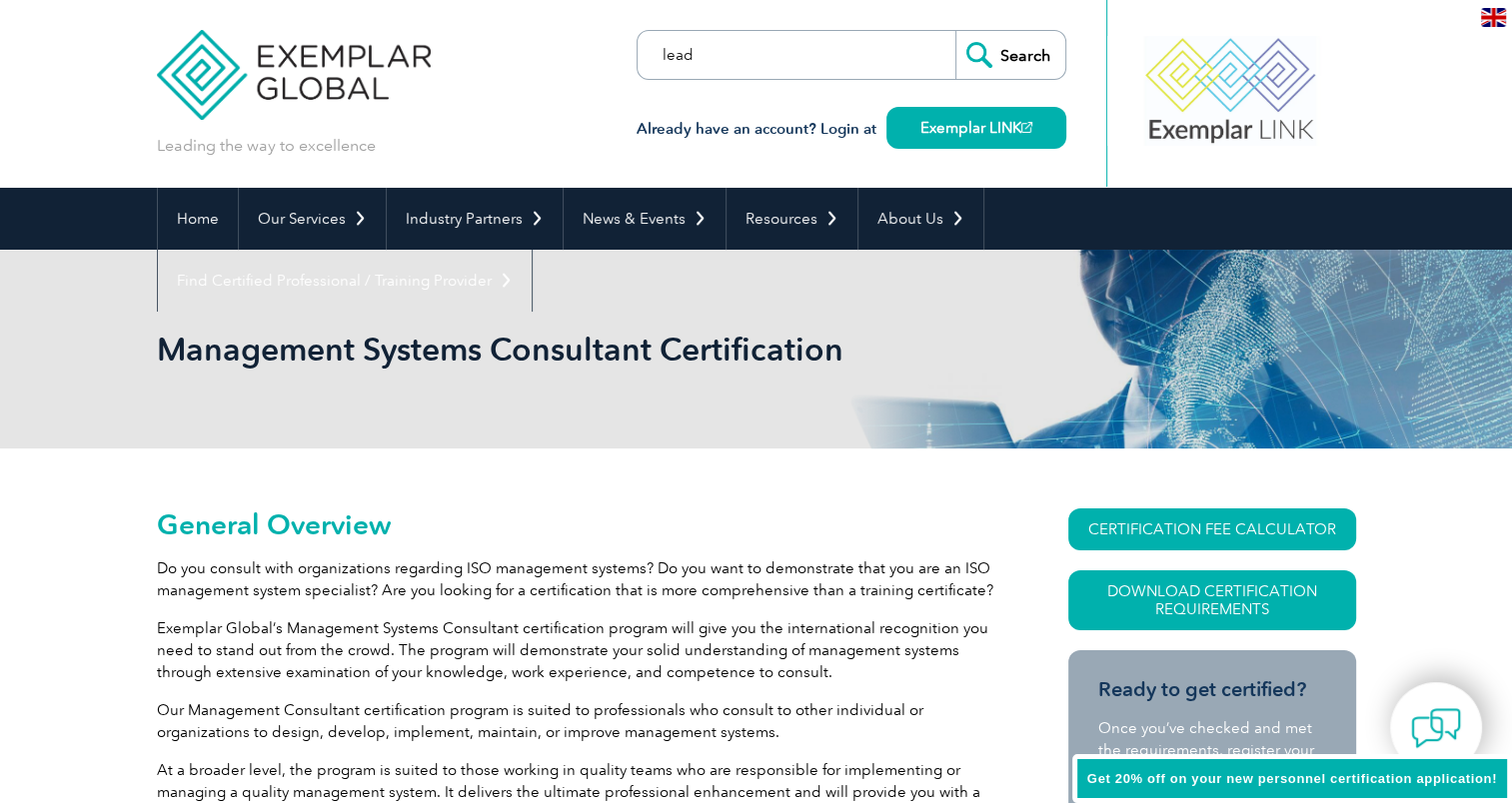 type on "lead" 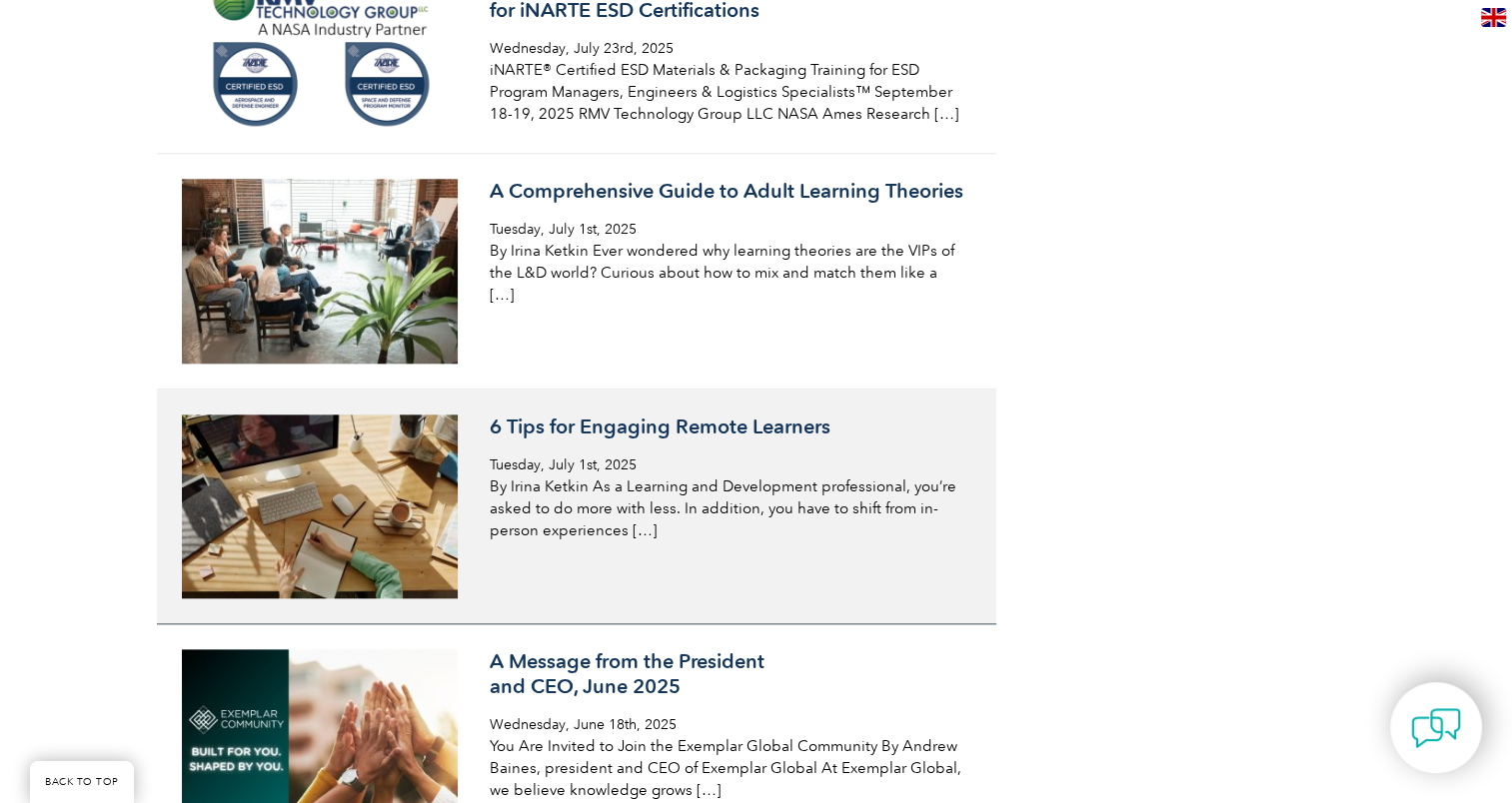 scroll, scrollTop: 1298, scrollLeft: 0, axis: vertical 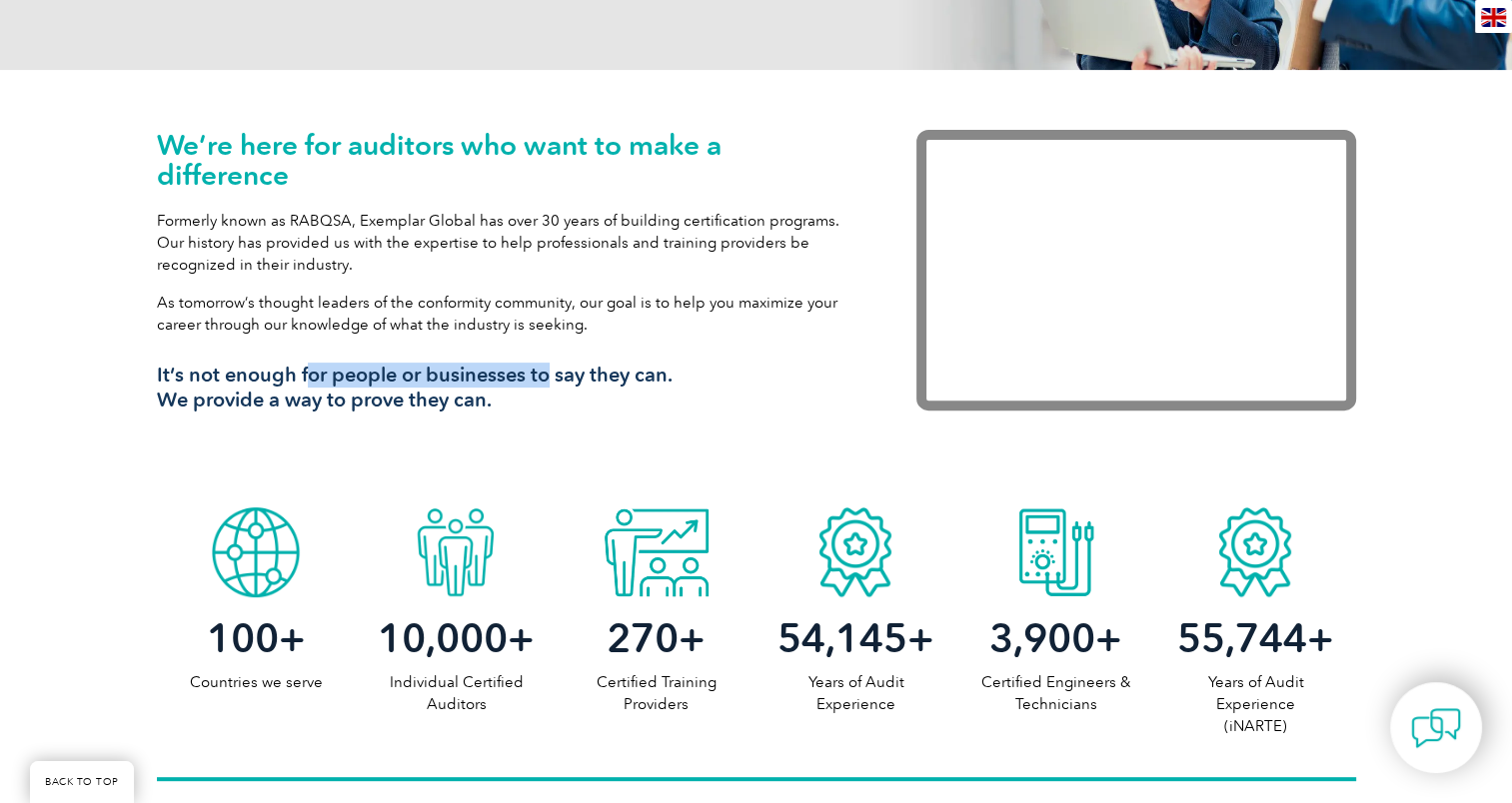drag, startPoint x: 346, startPoint y: 380, endPoint x: 544, endPoint y: 383, distance: 198.02273 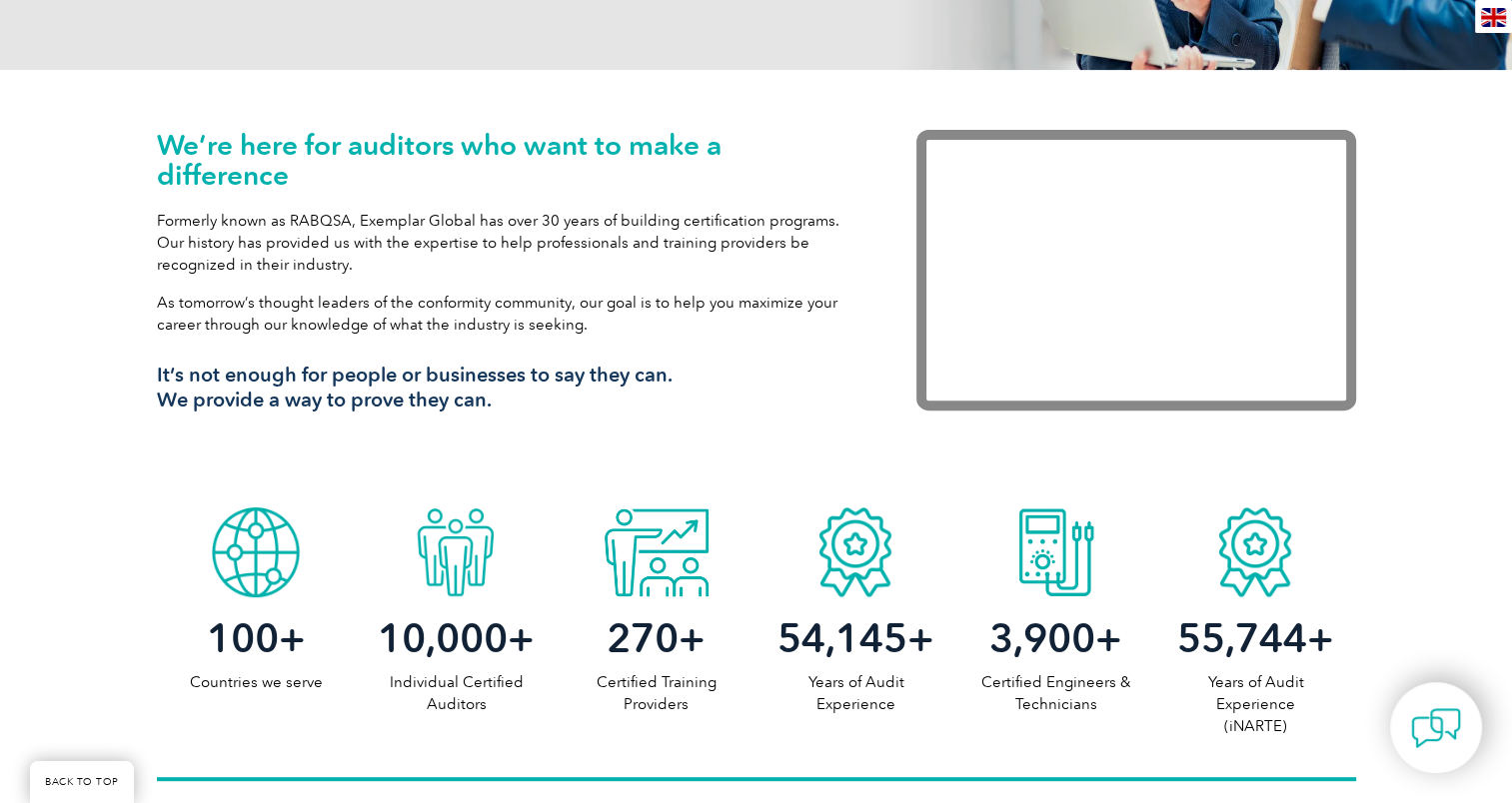click on "It’s not enough for people or businesses to say they can.  We provide a way to prove they can." at bounding box center [507, 388] 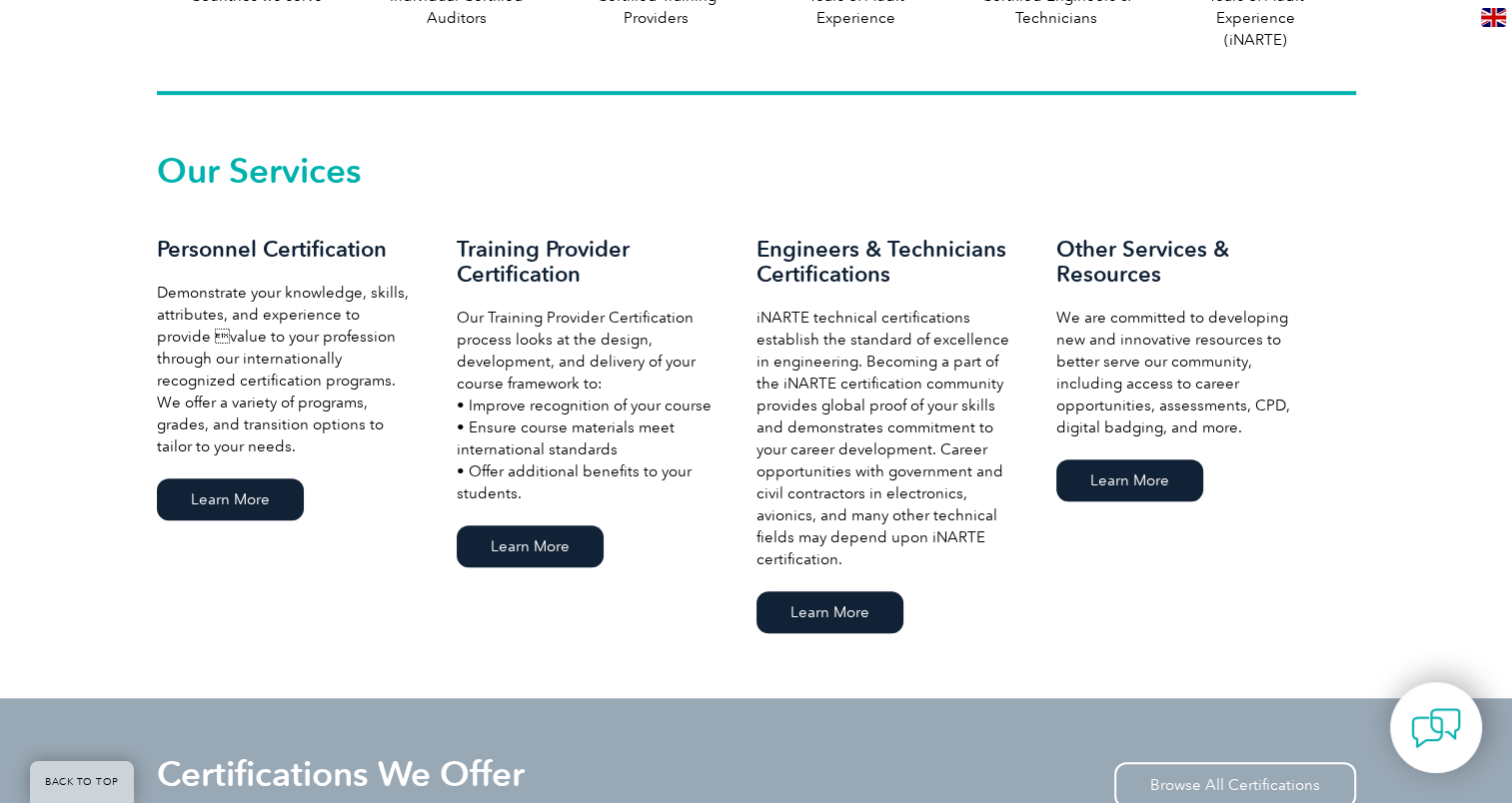 scroll, scrollTop: 1298, scrollLeft: 0, axis: vertical 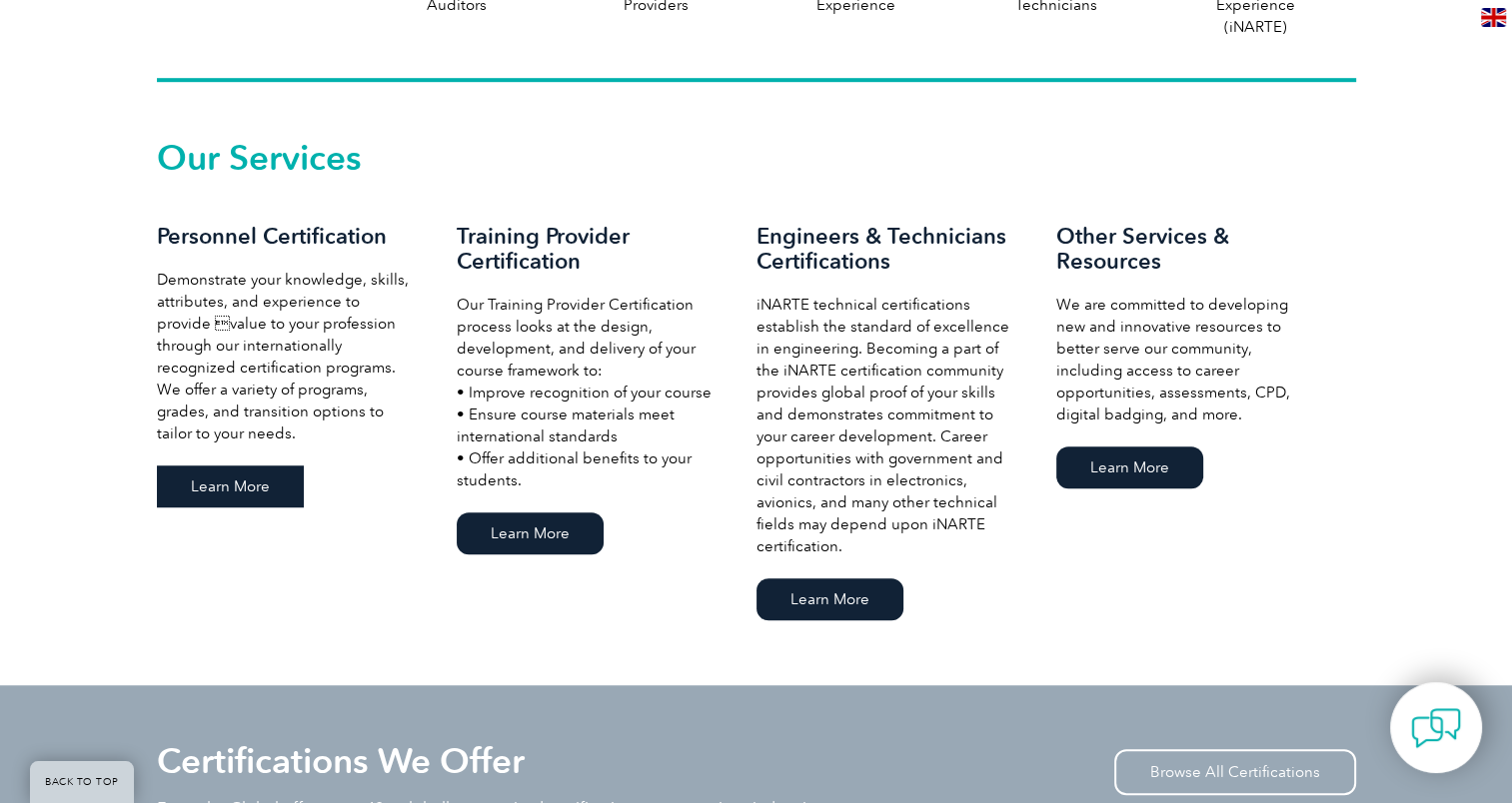 click on "Learn More" at bounding box center [230, 486] 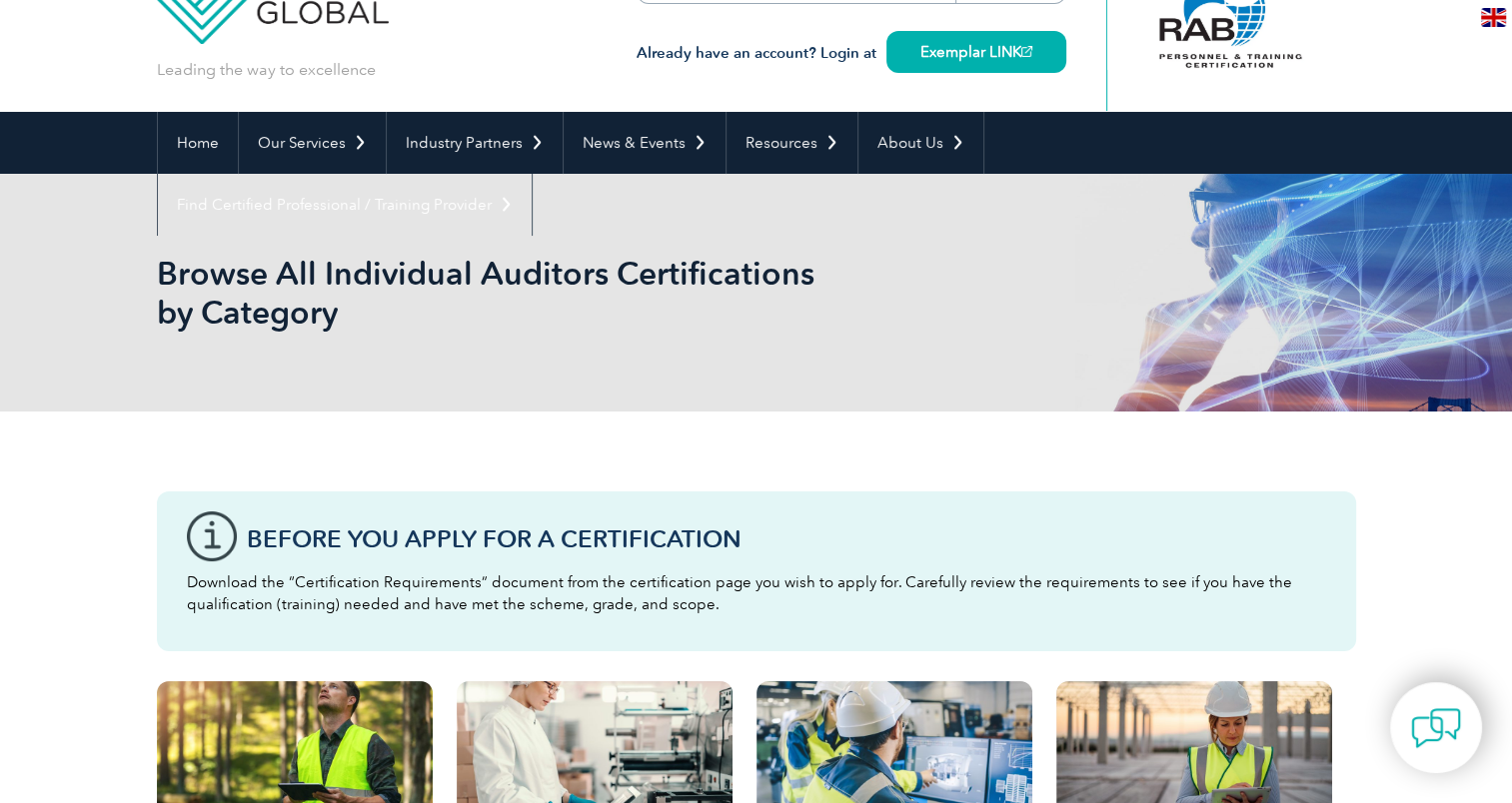 scroll, scrollTop: 0, scrollLeft: 0, axis: both 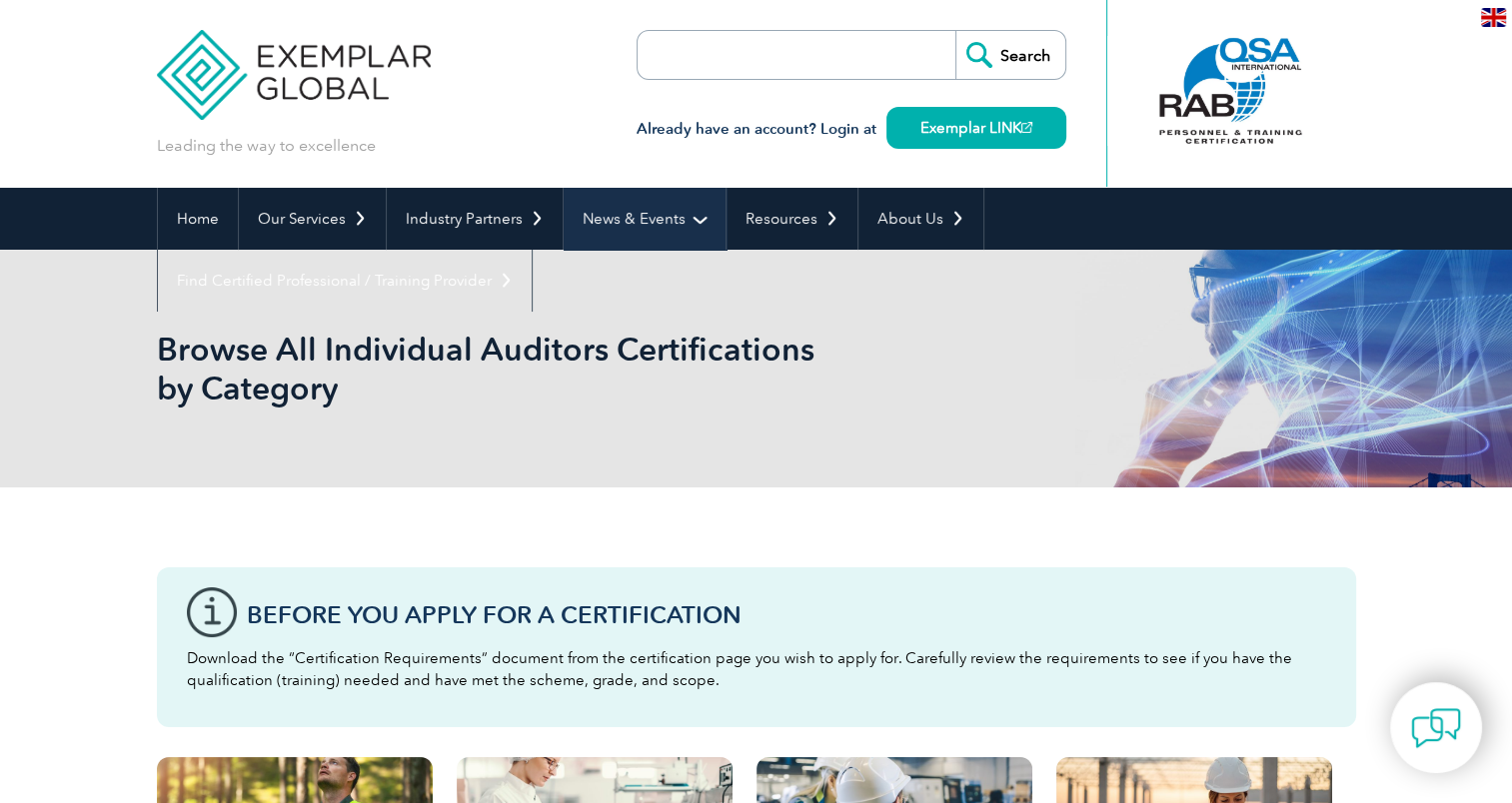 click on "News & Events" at bounding box center [645, 219] 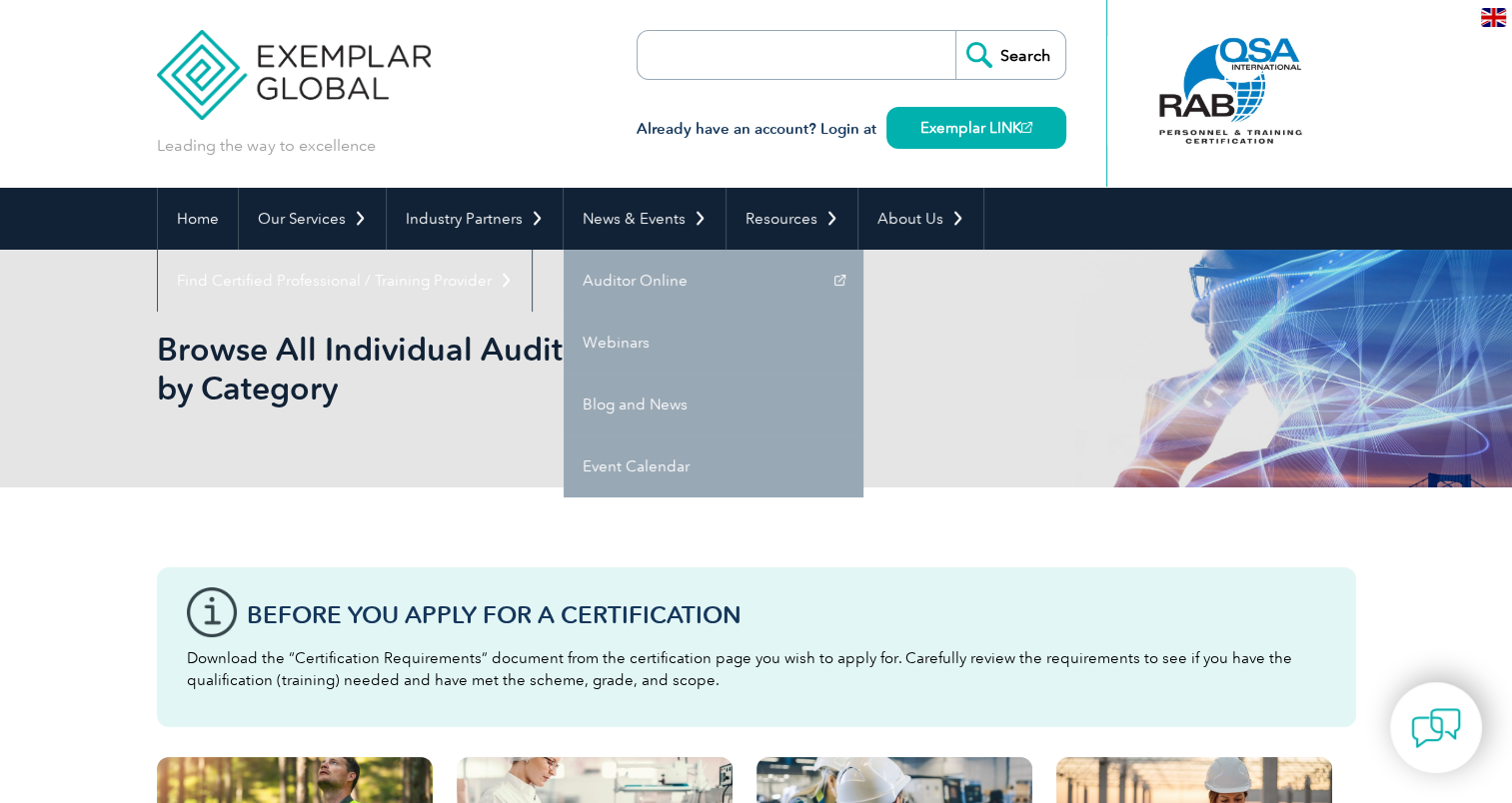 click on "Browse All Individual Auditors Certifications by Category" at bounding box center [756, 369] 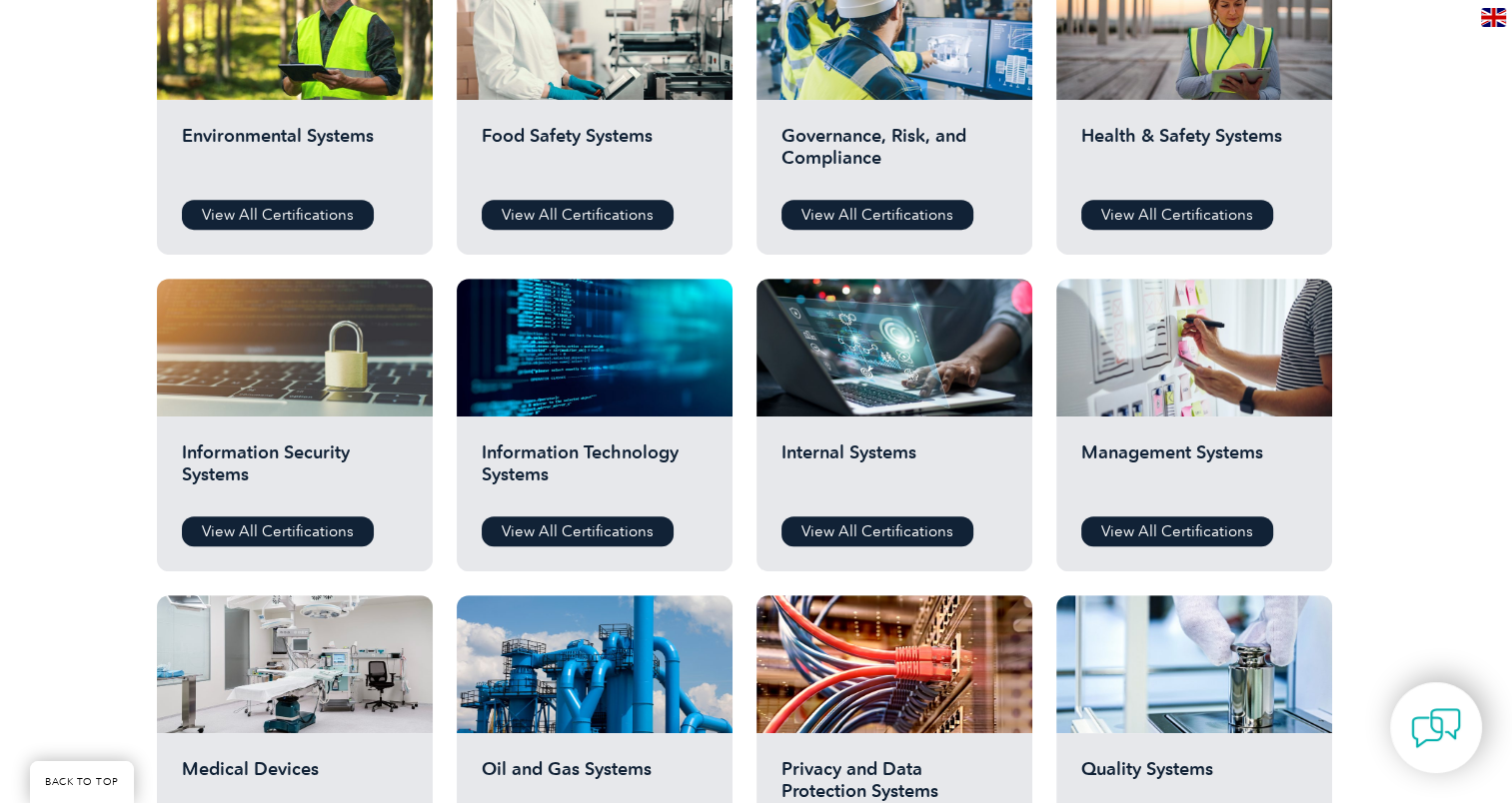 scroll, scrollTop: 1099, scrollLeft: 0, axis: vertical 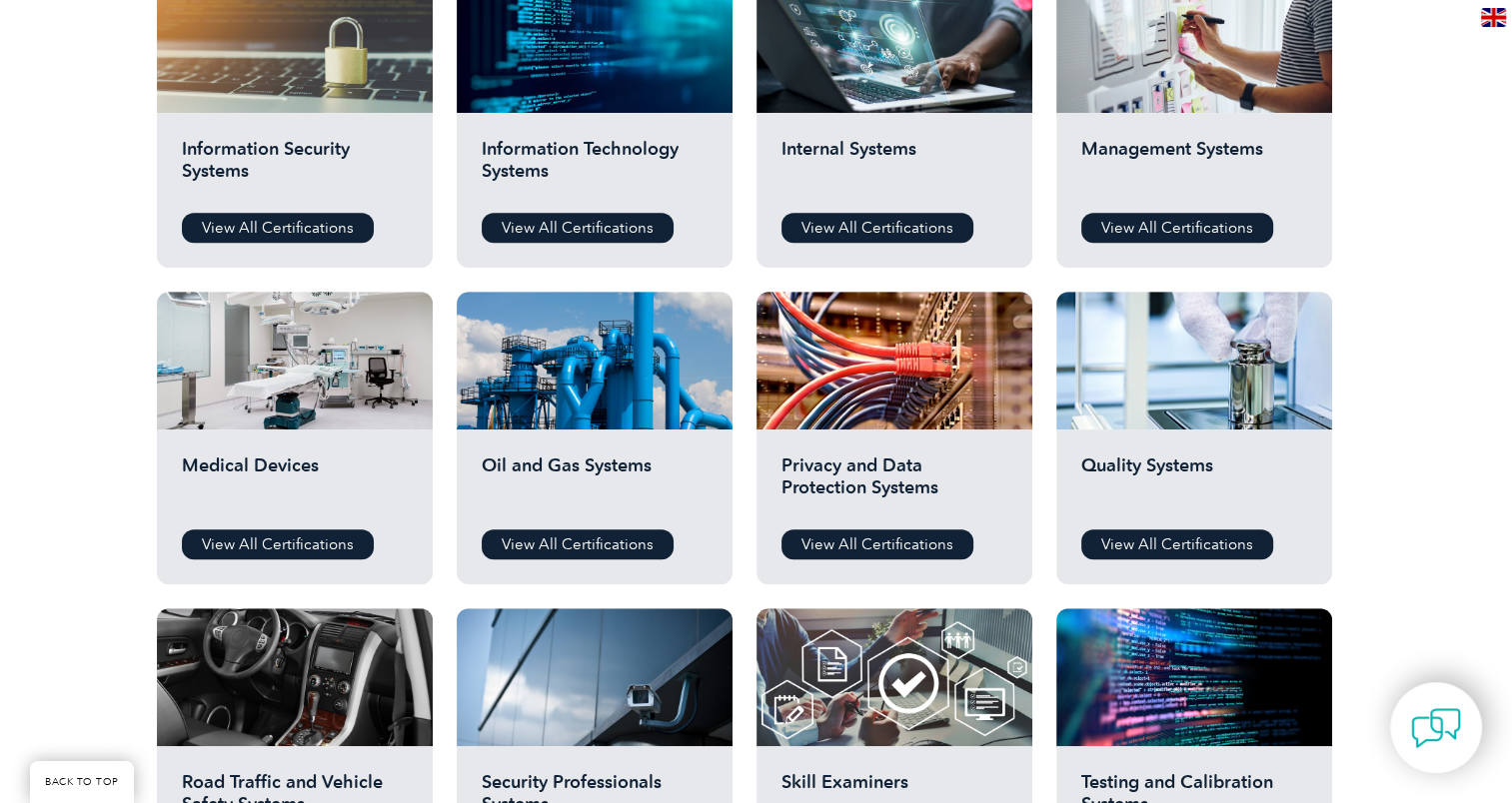click on "Management Systems
View All Certifications" at bounding box center [1194, 190] 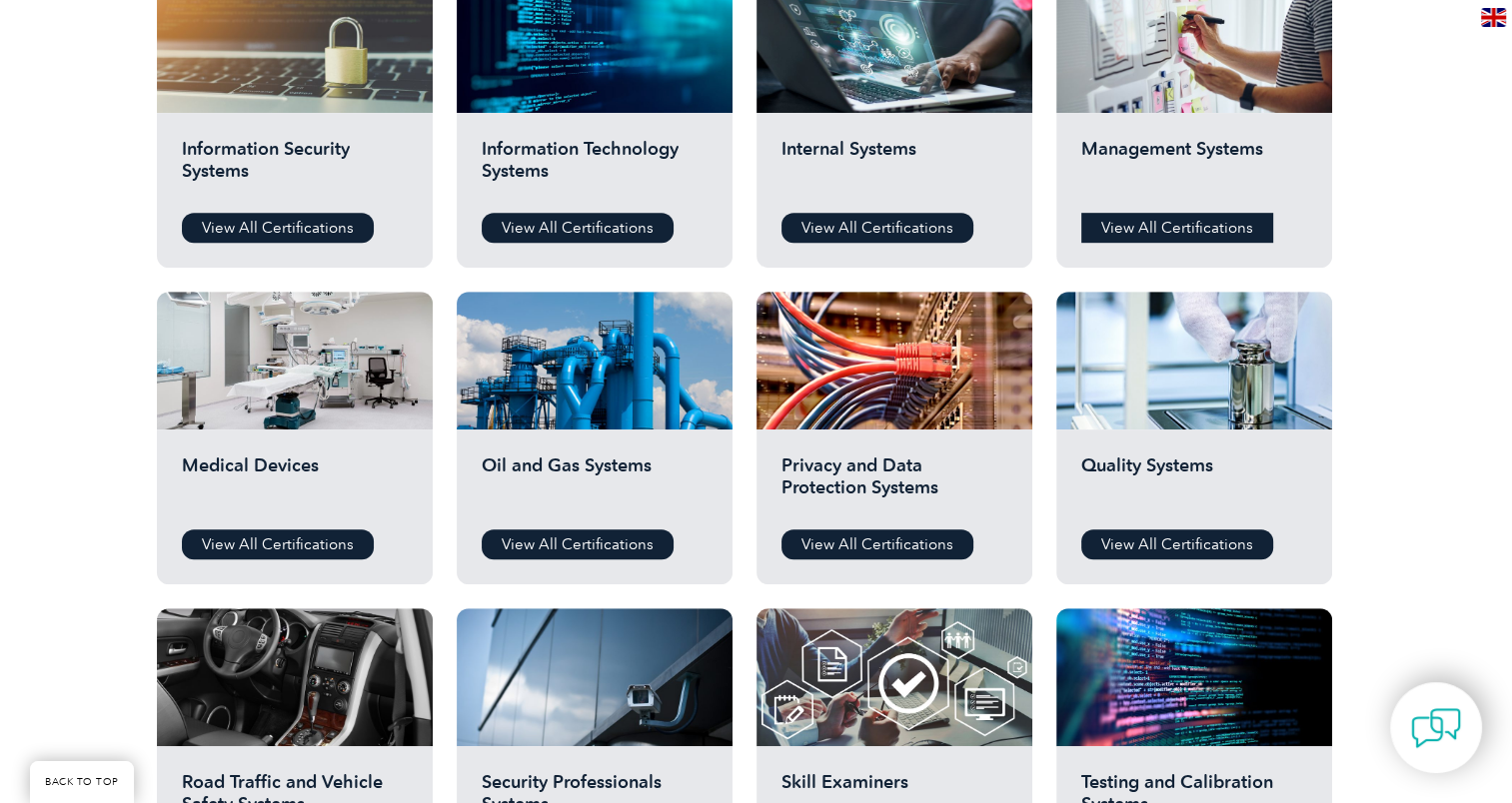 click on "View All Certifications" at bounding box center [1177, 228] 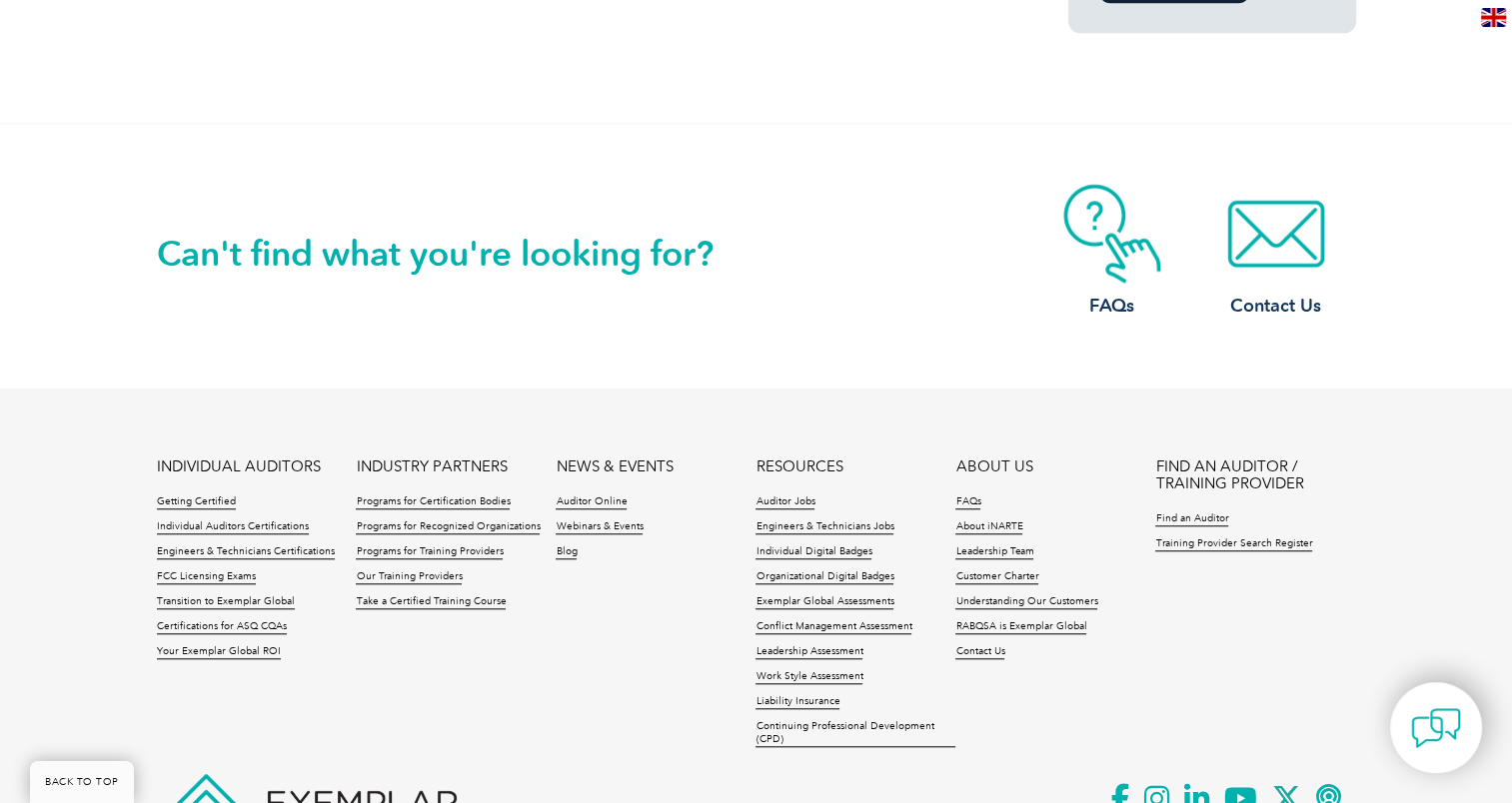 scroll, scrollTop: 1726, scrollLeft: 0, axis: vertical 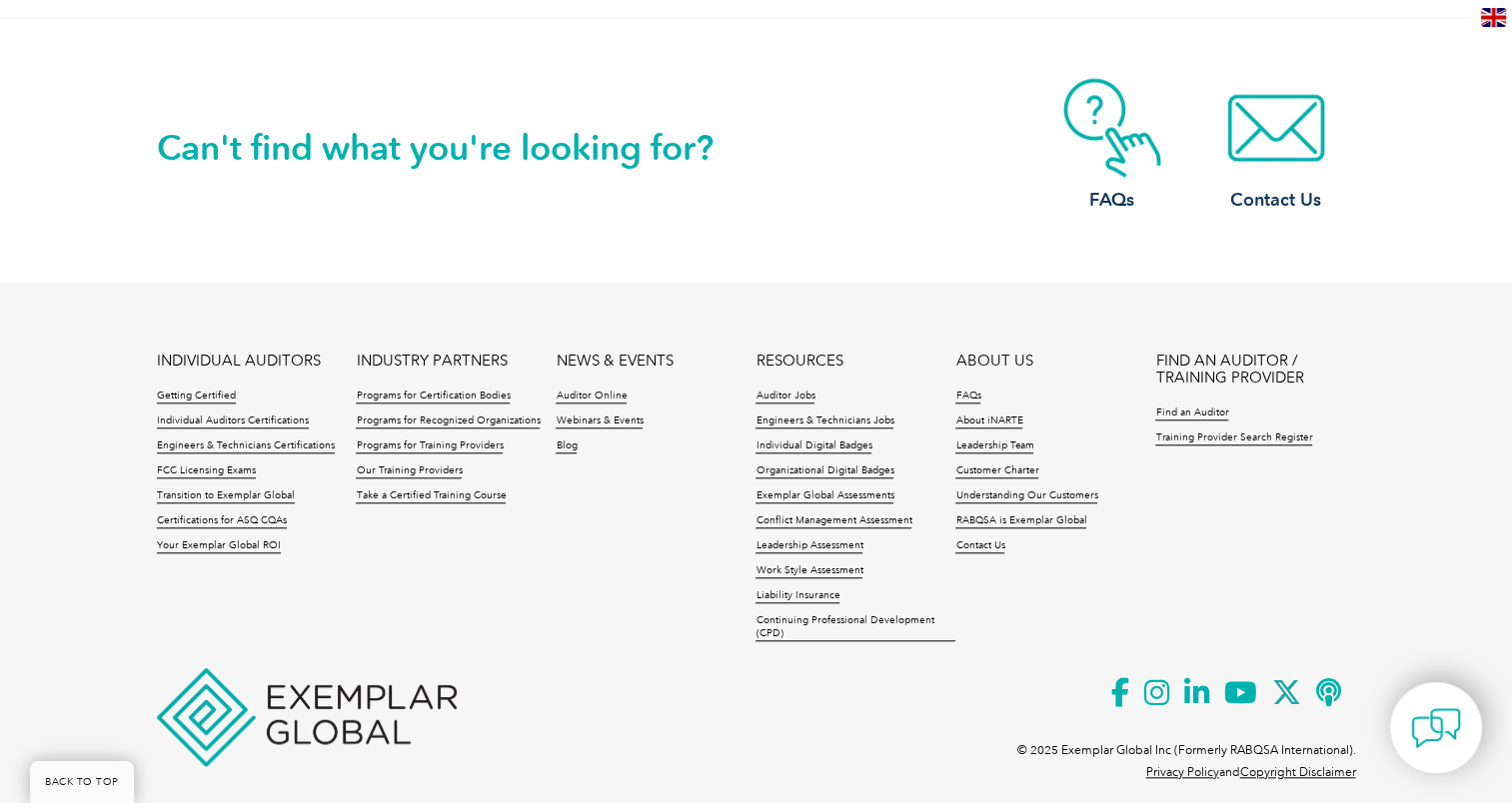 click on "RABQSA is Exemplar Global" at bounding box center [1055, 526] 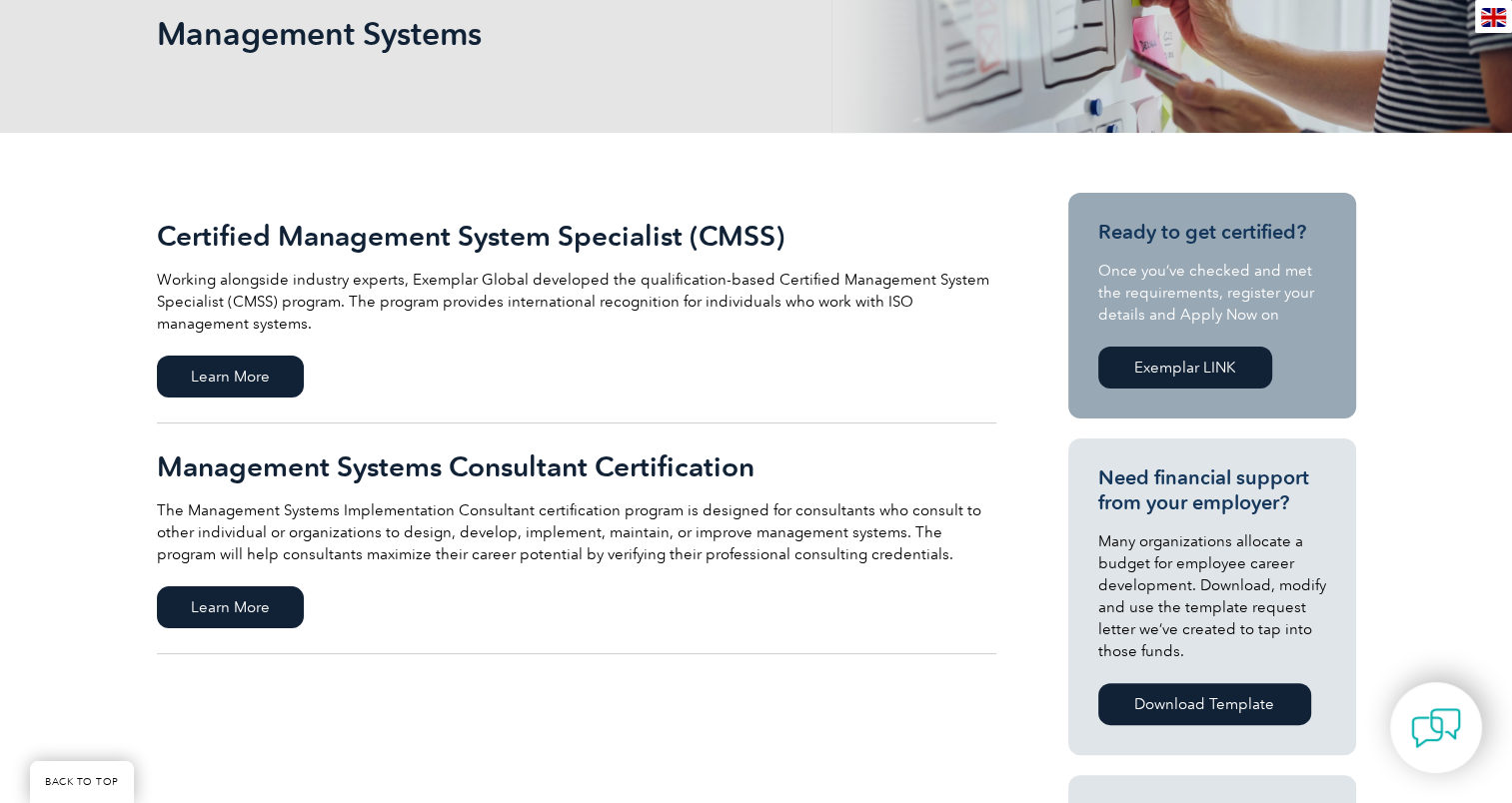 scroll, scrollTop: 318, scrollLeft: 0, axis: vertical 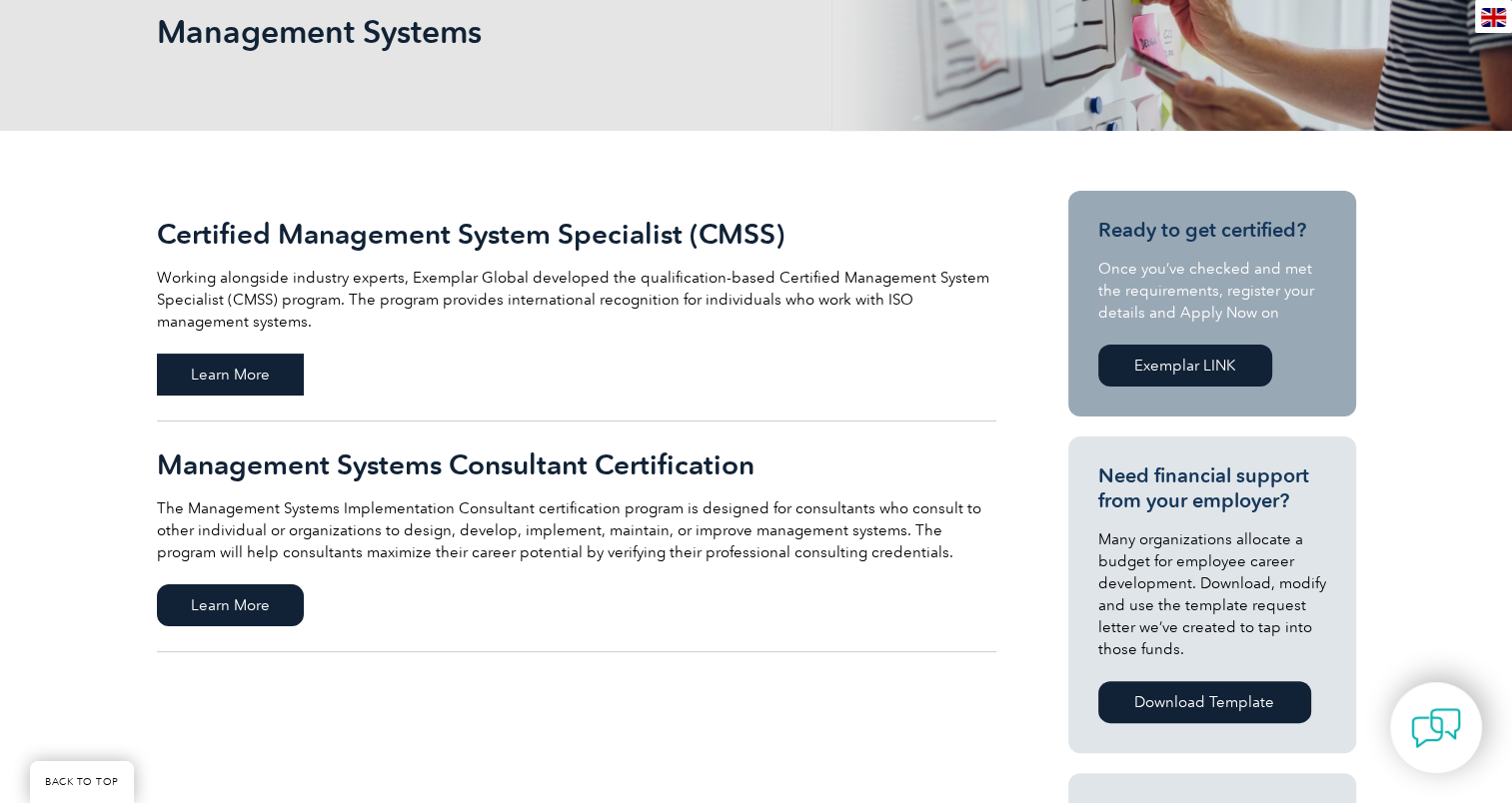 click on "Learn More" at bounding box center (230, 375) 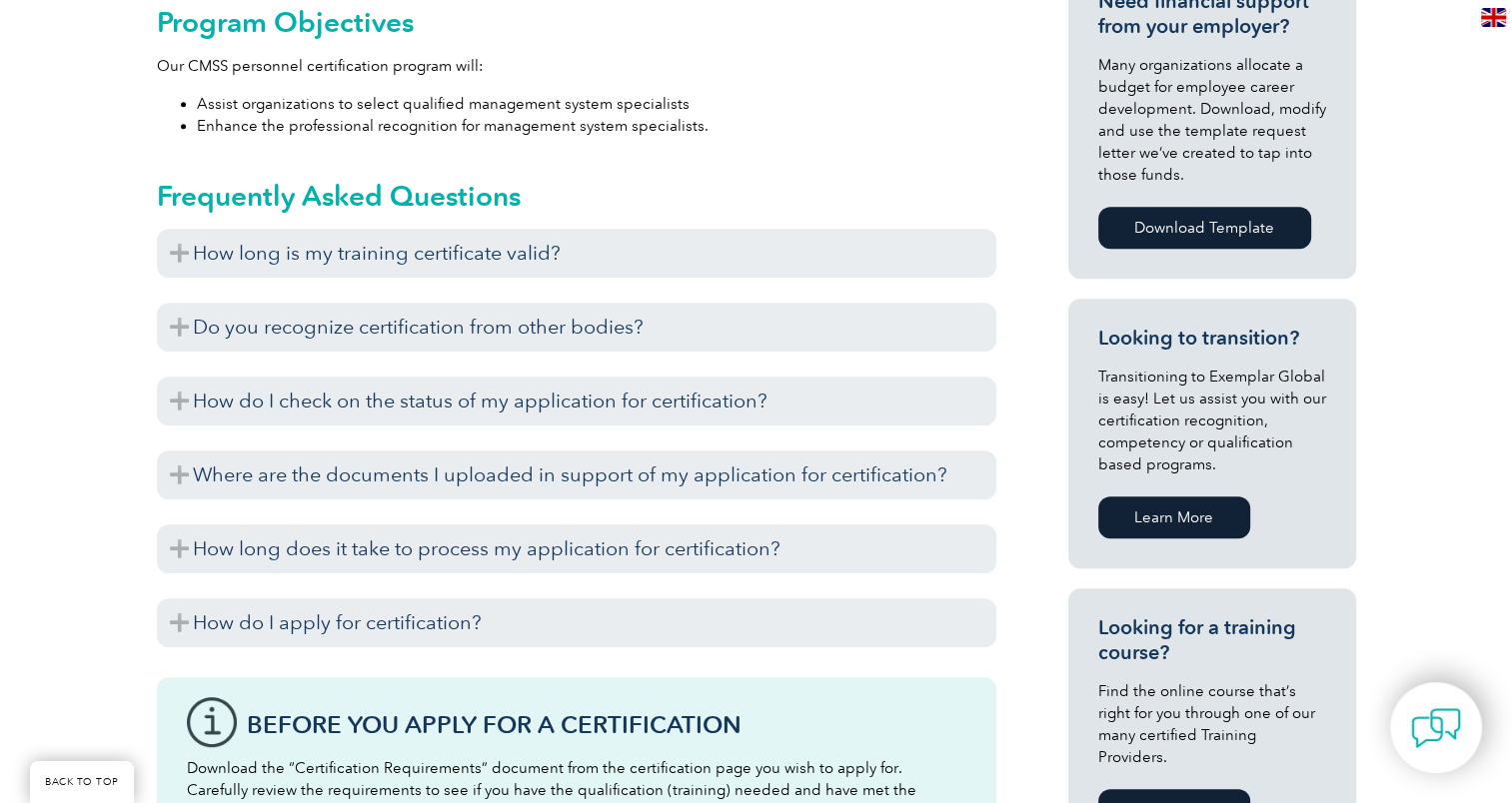 scroll, scrollTop: 1022, scrollLeft: 0, axis: vertical 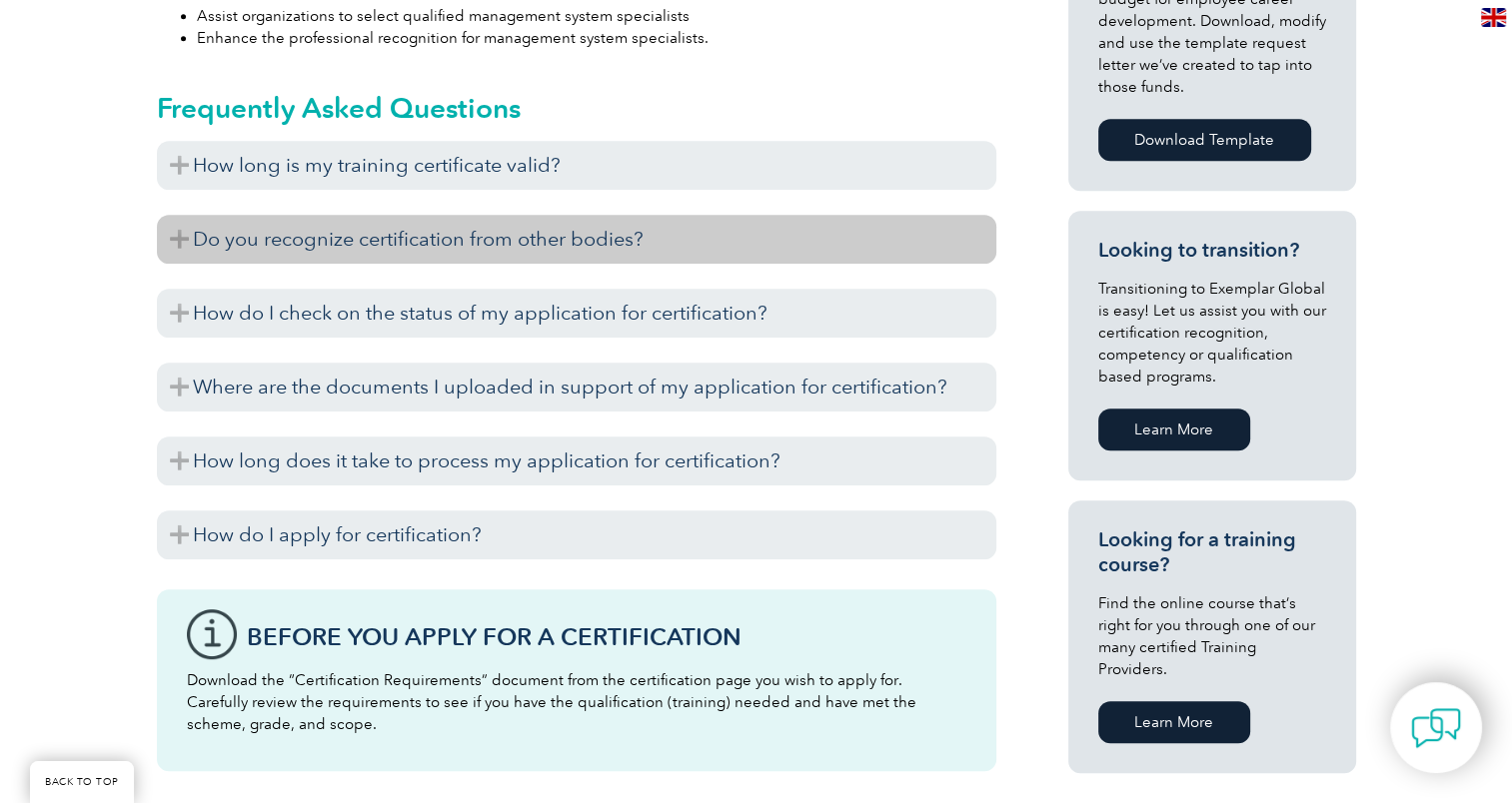click on "Do you recognize certification from other bodies?" at bounding box center [577, 239] 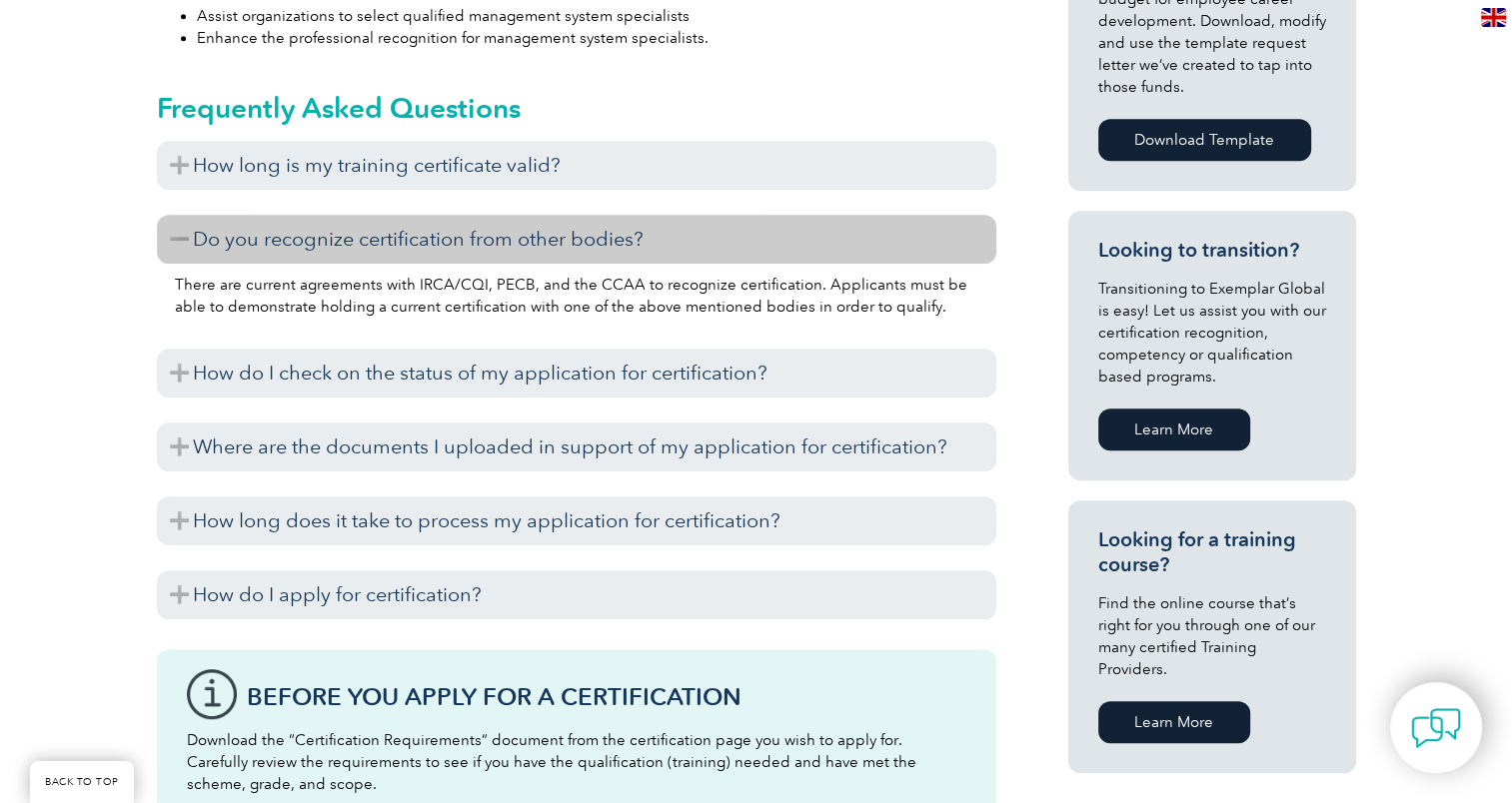 click on "Do you recognize certification from other bodies?" at bounding box center [577, 239] 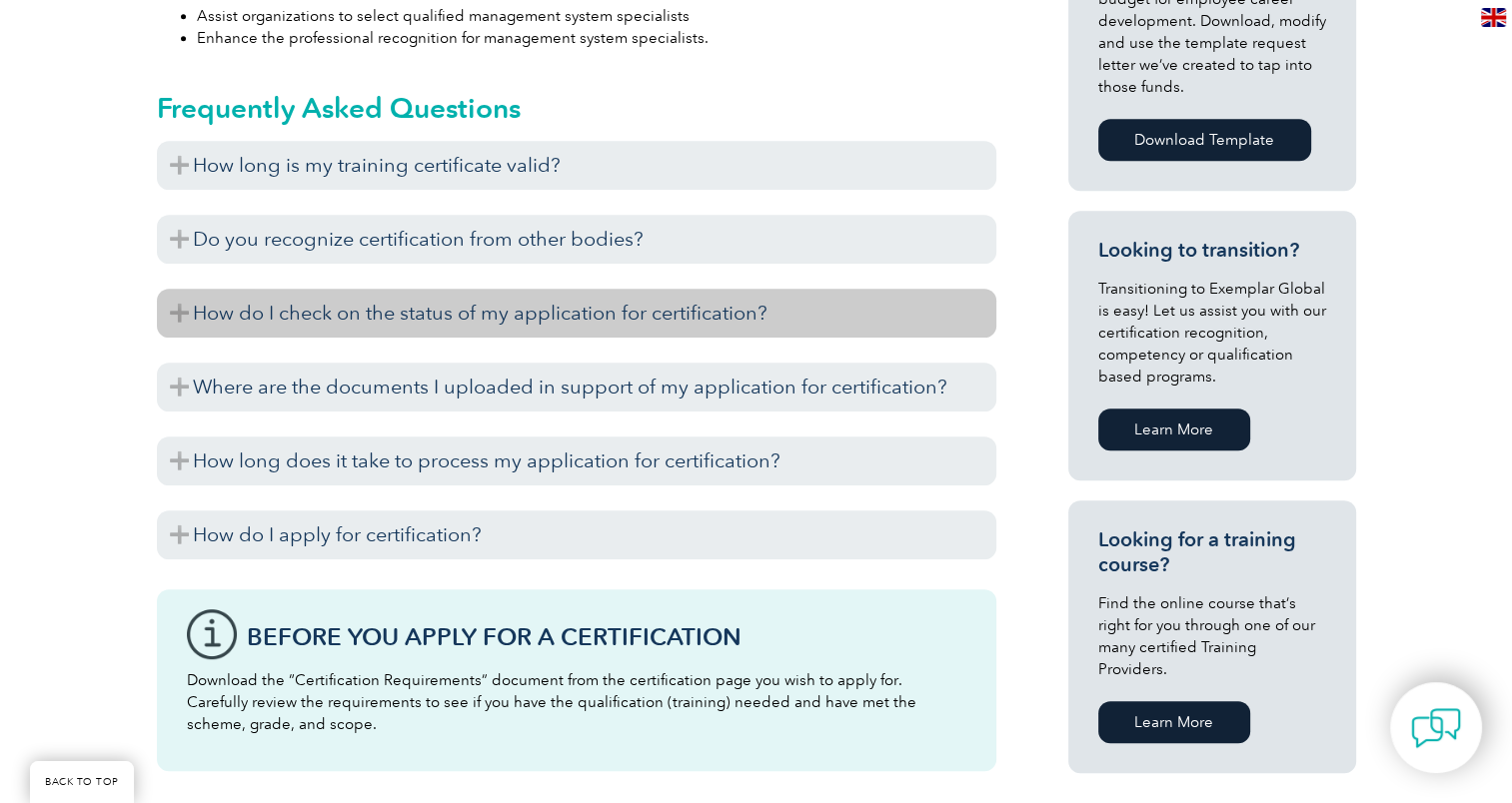 click on "How do I check on the status of my application for certification?" at bounding box center [577, 313] 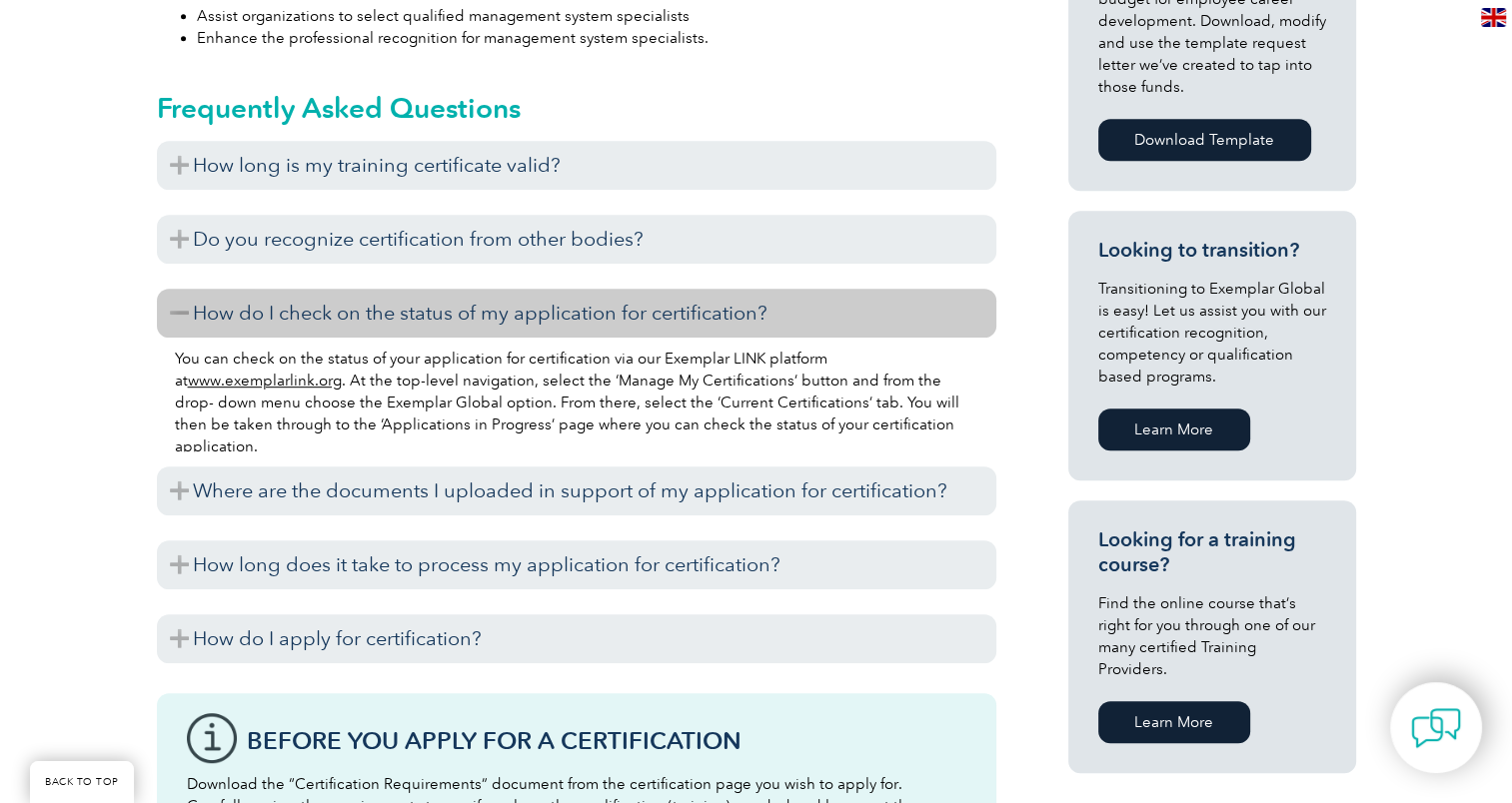 click on "How do I check on the status of my application for certification?" at bounding box center [577, 313] 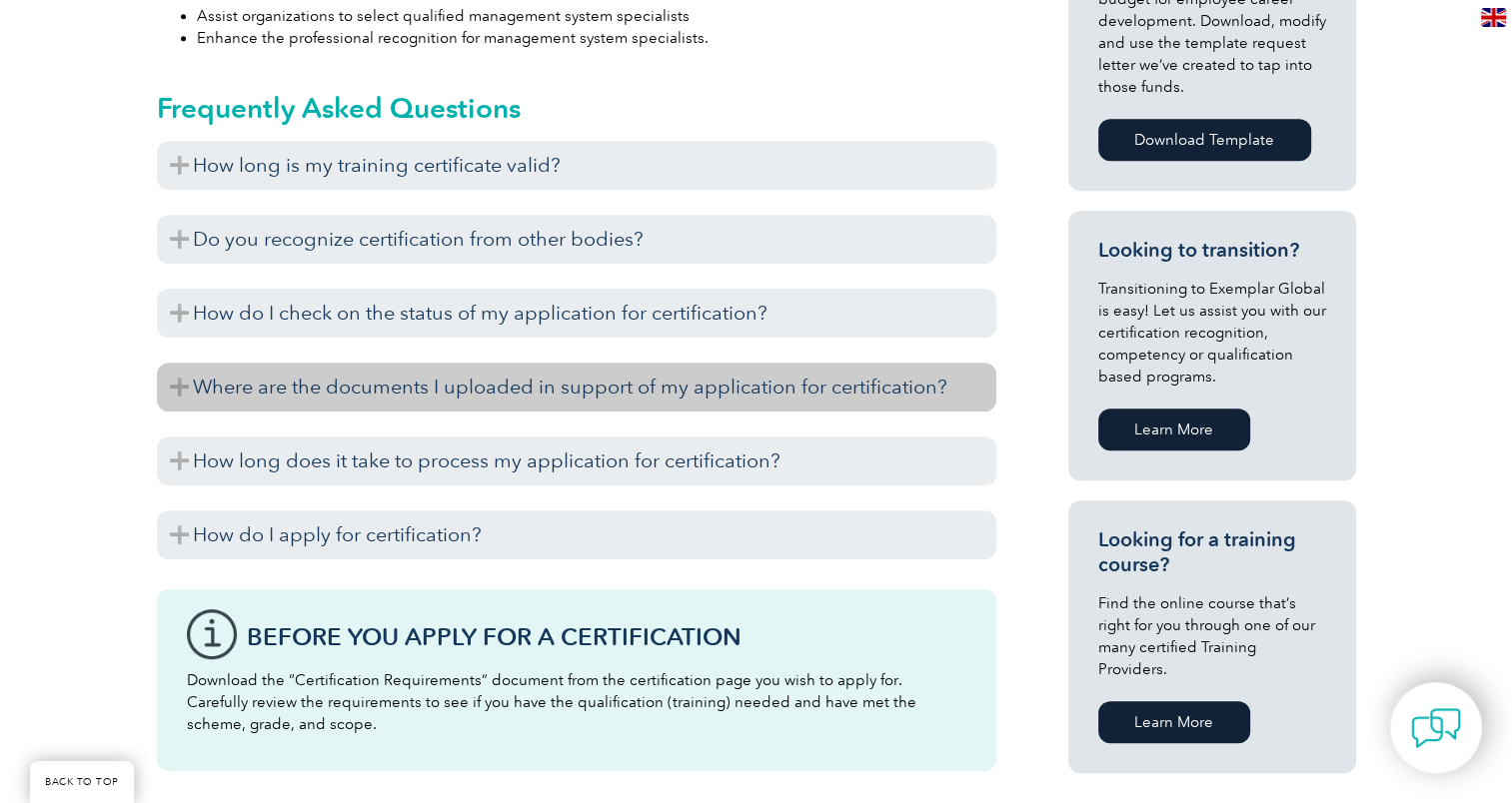 click on "Where are the documents I uploaded in support of my application for certification?" at bounding box center (577, 387) 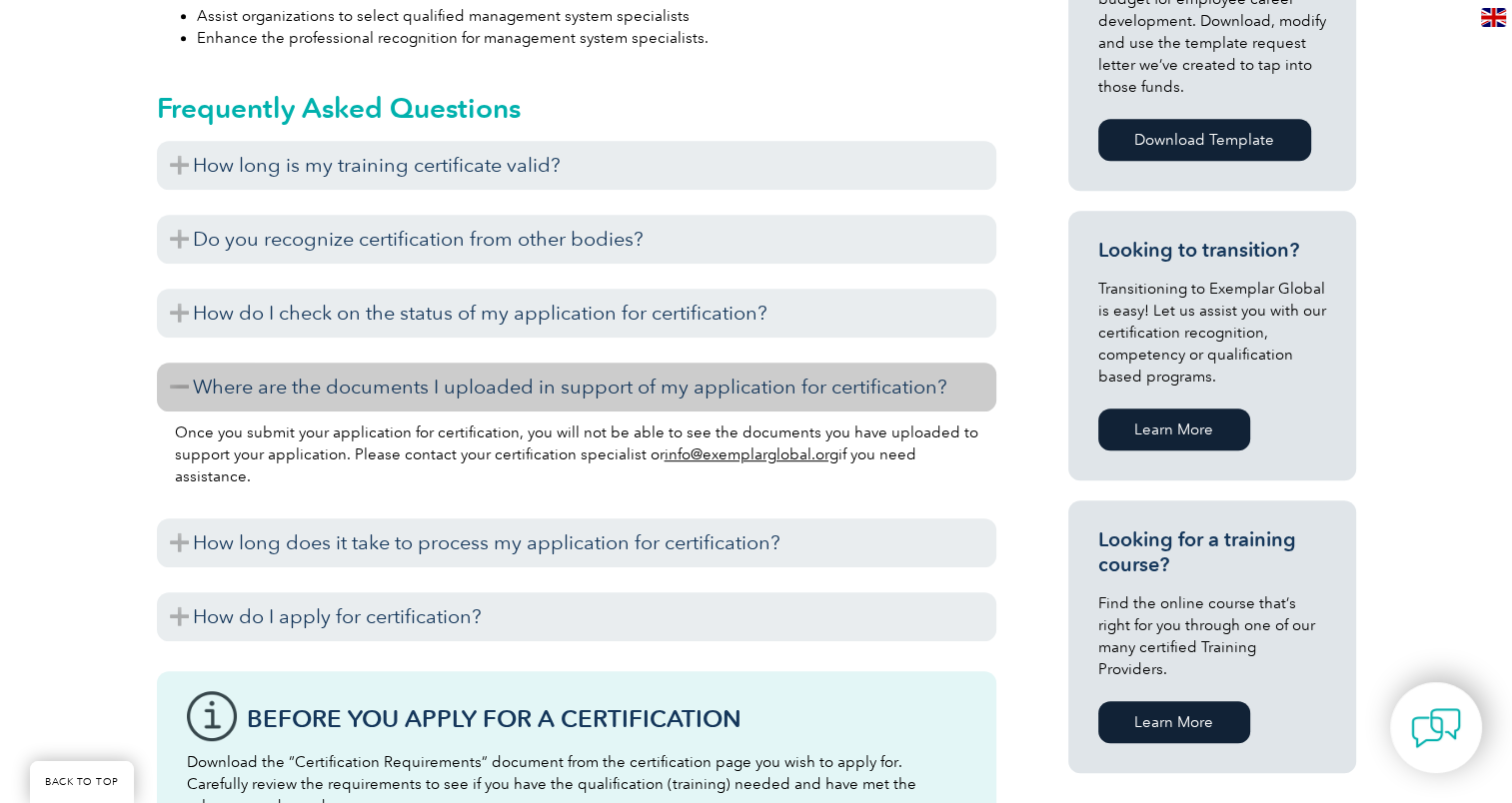 click on "Where are the documents I uploaded in support of my application for certification?" at bounding box center (577, 387) 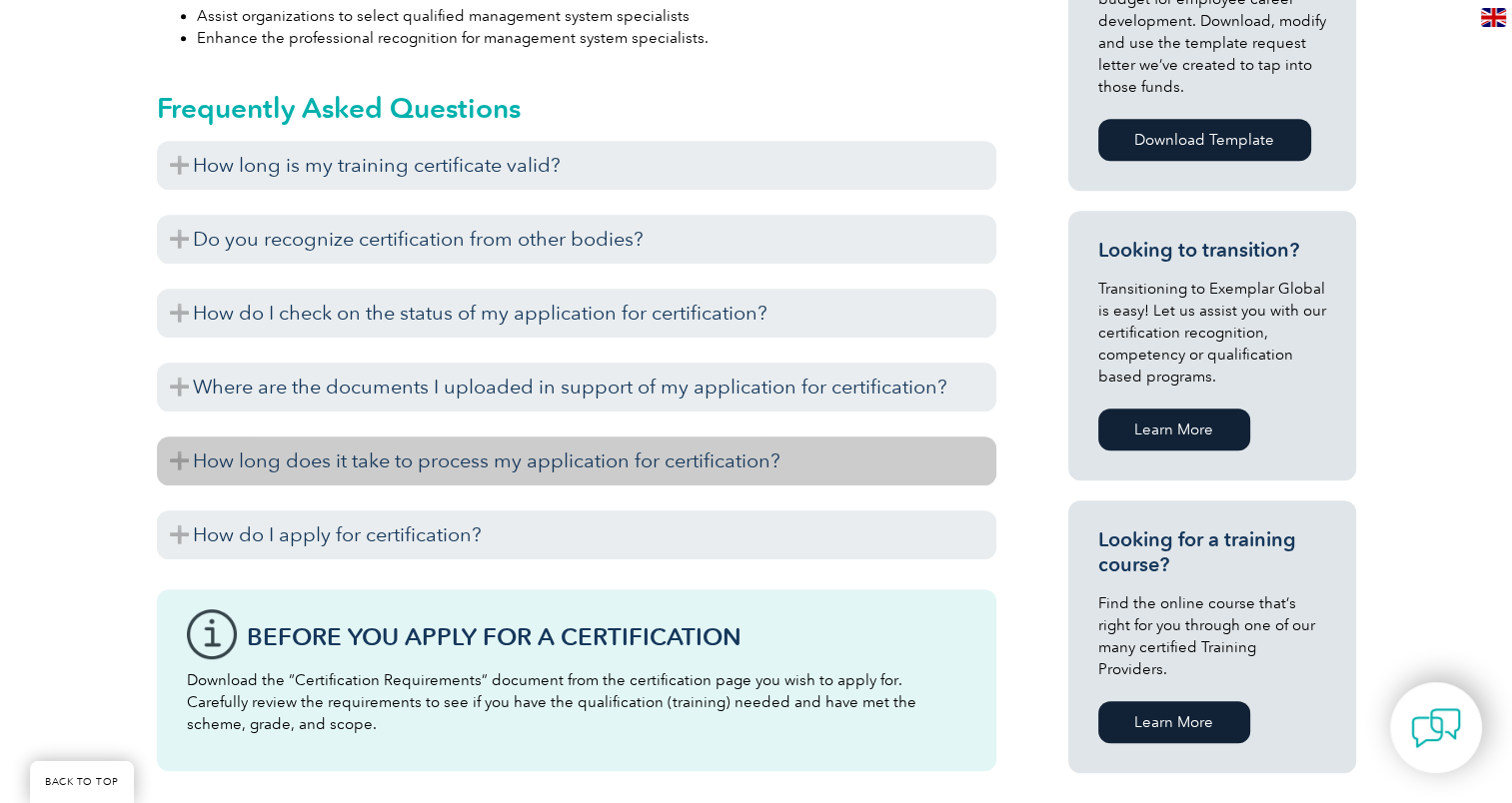 click on "How long does it take to process my application for certification?" at bounding box center (577, 460) 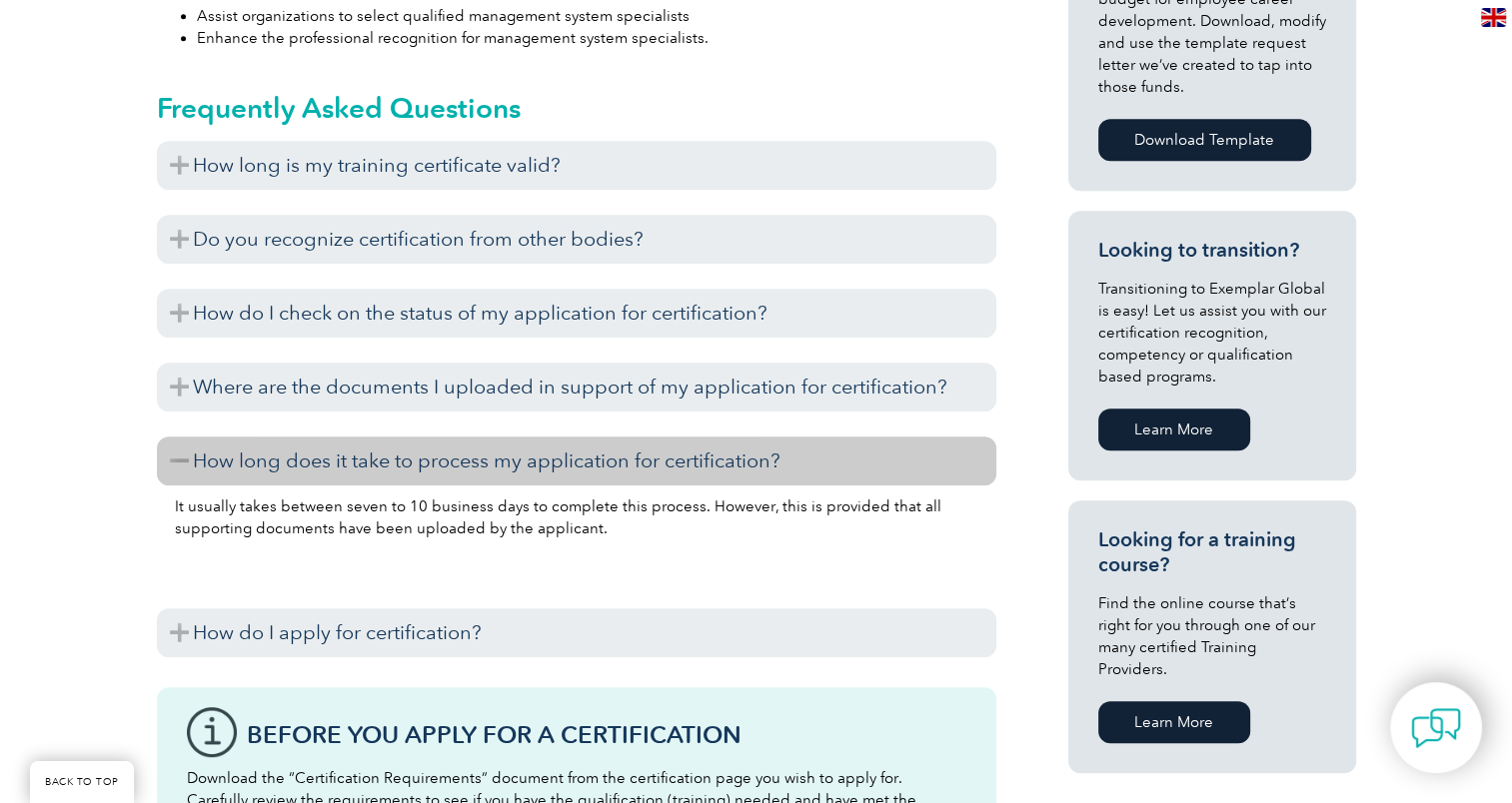 click on "How long does it take to process my application for certification?" at bounding box center [577, 460] 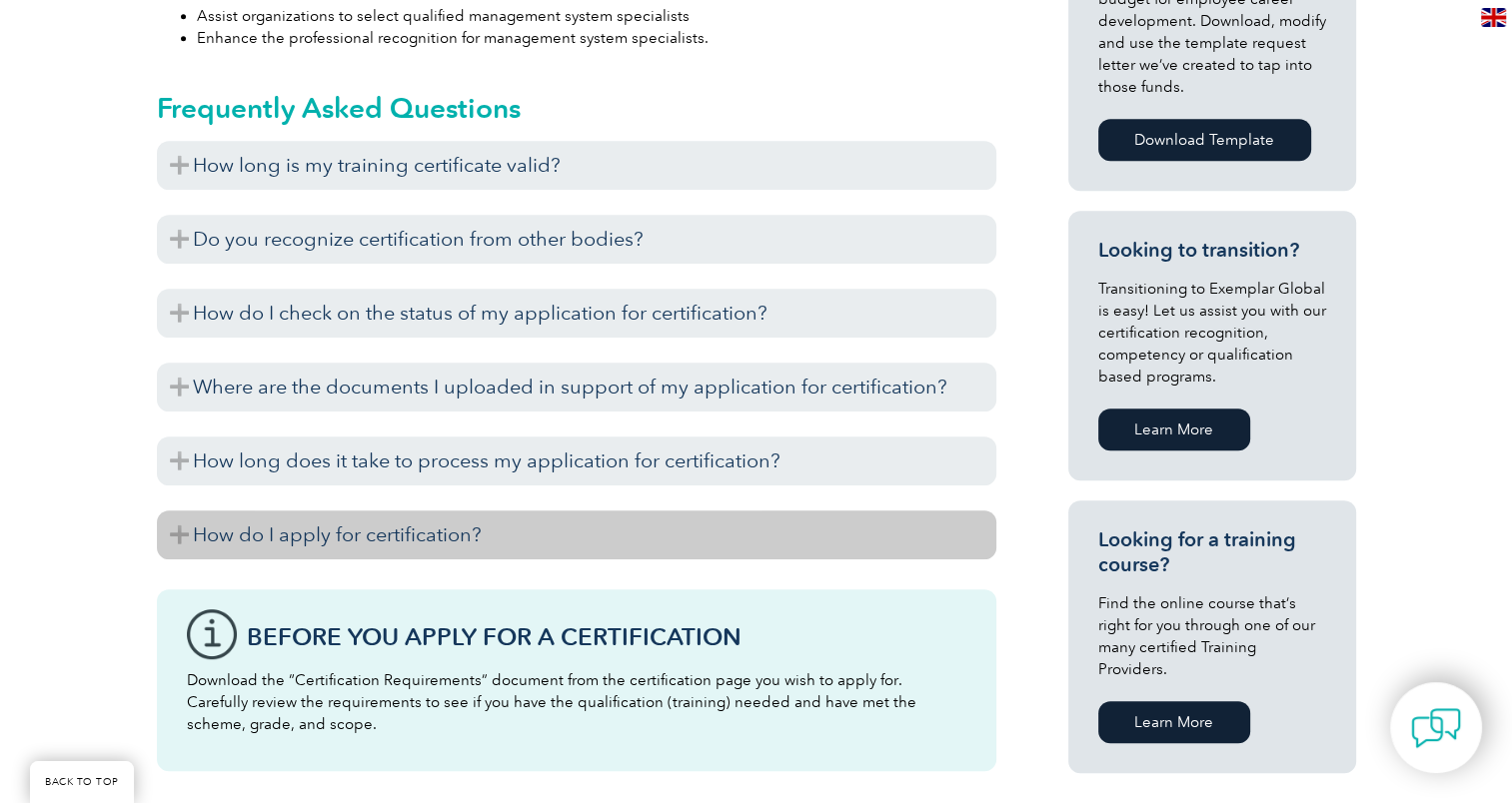 click on "How do I apply for certification?" at bounding box center [577, 534] 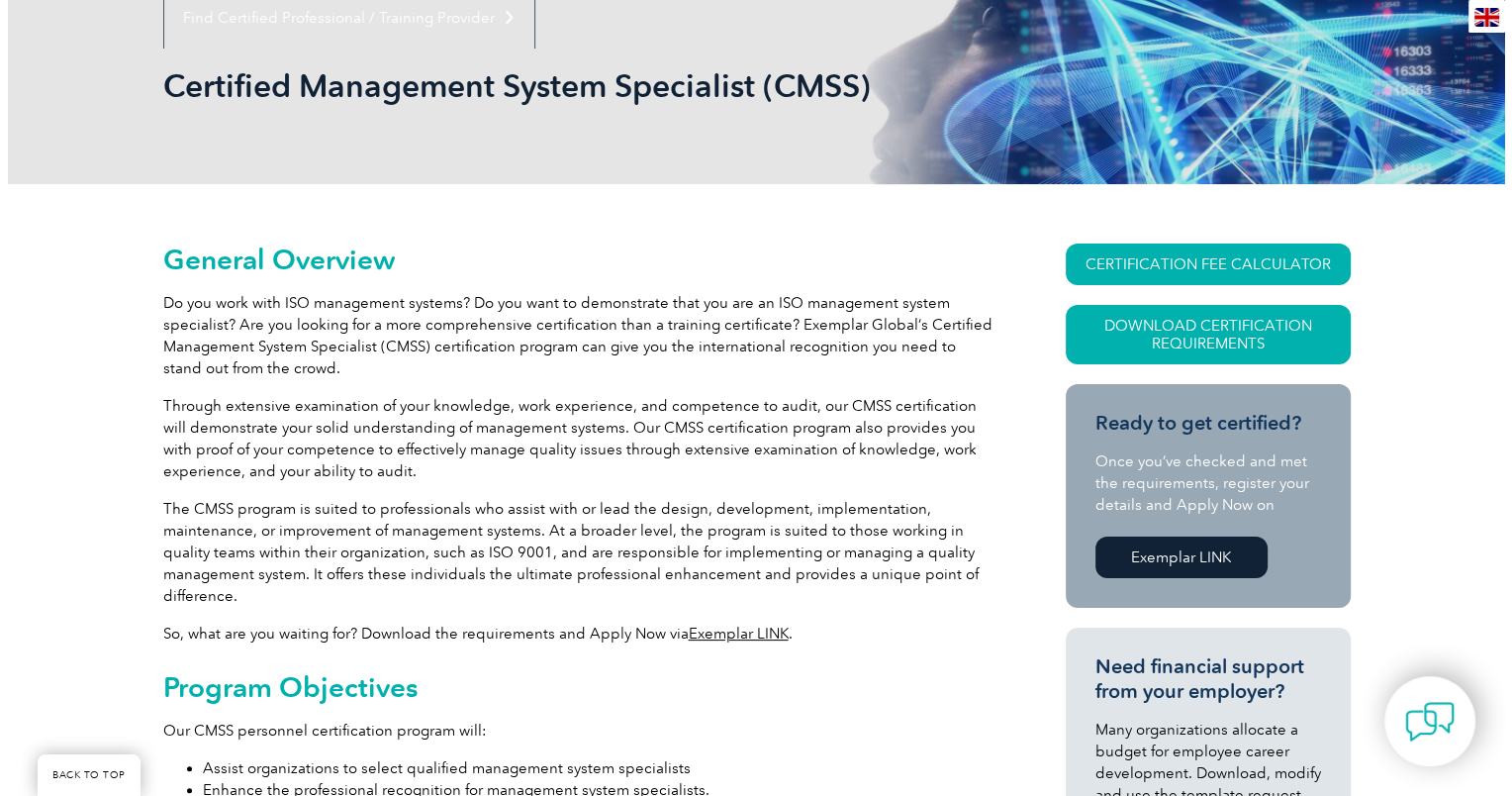 scroll, scrollTop: 257, scrollLeft: 0, axis: vertical 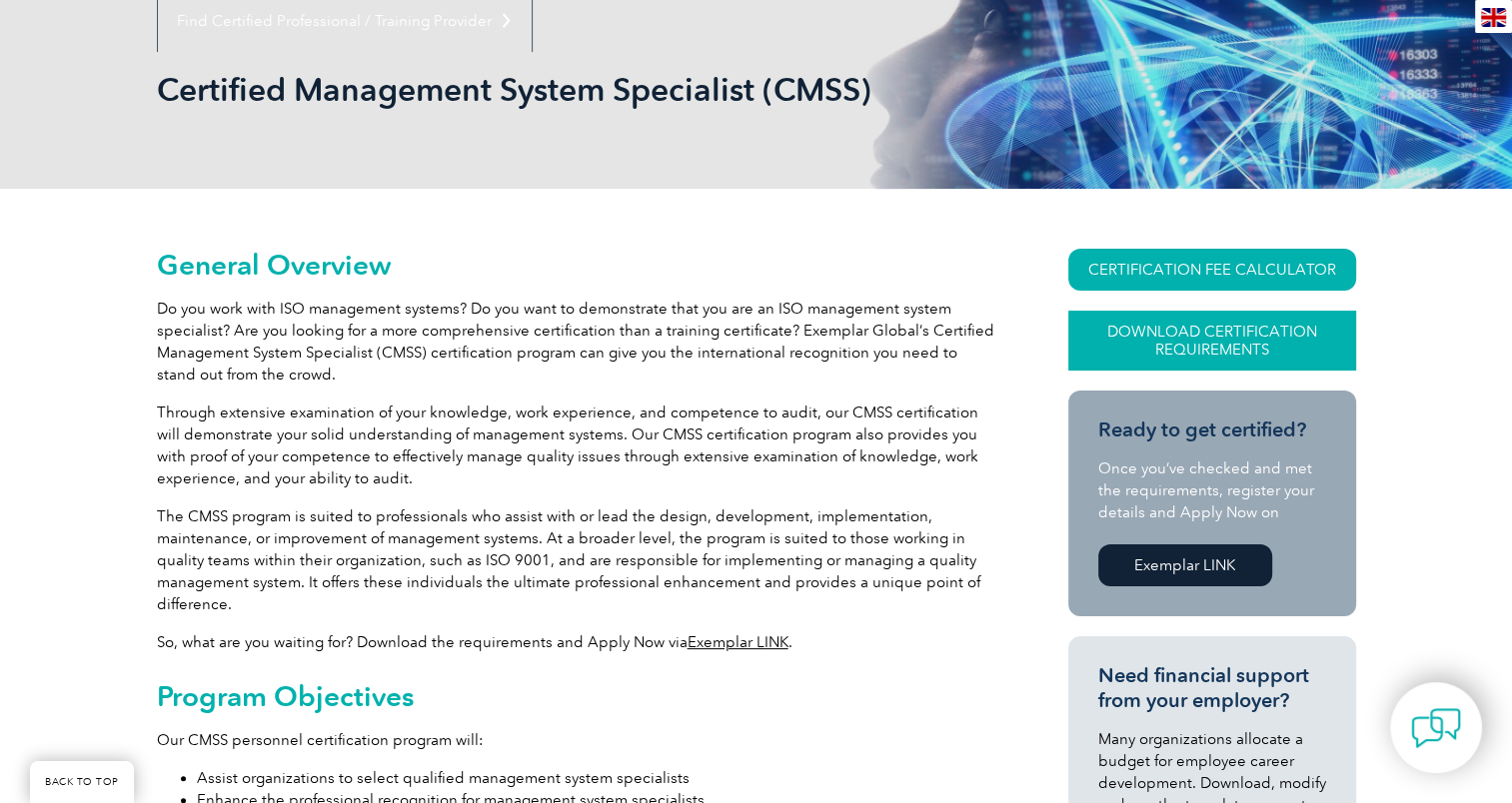 click on "Download Certification Requirements" at bounding box center (1212, 341) 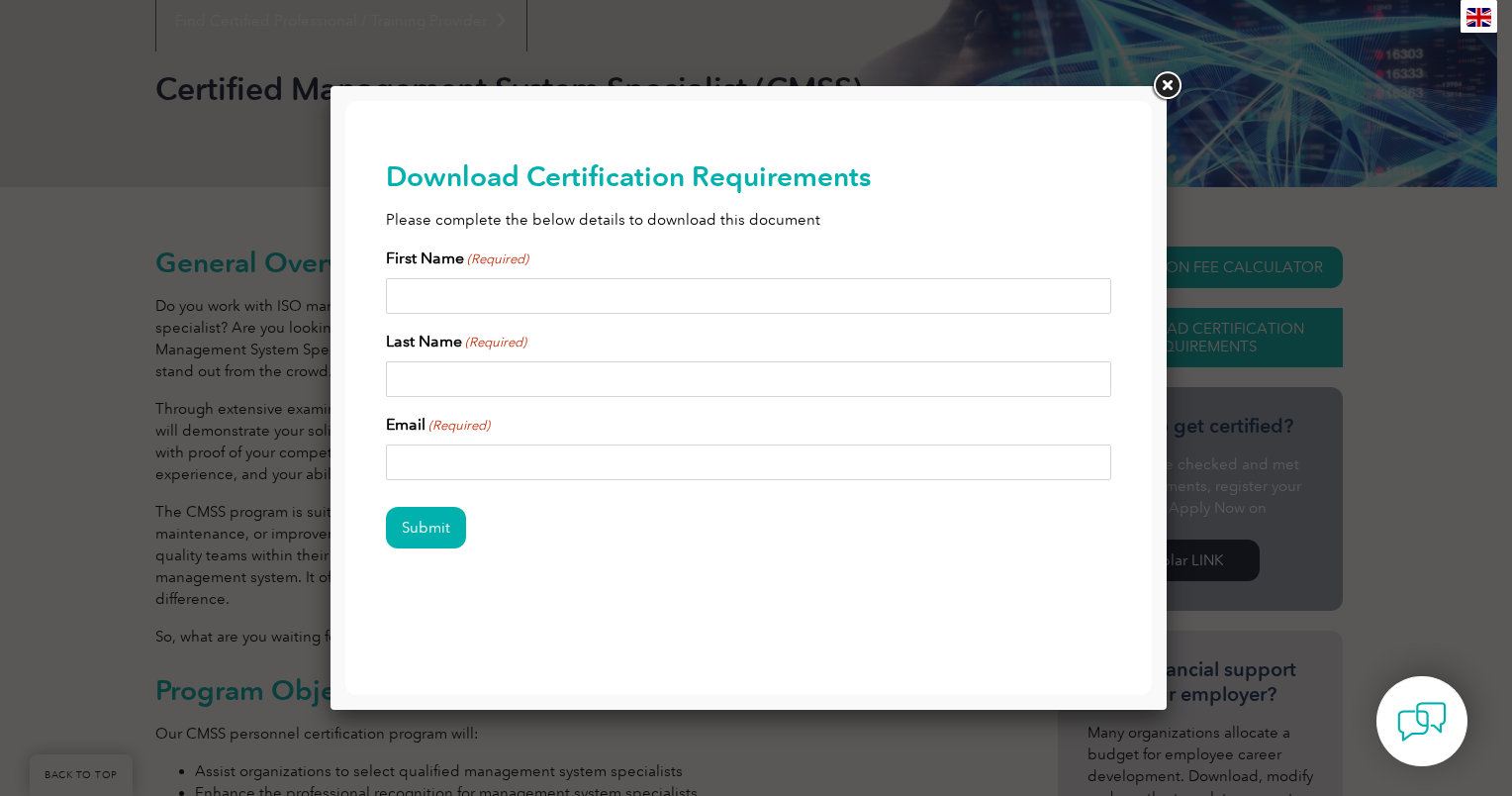 scroll, scrollTop: 0, scrollLeft: 0, axis: both 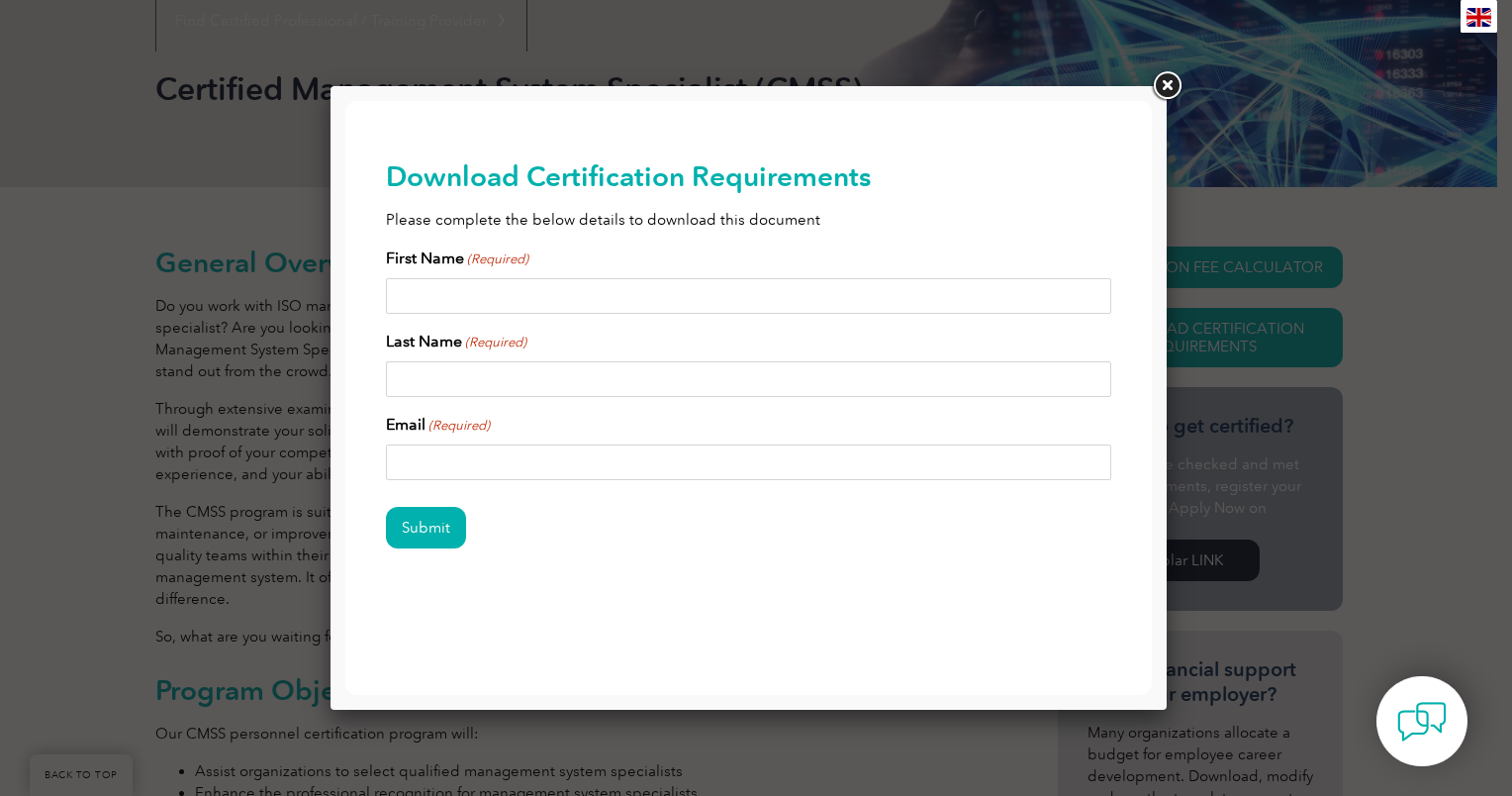 click on "First Name (Required)" at bounding box center (749, 296) 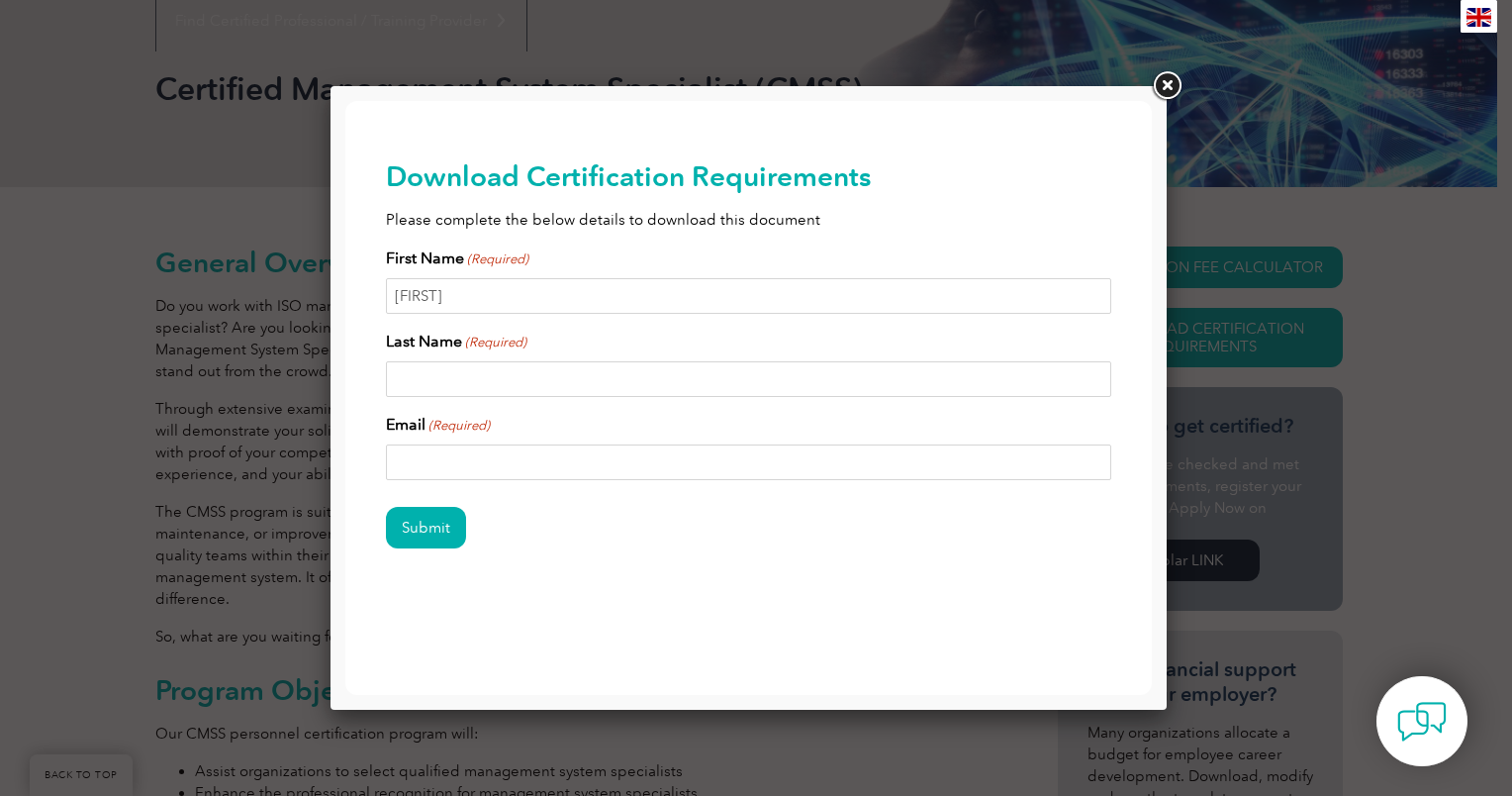 type on "Zanotto" 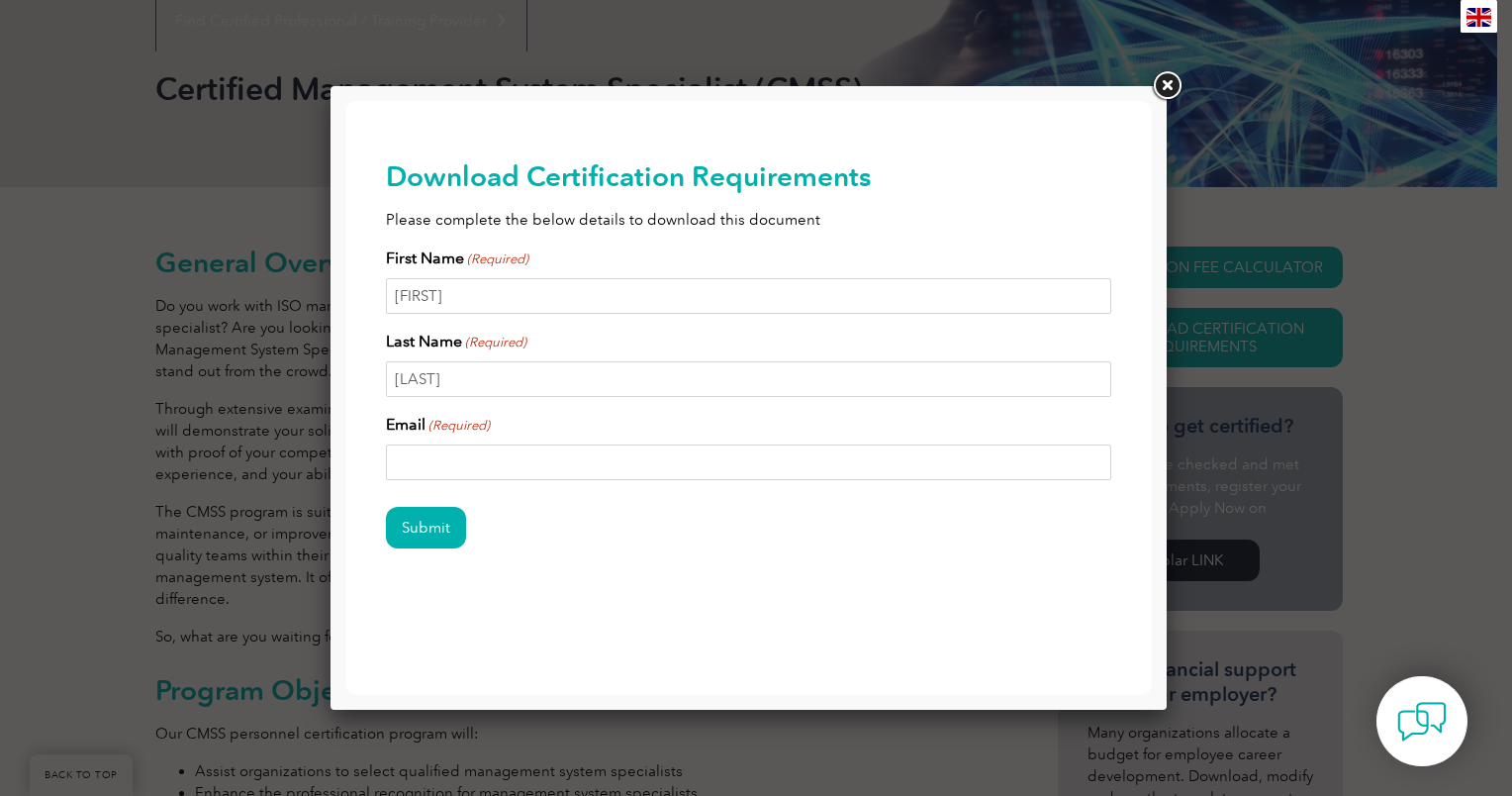 type on "talia.zanotto@gmail.com" 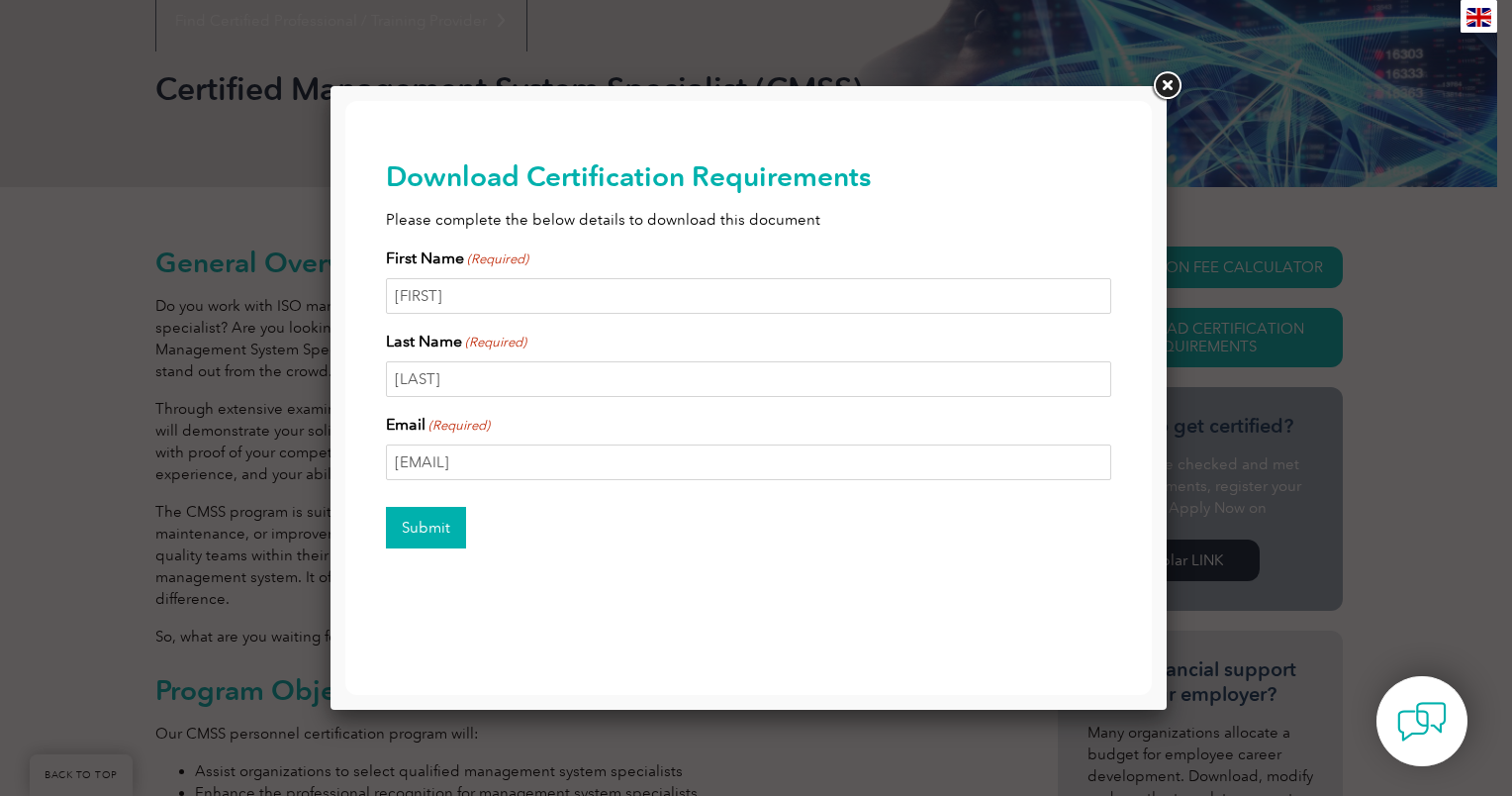 click on "Submit" at bounding box center [425, 528] 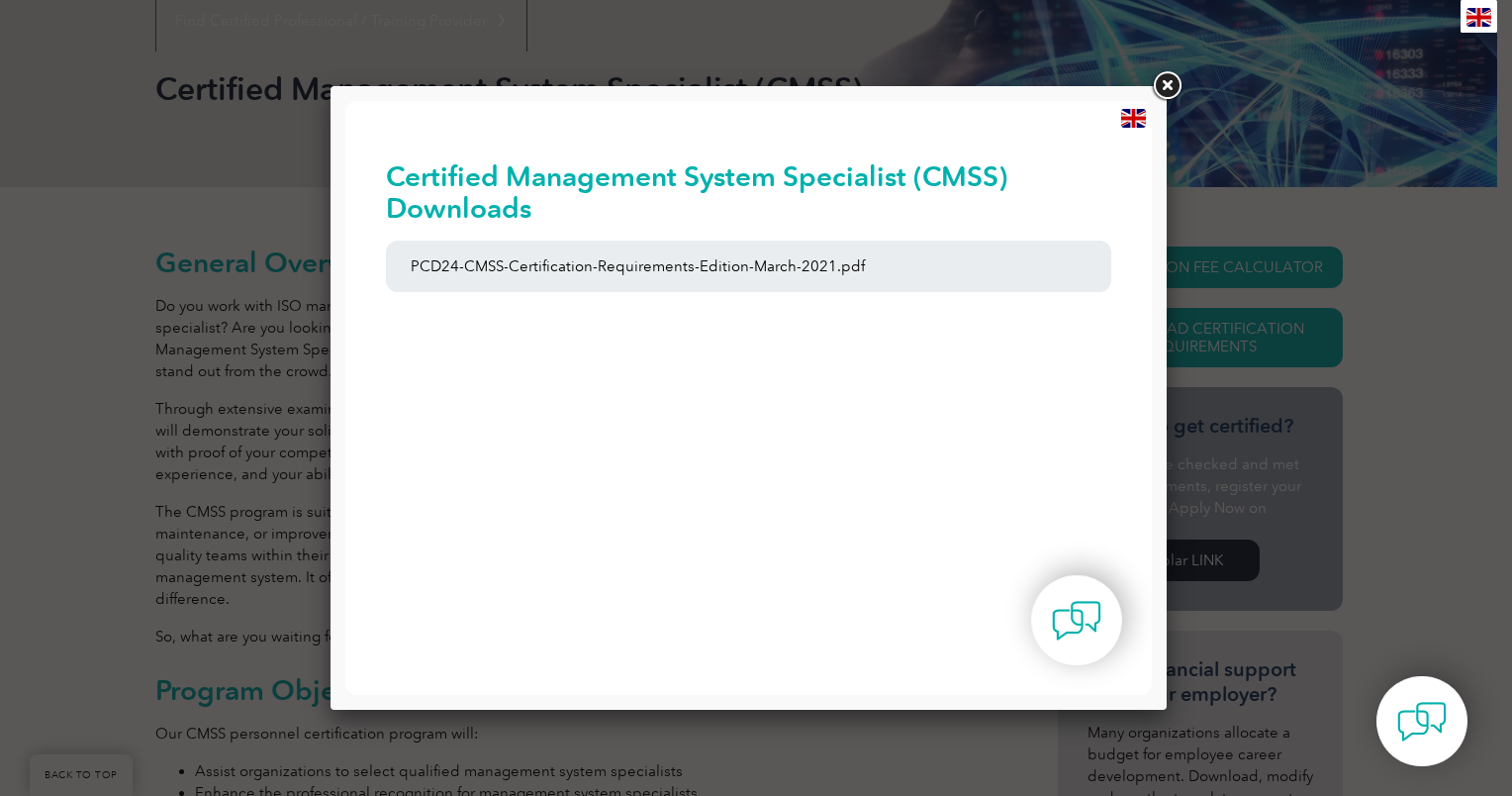 scroll, scrollTop: 0, scrollLeft: 0, axis: both 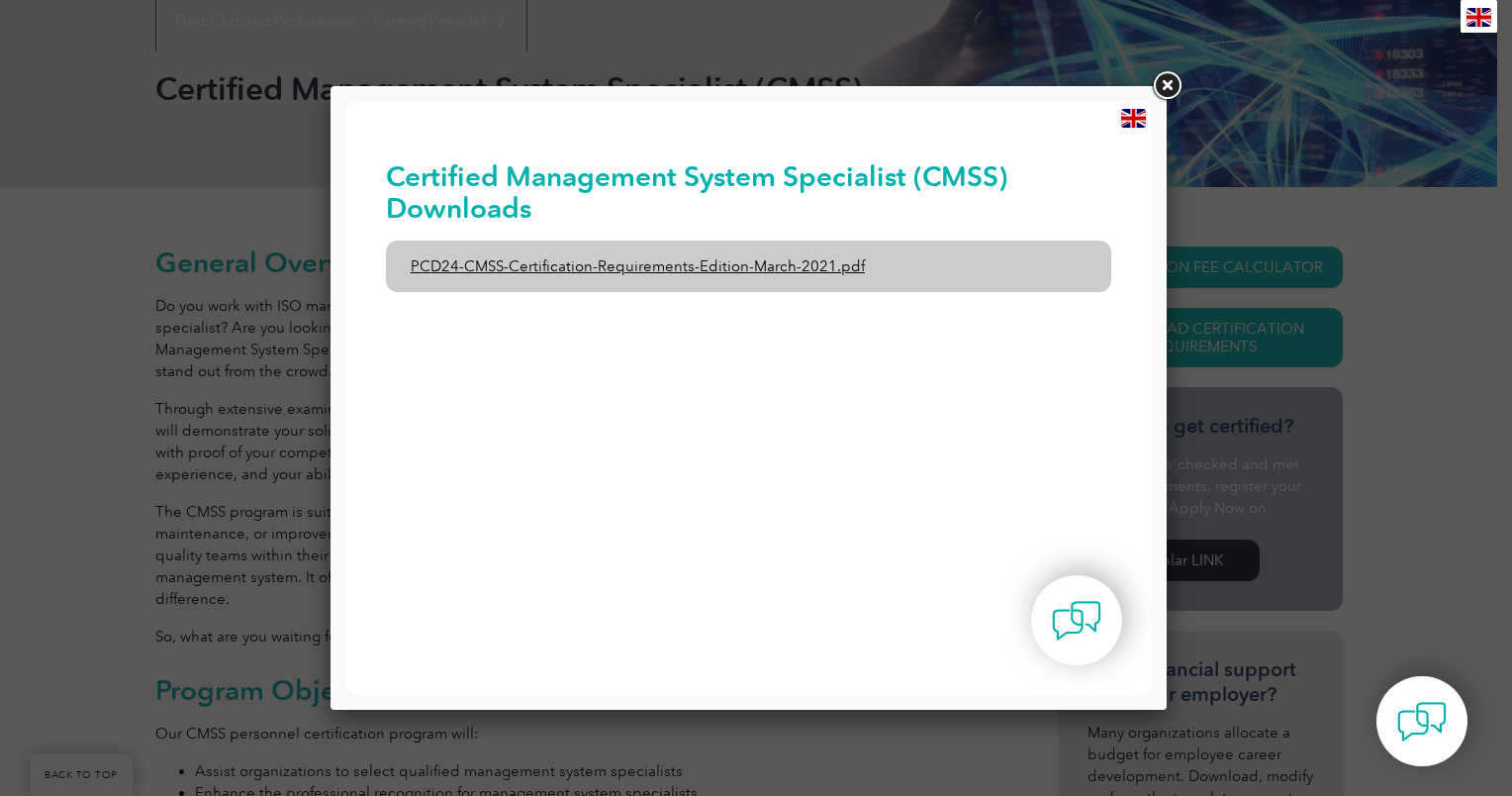 click on "PCD24-CMSS-Certification-Requirements-Edition-March-2021.pdf" at bounding box center [749, 266] 